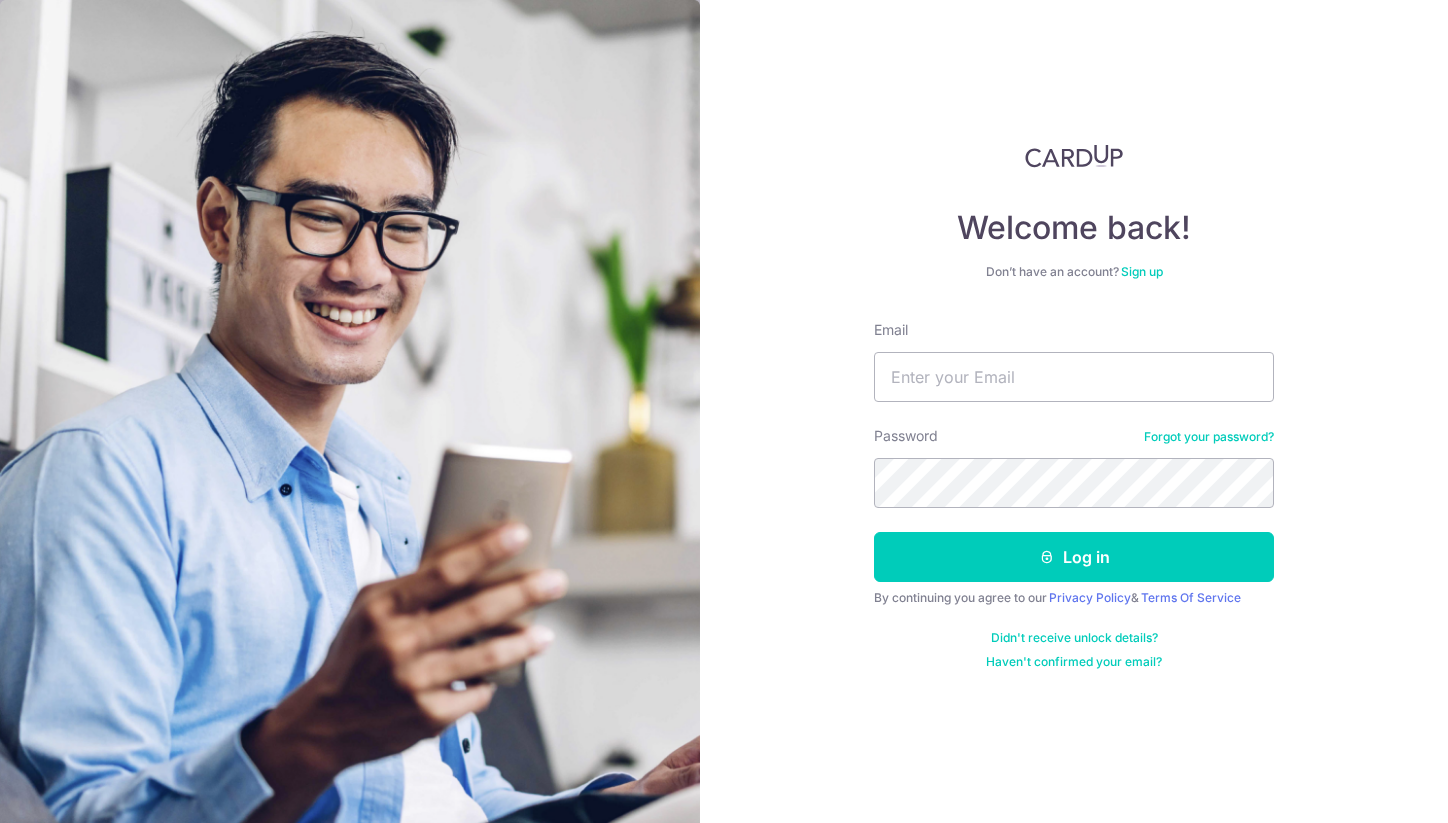 scroll, scrollTop: 0, scrollLeft: 0, axis: both 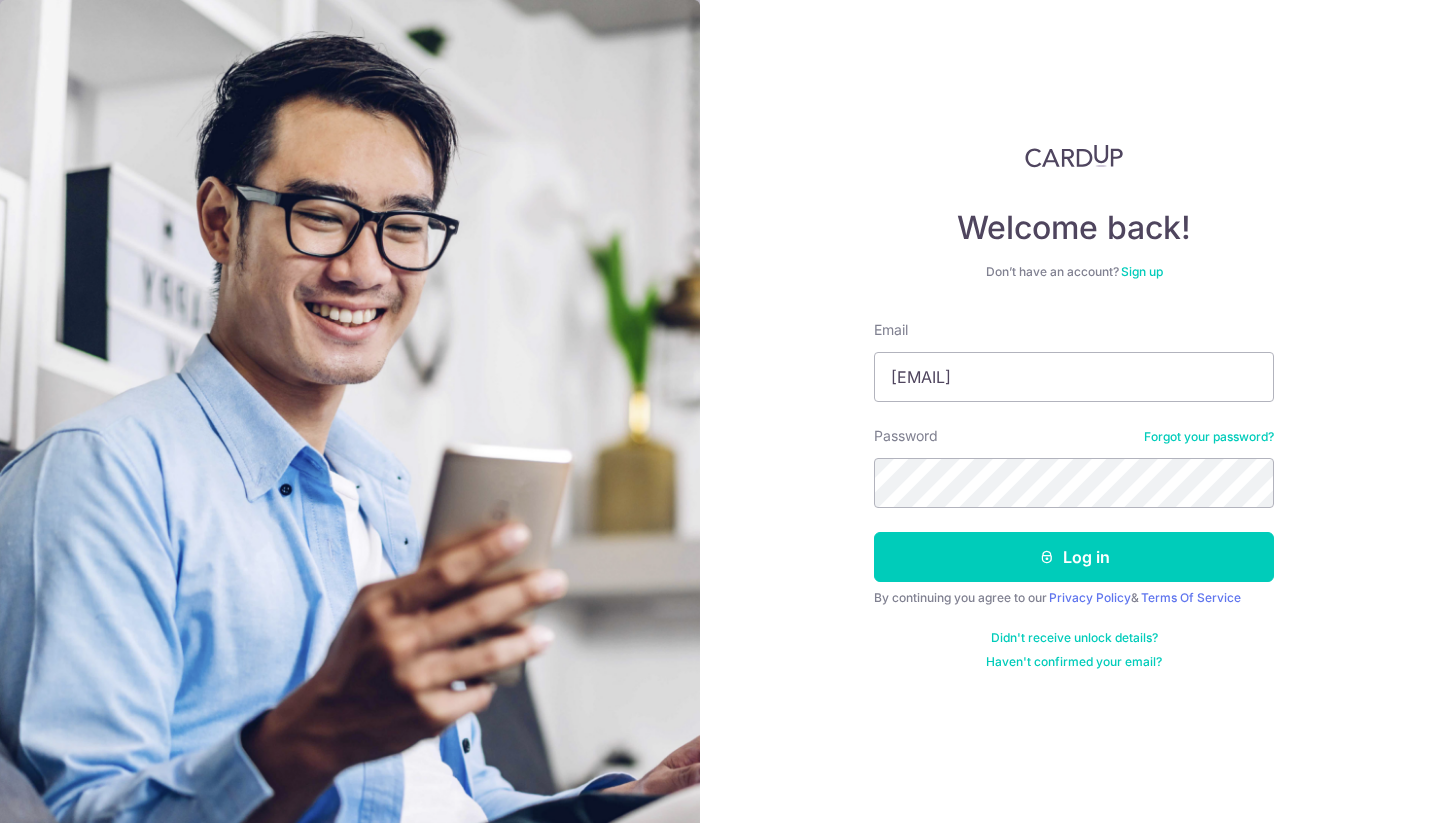 type on "phuavictor@gmail.com" 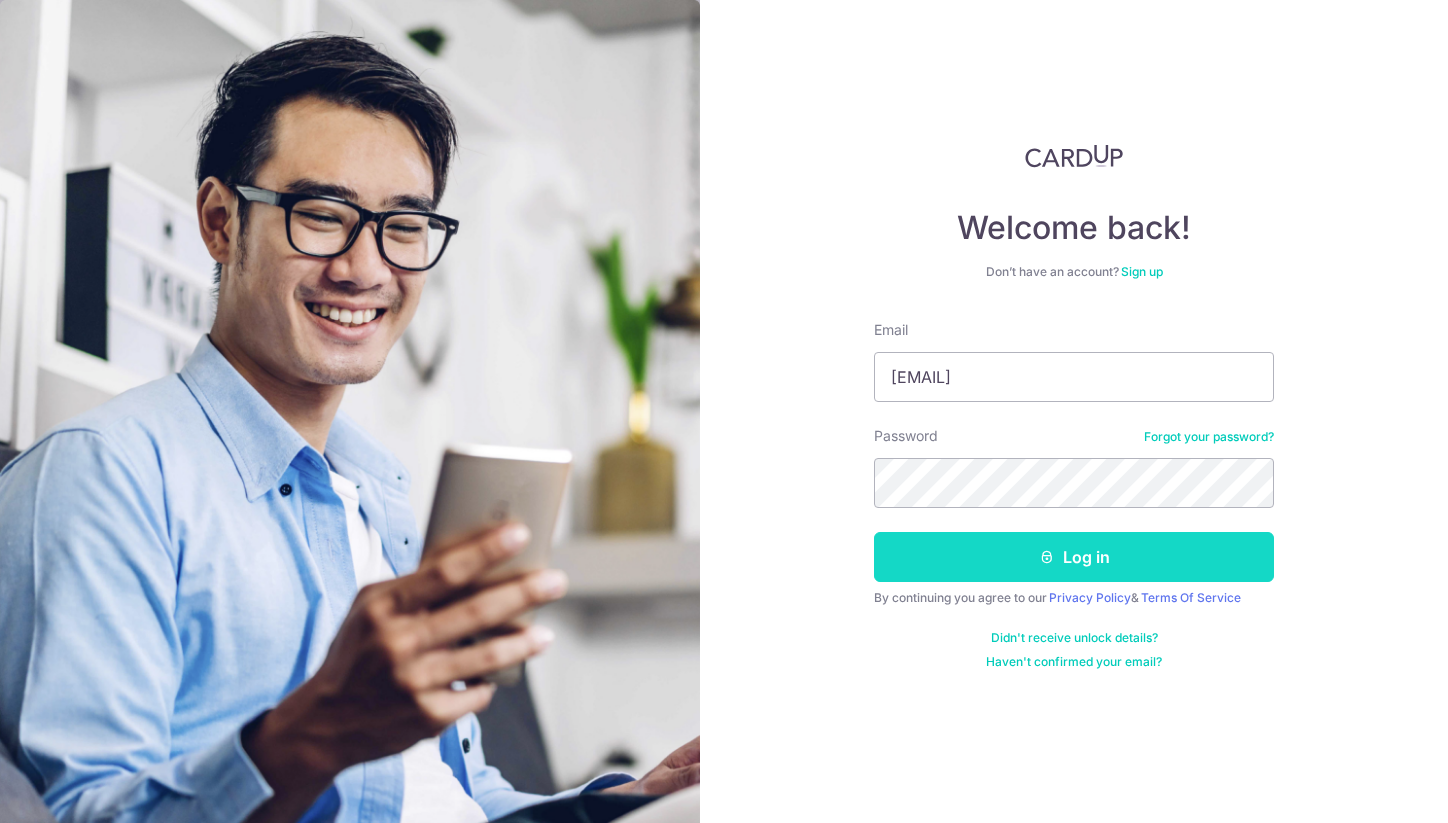 click on "Log in" at bounding box center [1074, 557] 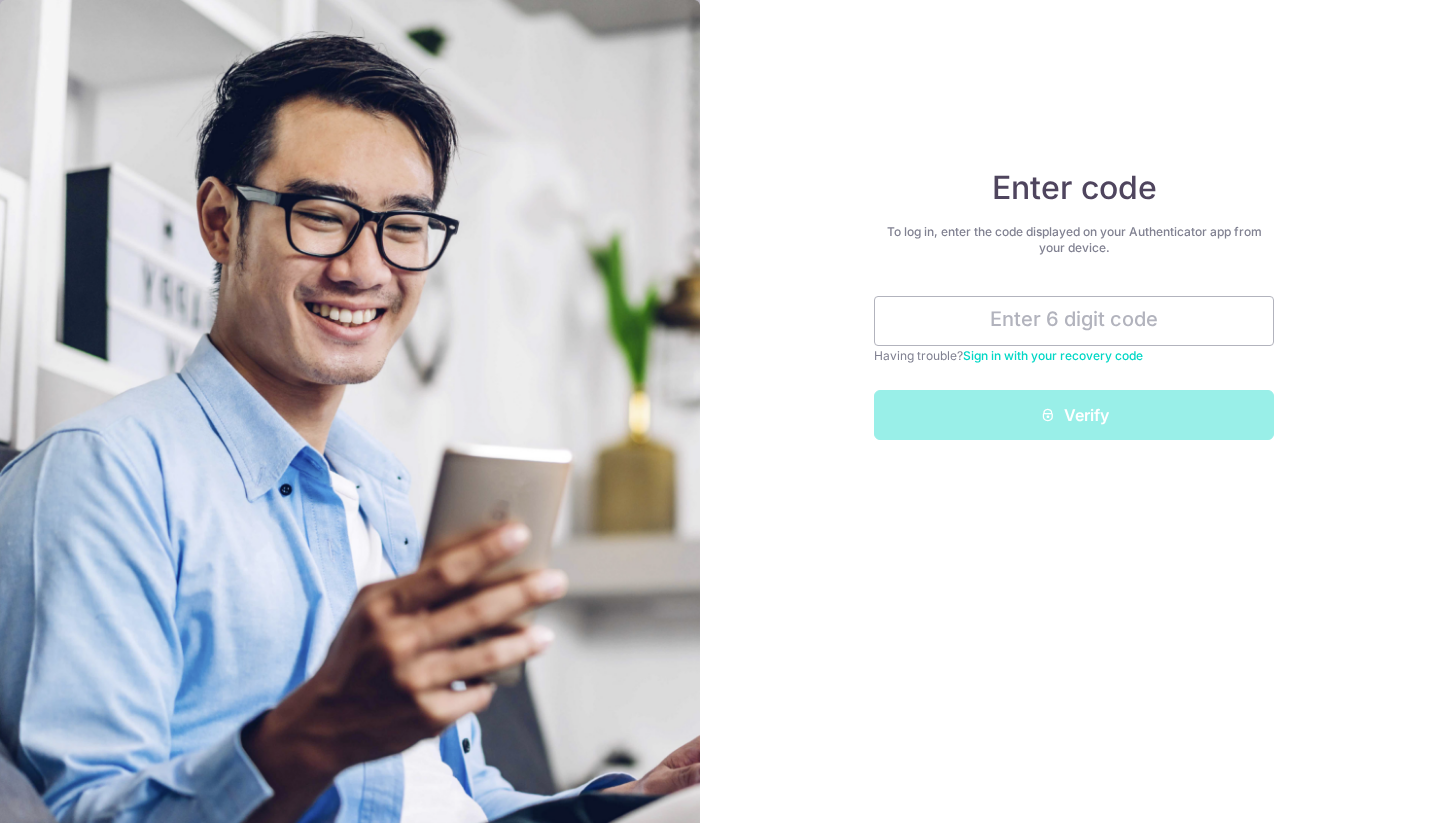 scroll, scrollTop: 0, scrollLeft: 0, axis: both 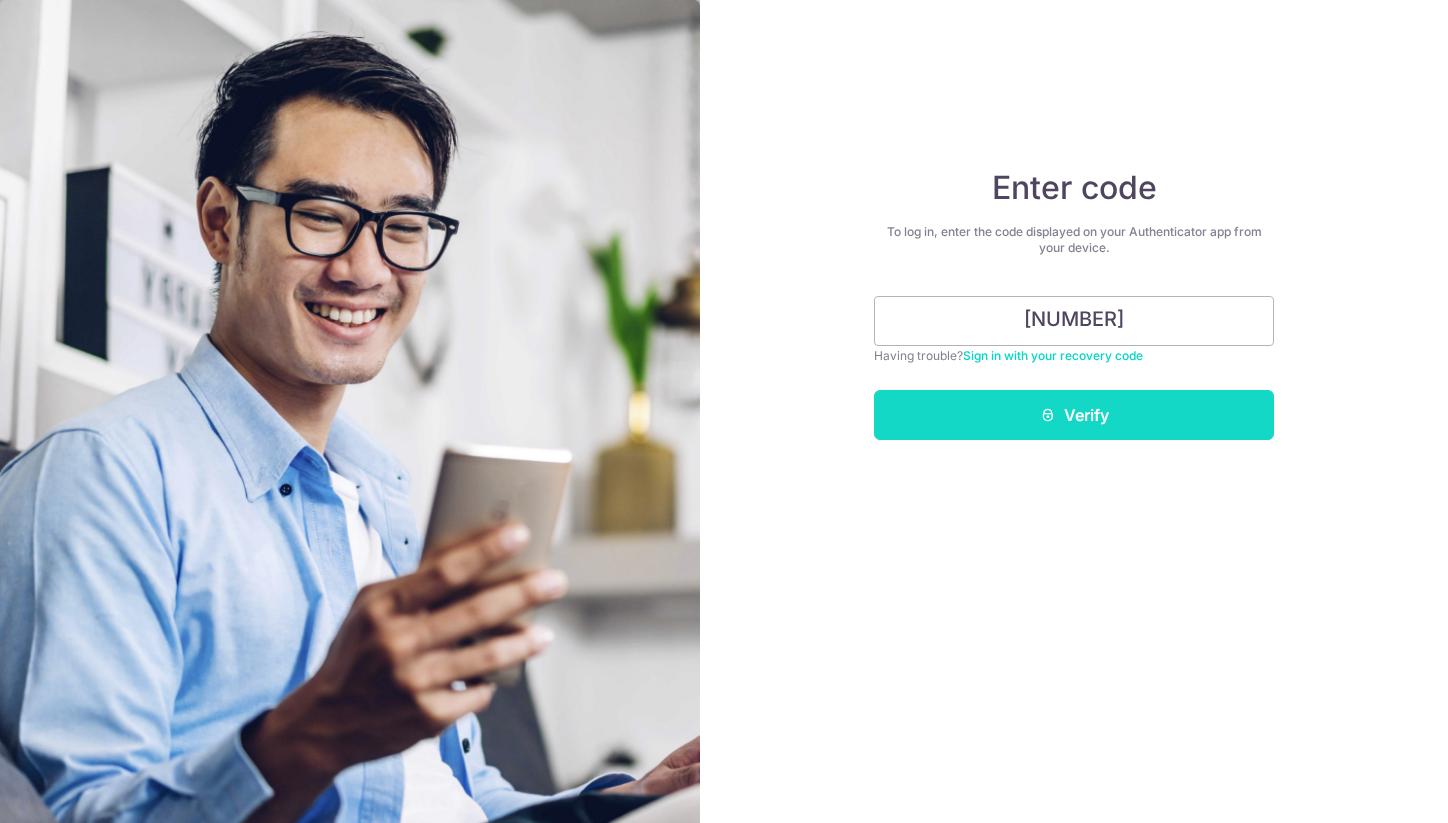 type on "285612" 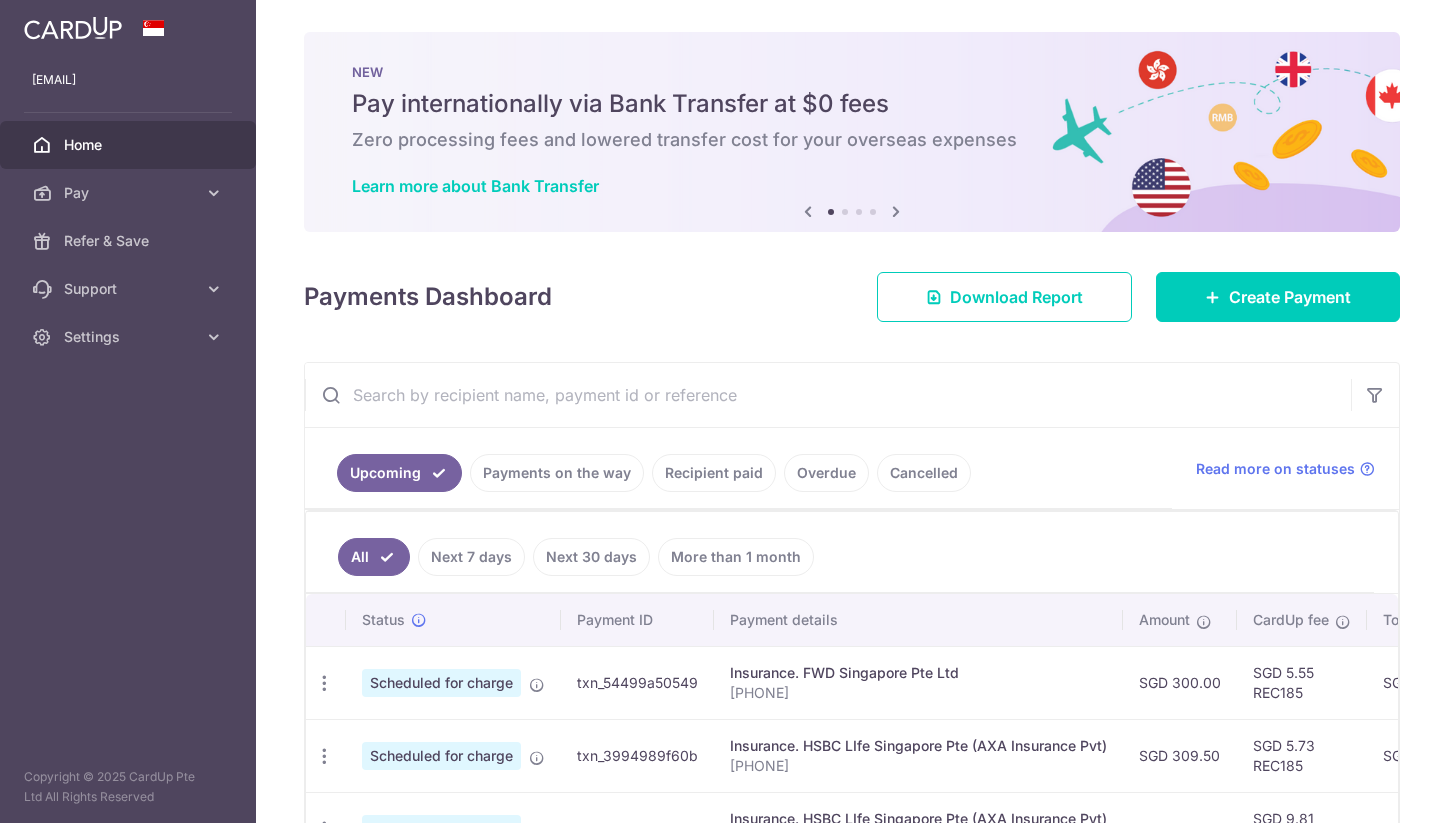 scroll, scrollTop: 0, scrollLeft: 0, axis: both 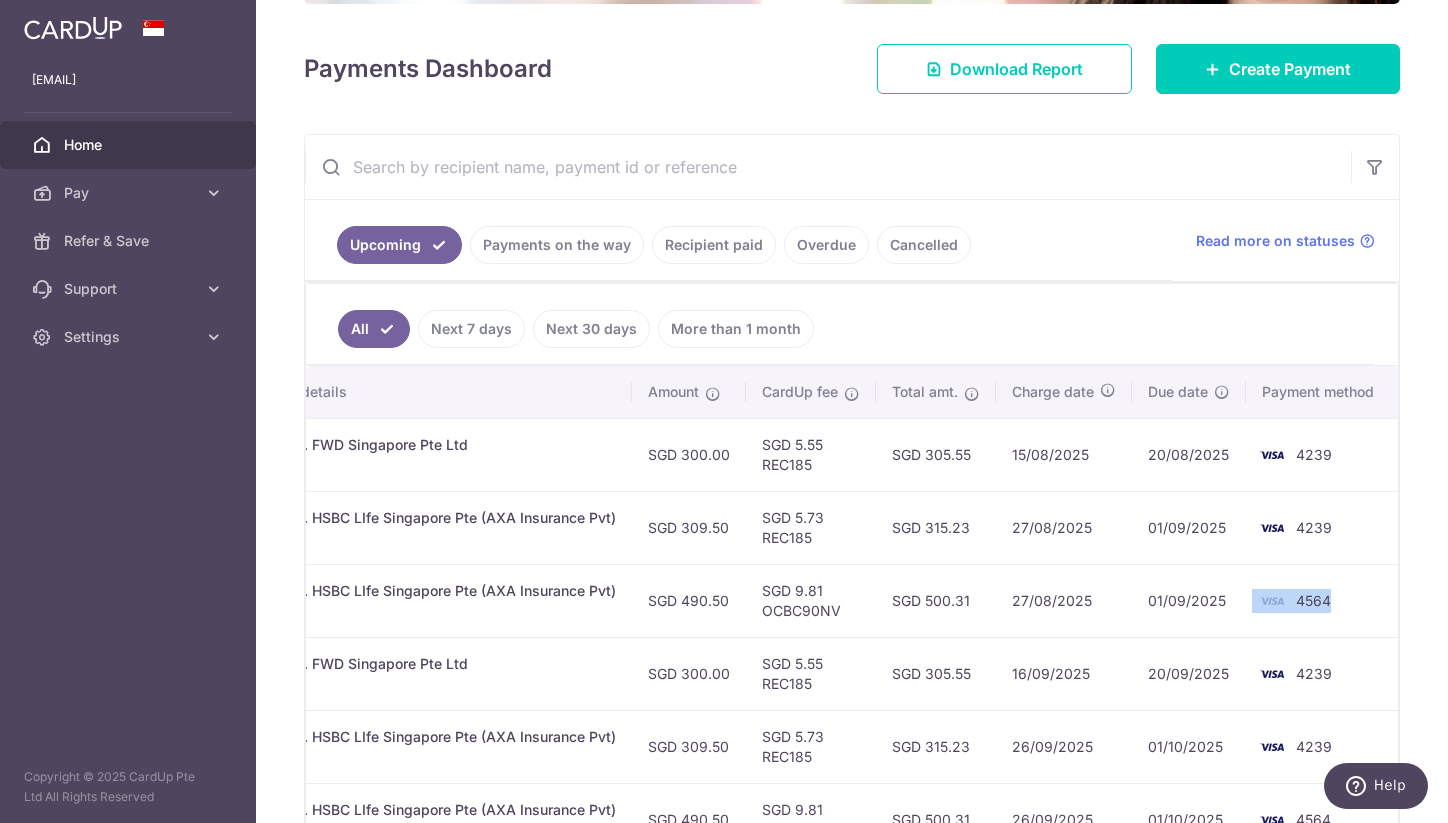 drag, startPoint x: 1353, startPoint y: 619, endPoint x: 1254, endPoint y: 596, distance: 101.636604 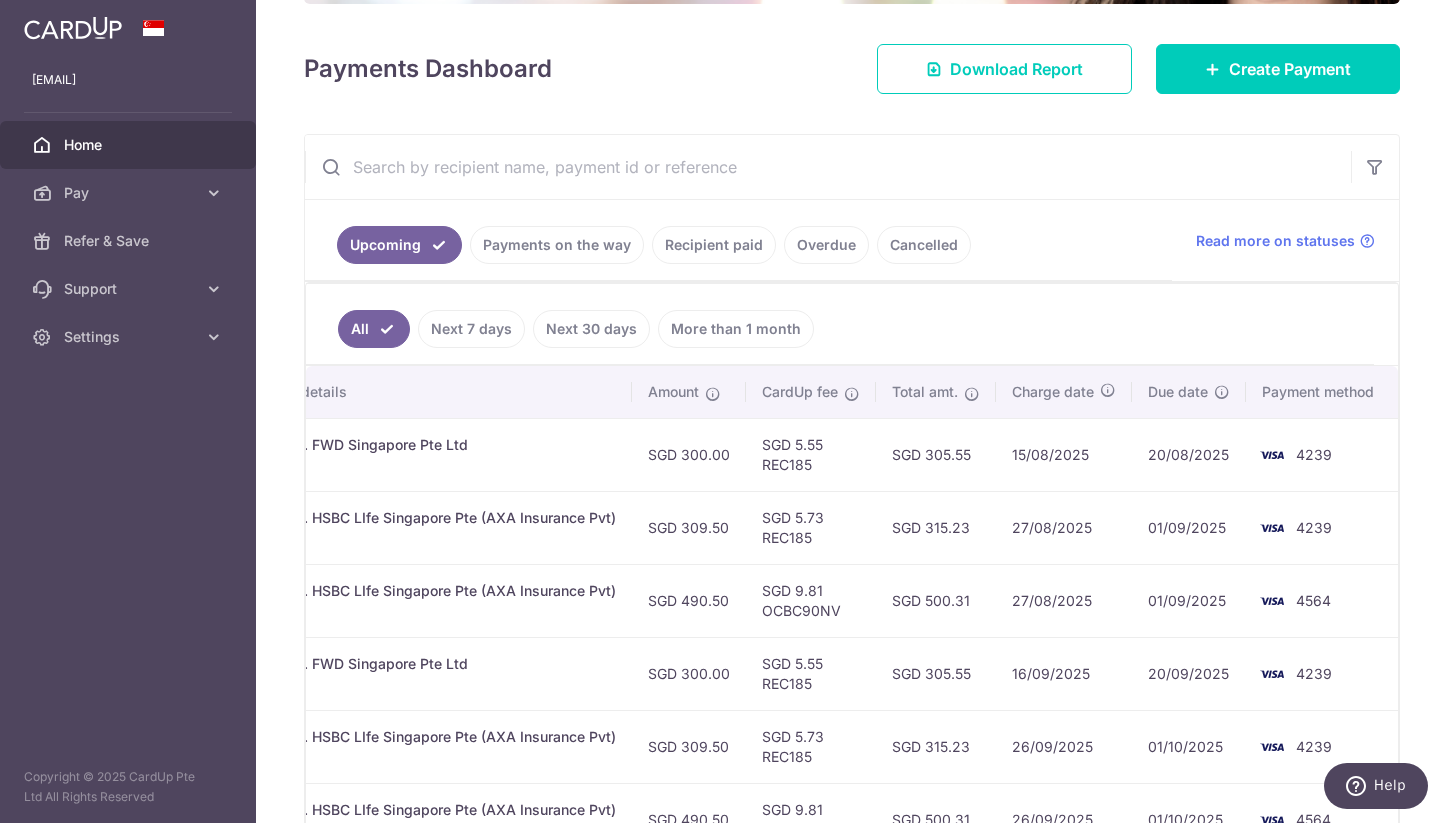 click on "4564" at bounding box center (1313, 600) 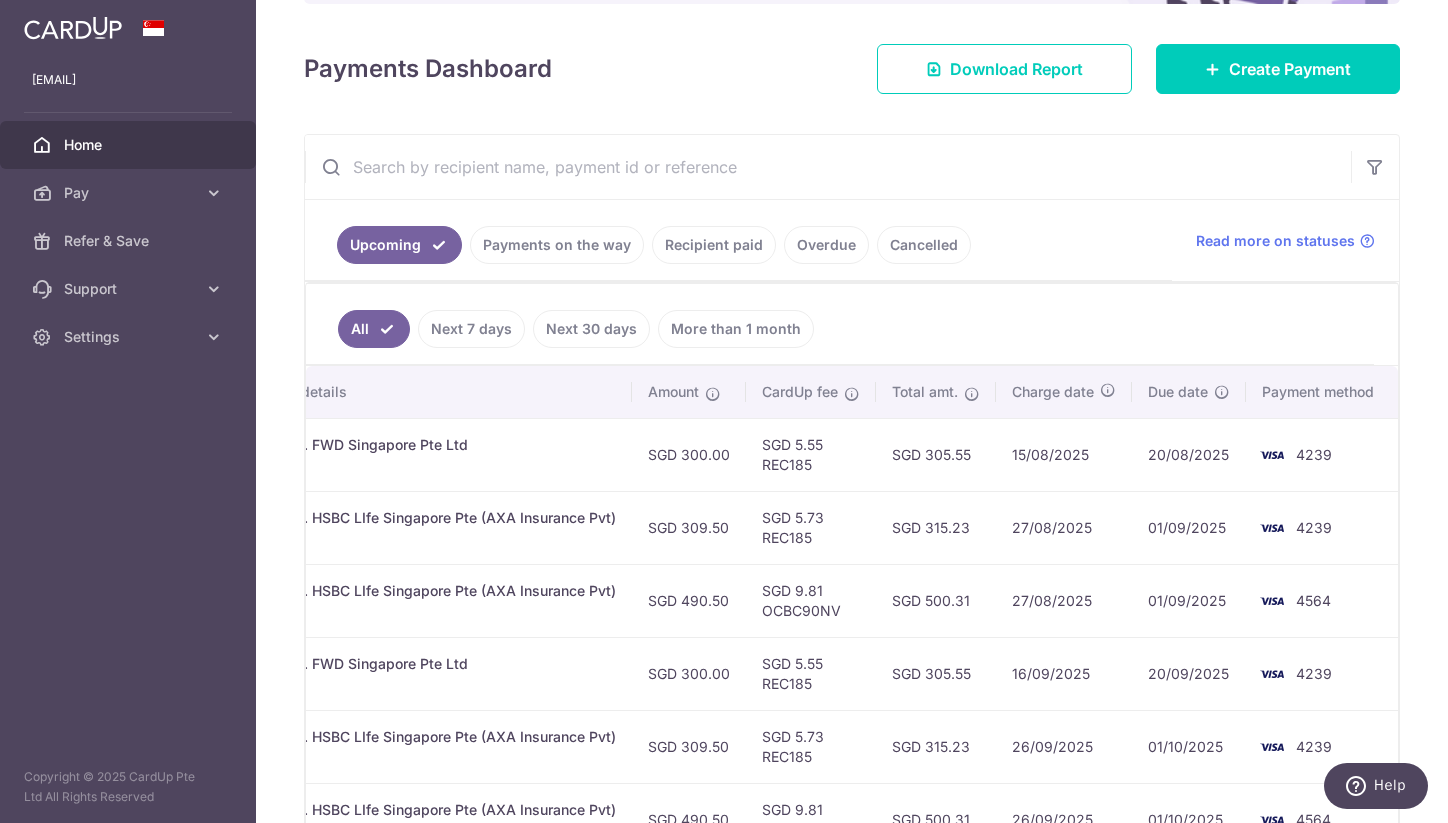 click on "Payments on the way" at bounding box center (557, 245) 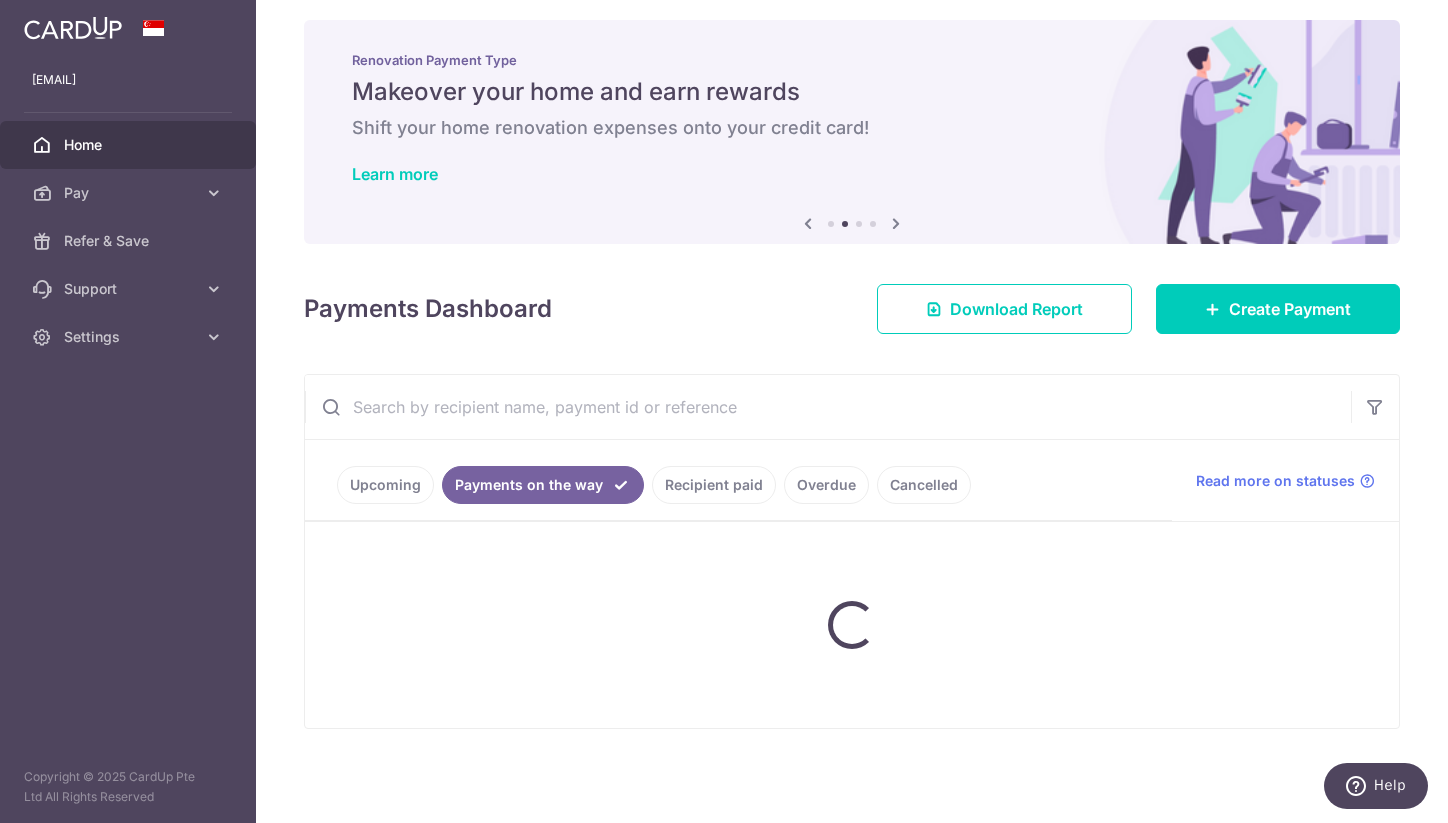 scroll, scrollTop: 69, scrollLeft: 0, axis: vertical 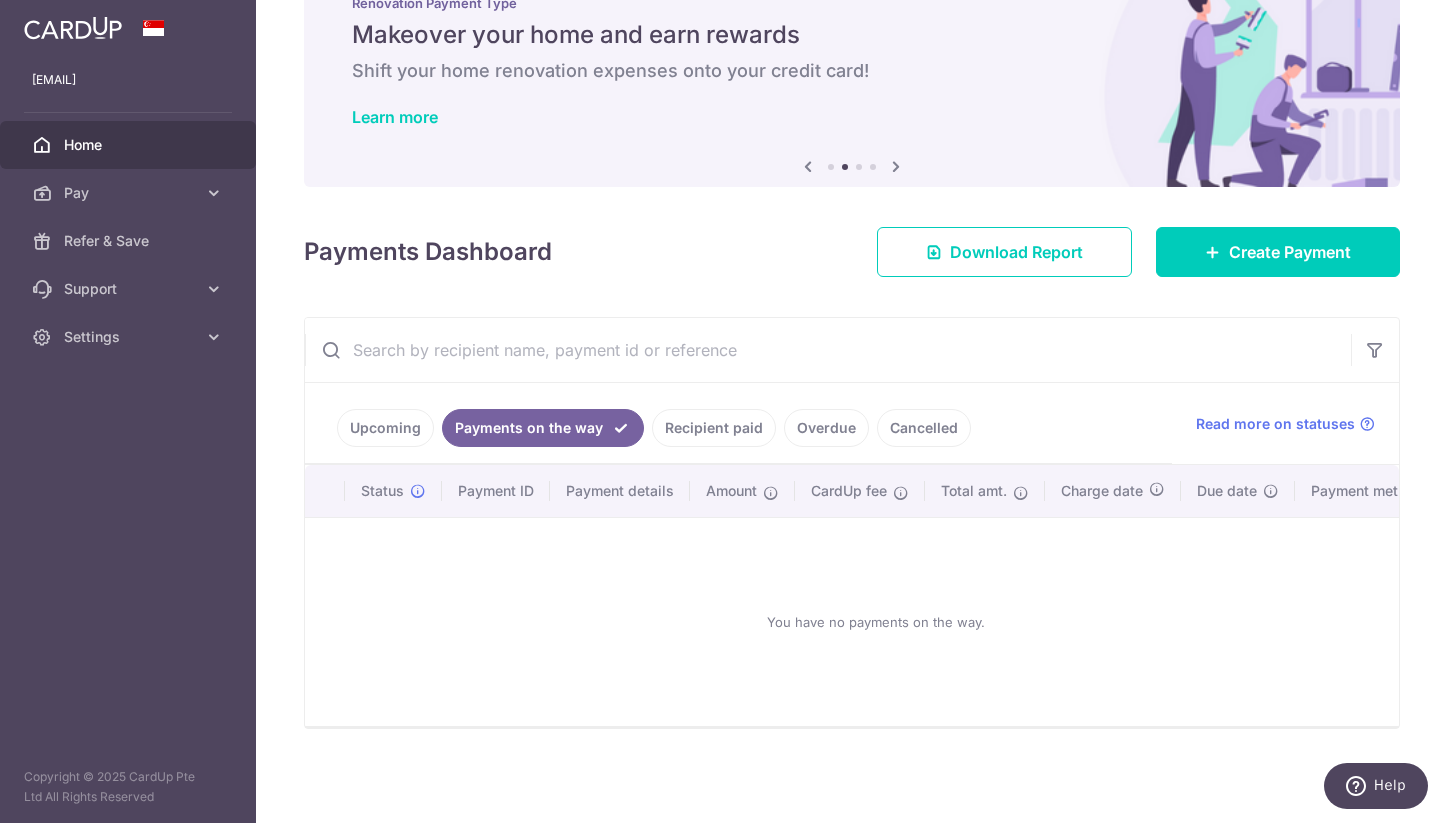 click on "Upcoming" at bounding box center (385, 428) 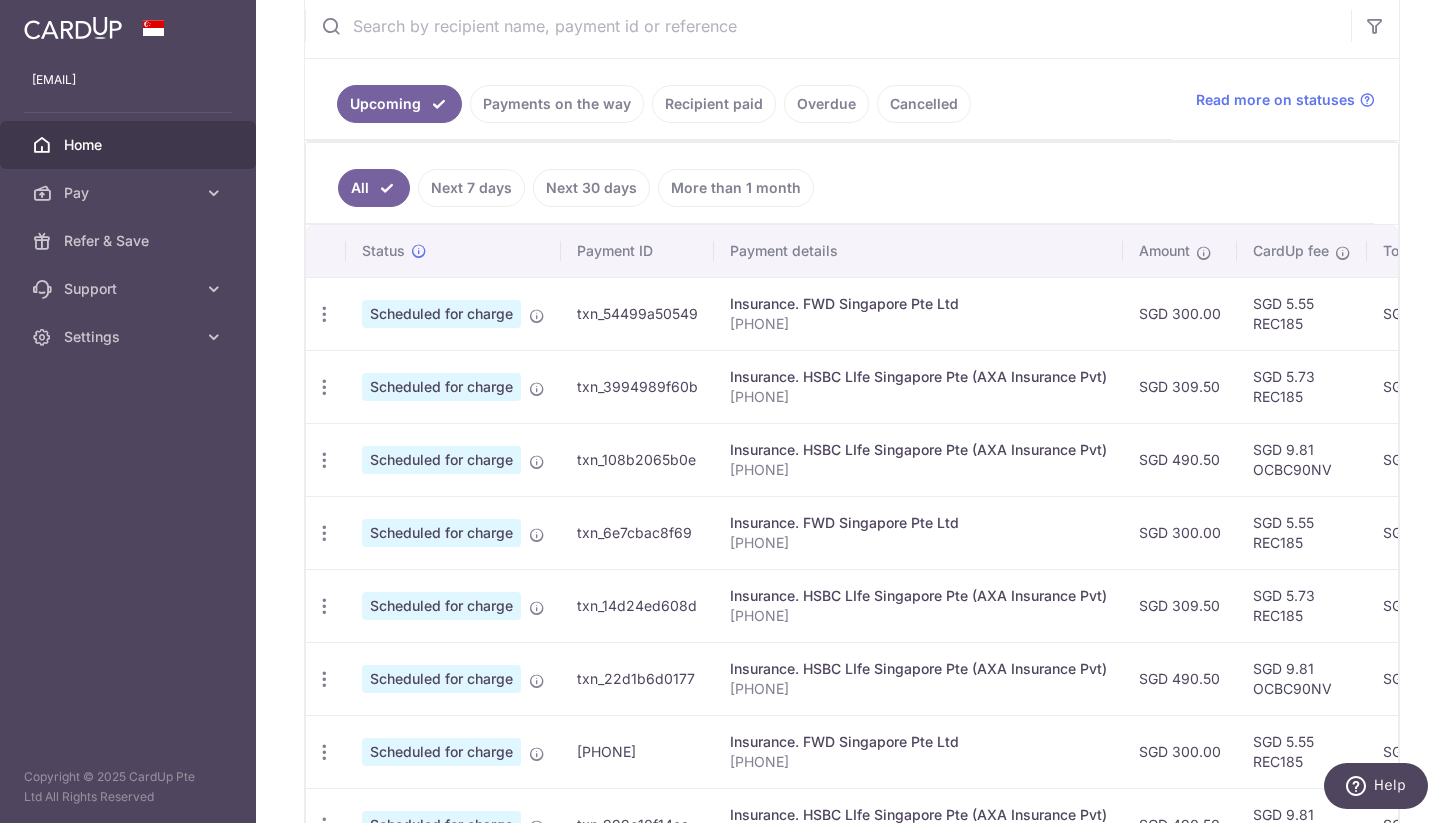 scroll, scrollTop: 395, scrollLeft: 0, axis: vertical 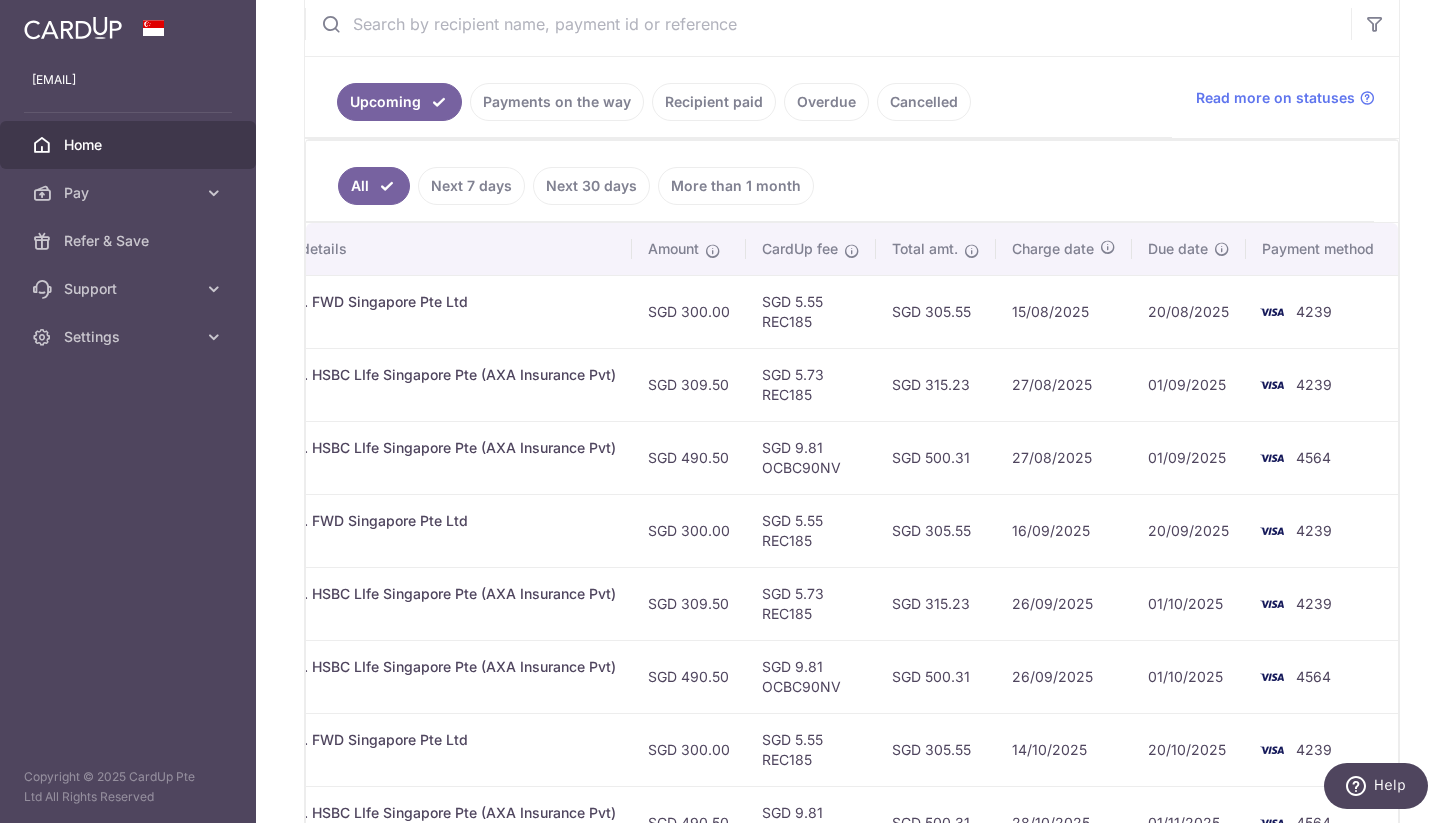 drag, startPoint x: 1343, startPoint y: 461, endPoint x: 627, endPoint y: 440, distance: 716.3079 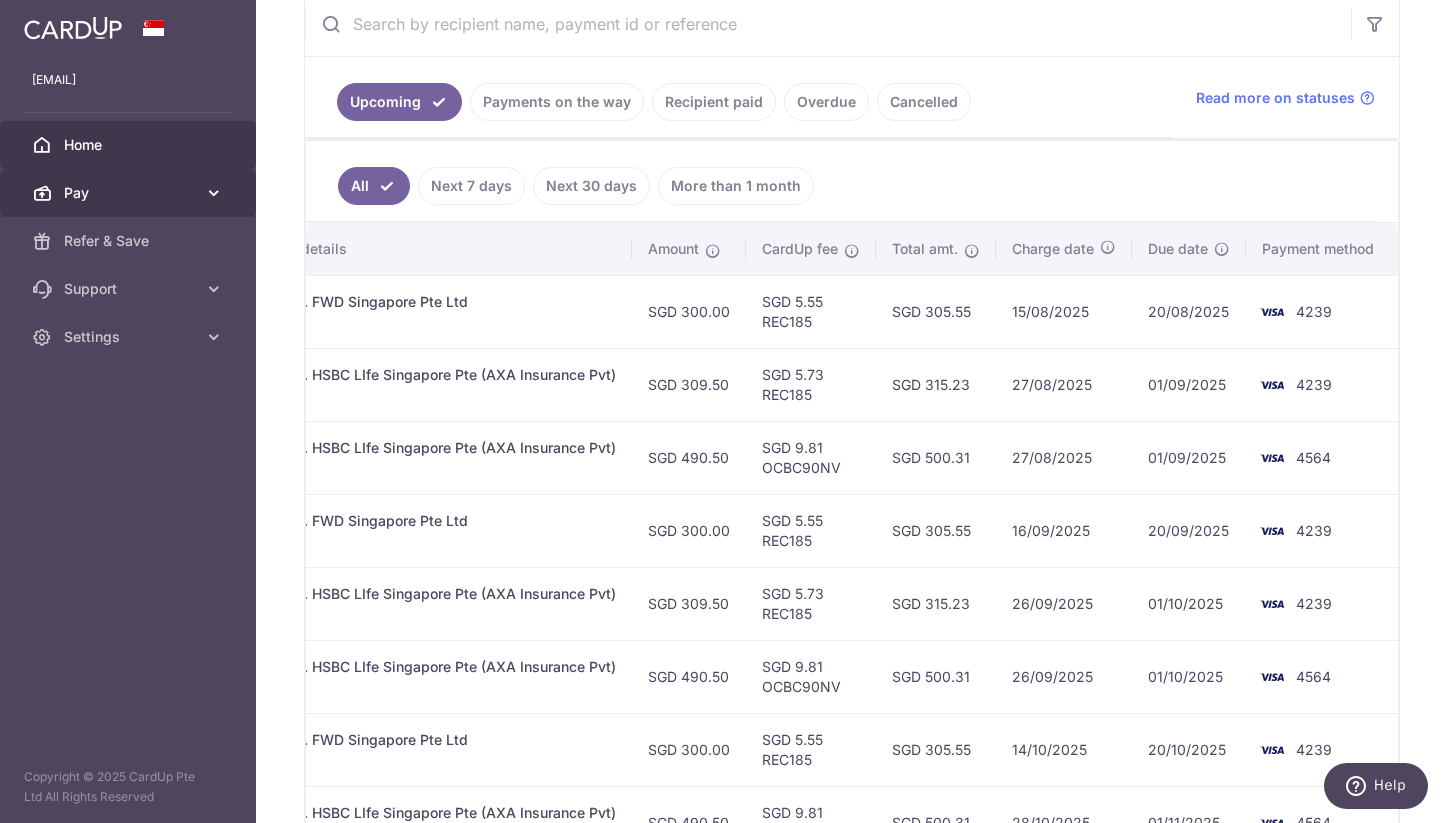 click on "Pay" at bounding box center (130, 193) 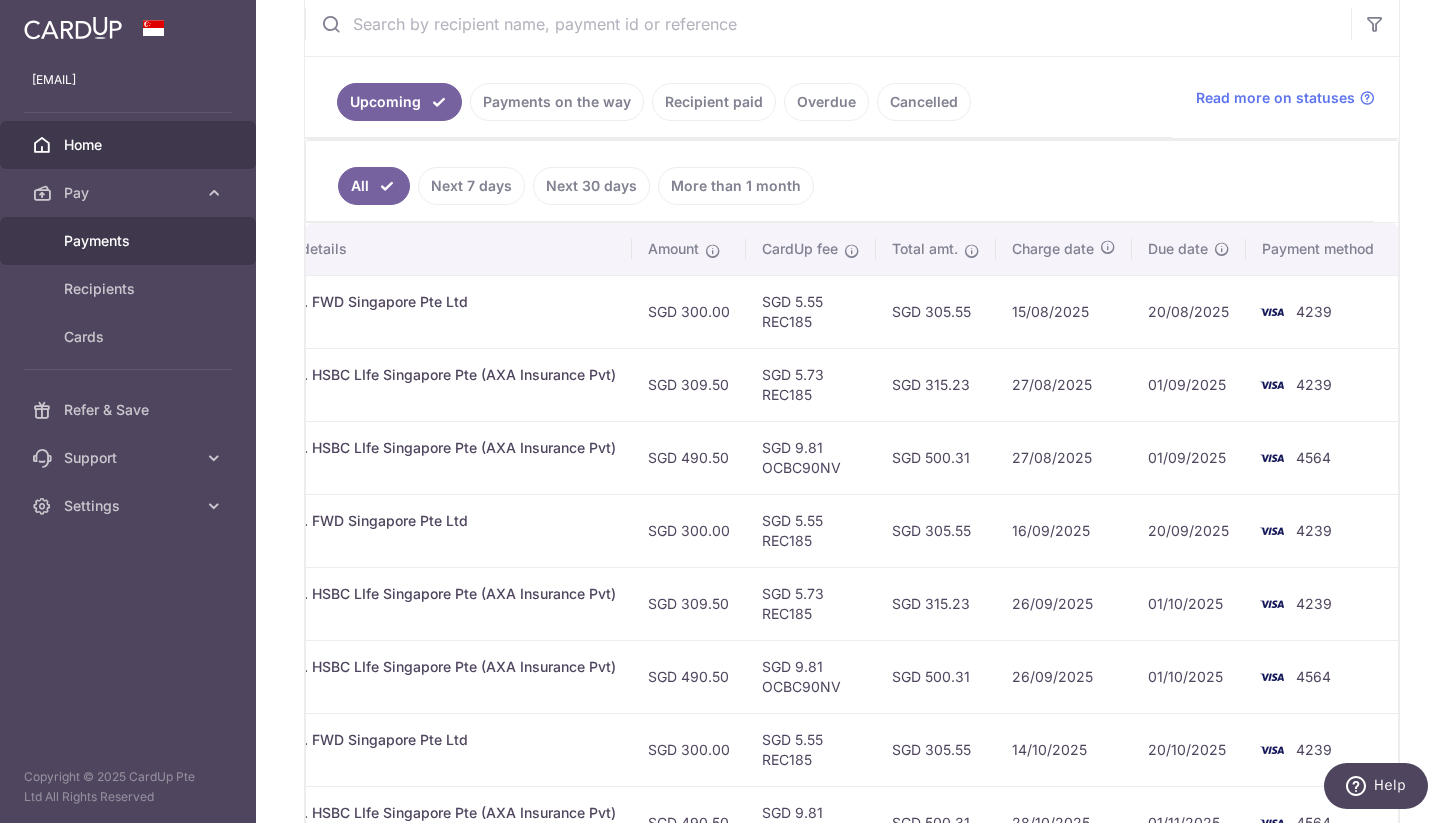 click on "Payments" at bounding box center (128, 241) 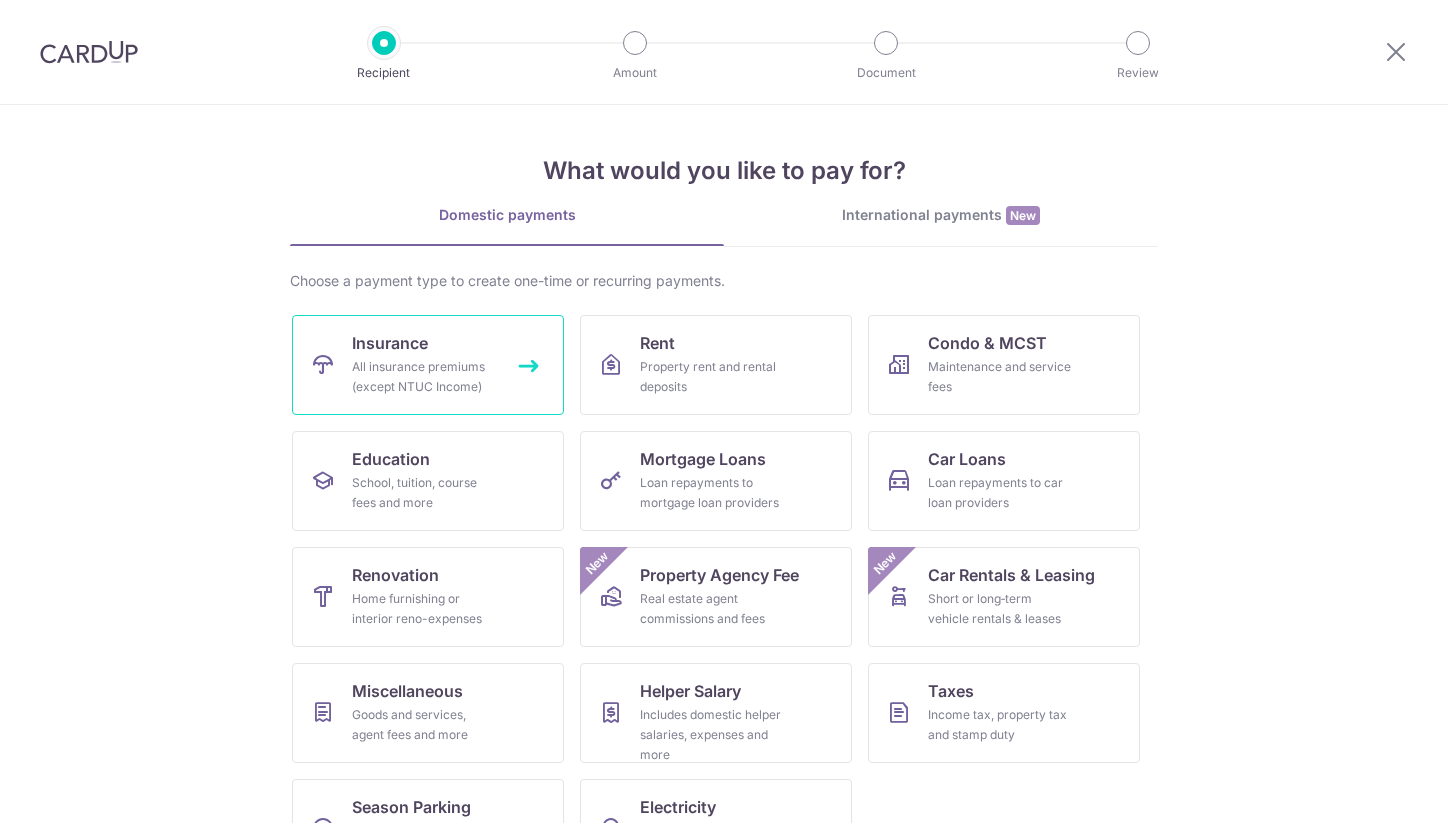 scroll, scrollTop: 0, scrollLeft: 0, axis: both 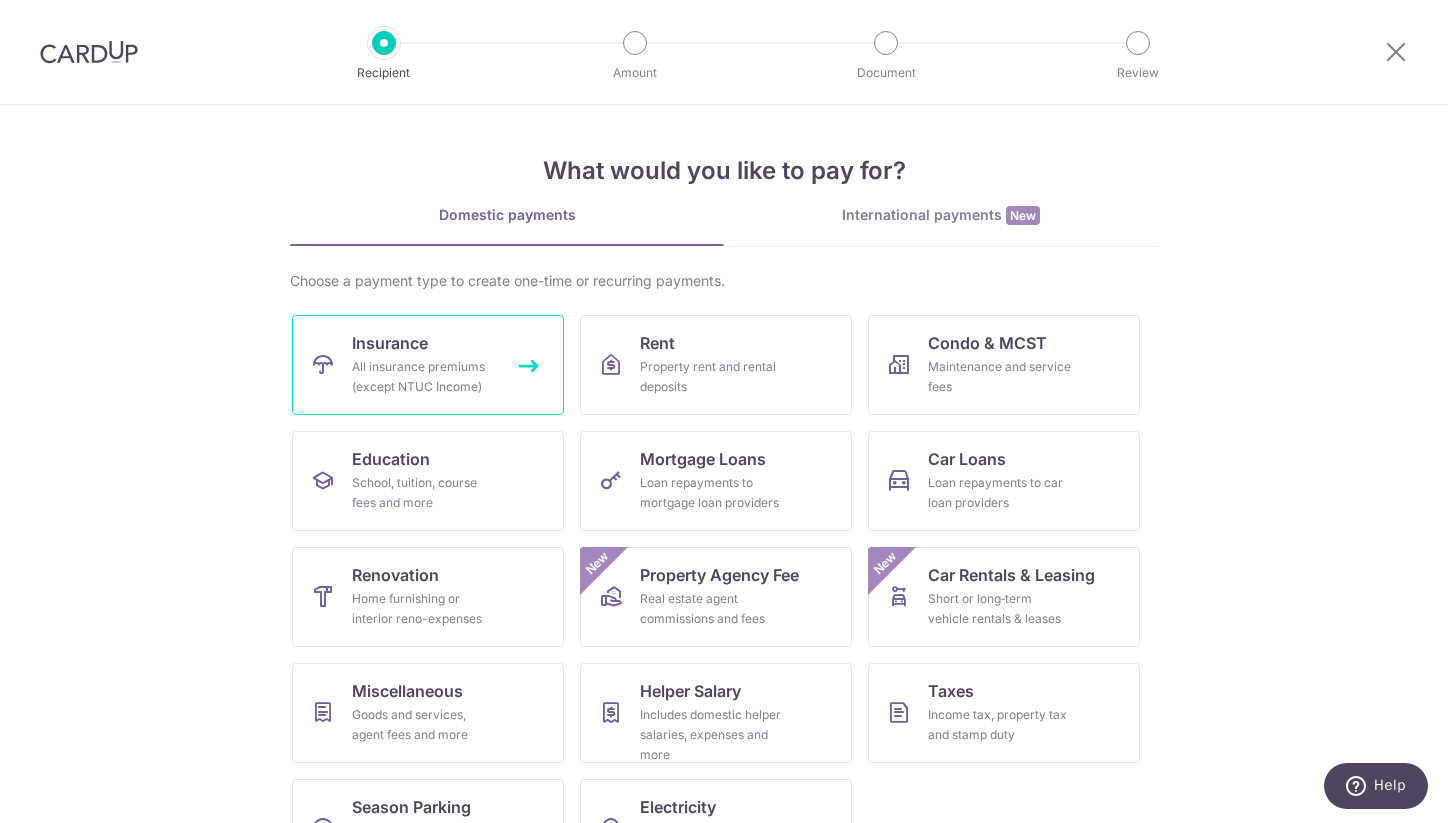 click on "Insurance All insurance premiums (except NTUC Income)" at bounding box center [428, 365] 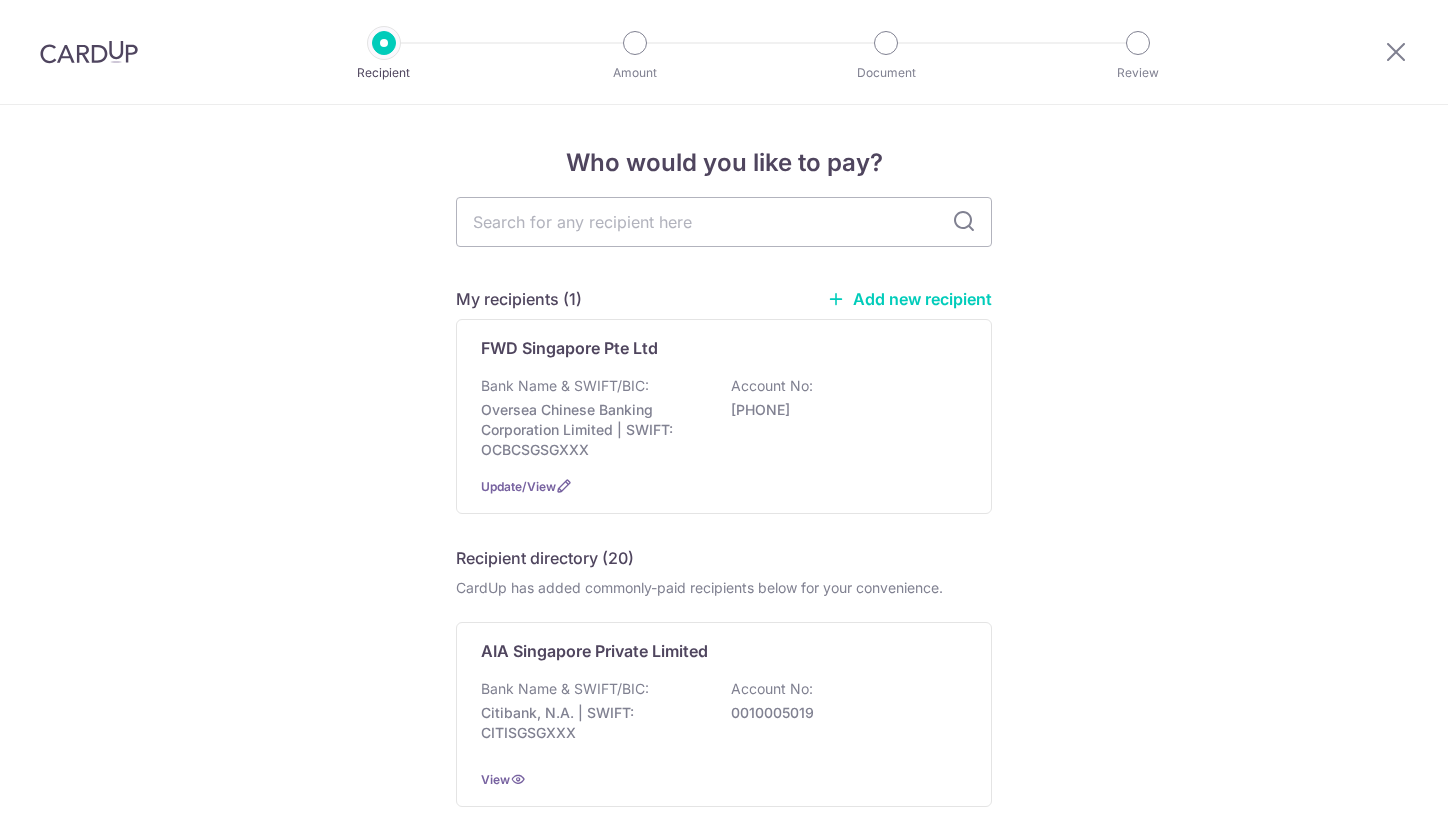 scroll, scrollTop: 0, scrollLeft: 0, axis: both 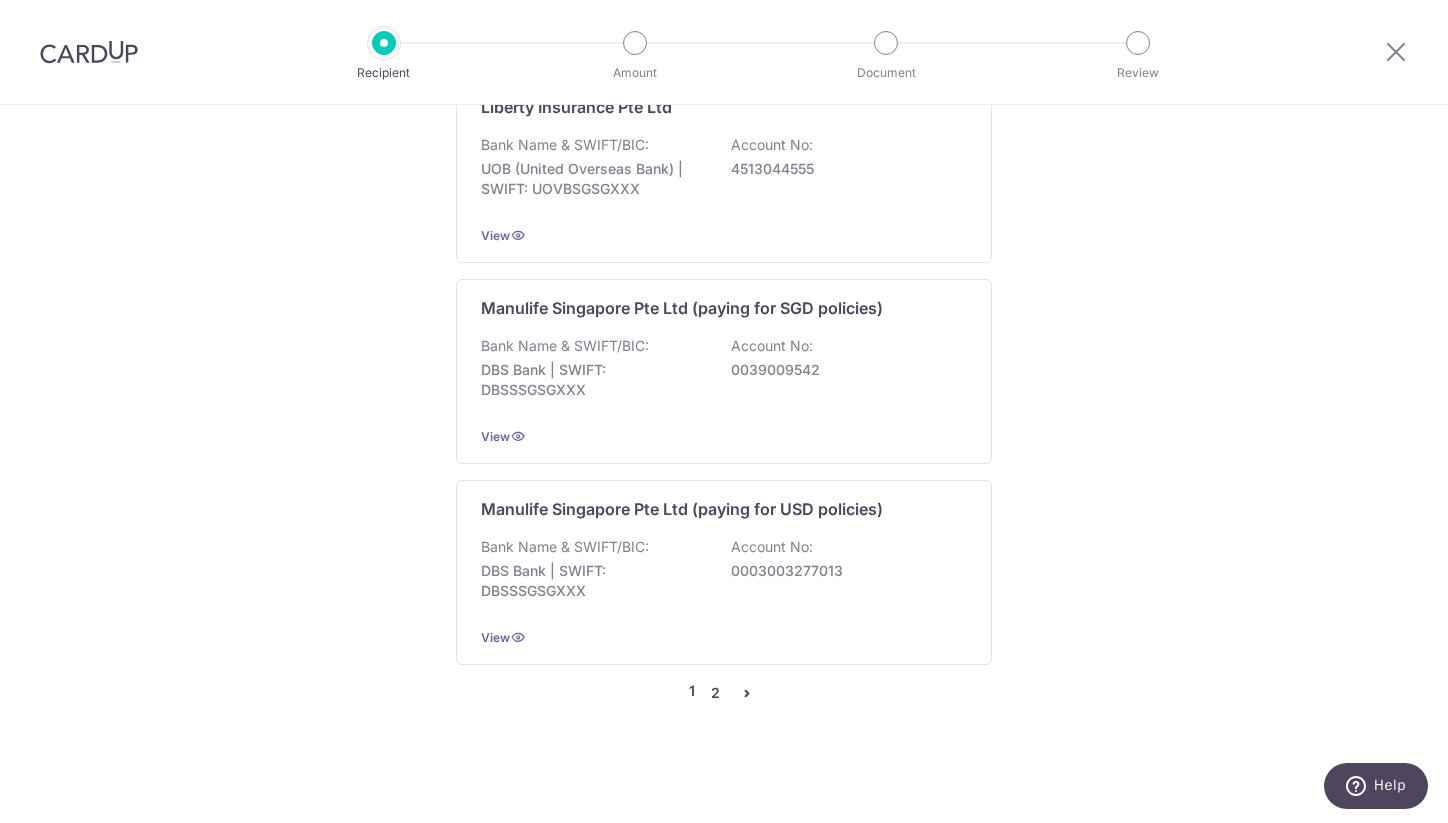 click on "2" at bounding box center (715, 693) 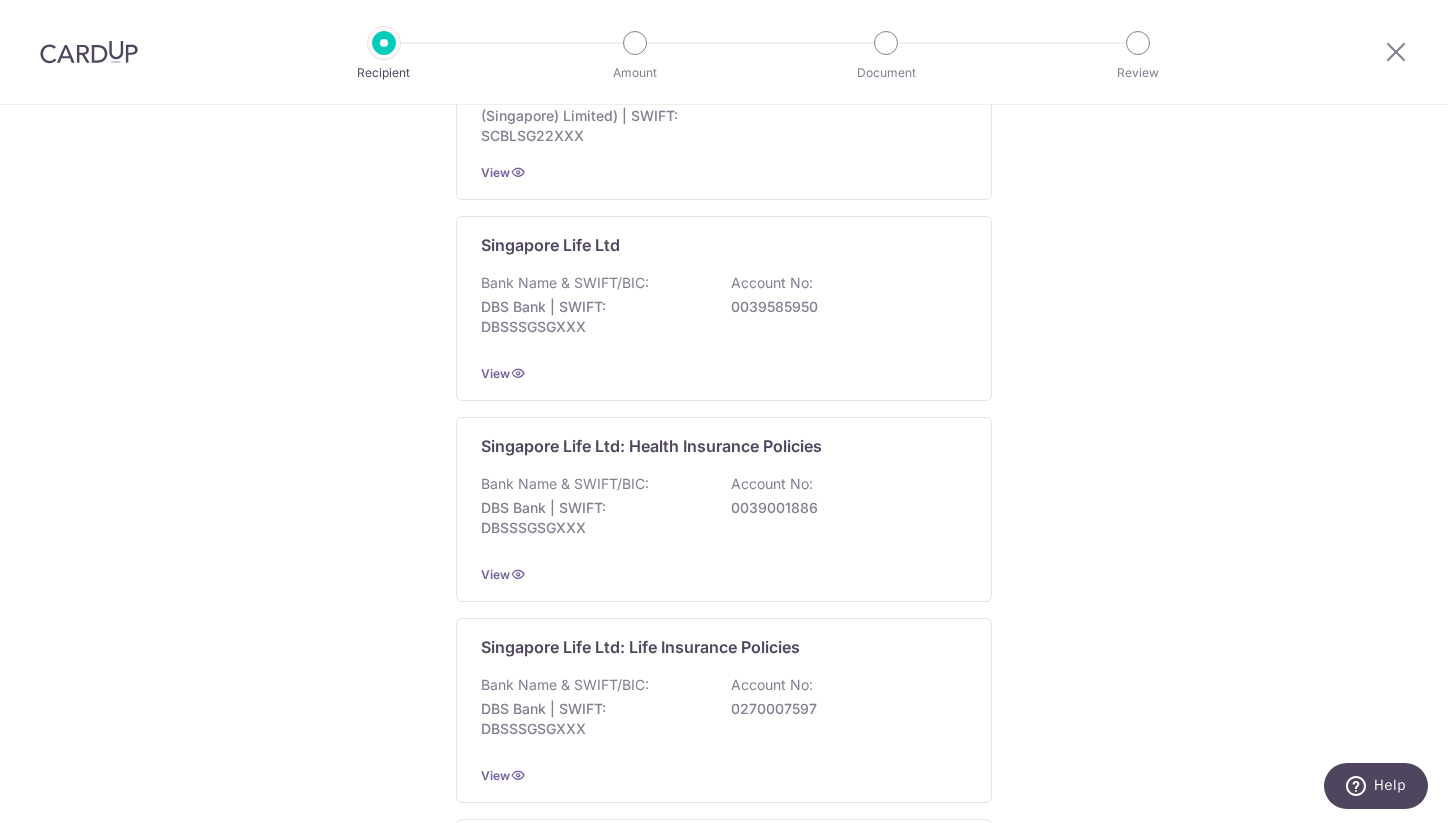 scroll, scrollTop: 624, scrollLeft: 0, axis: vertical 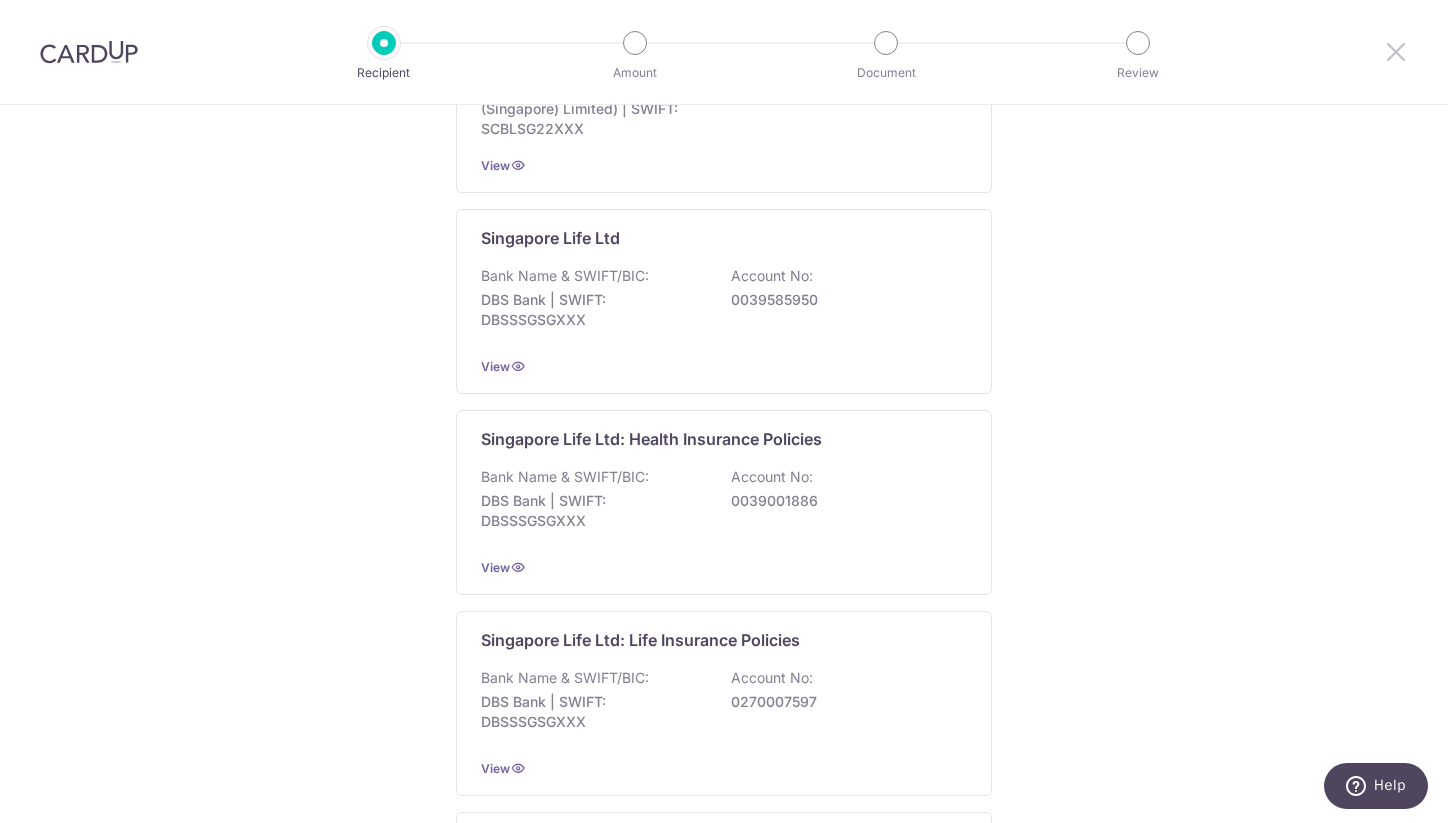 click at bounding box center (1396, 51) 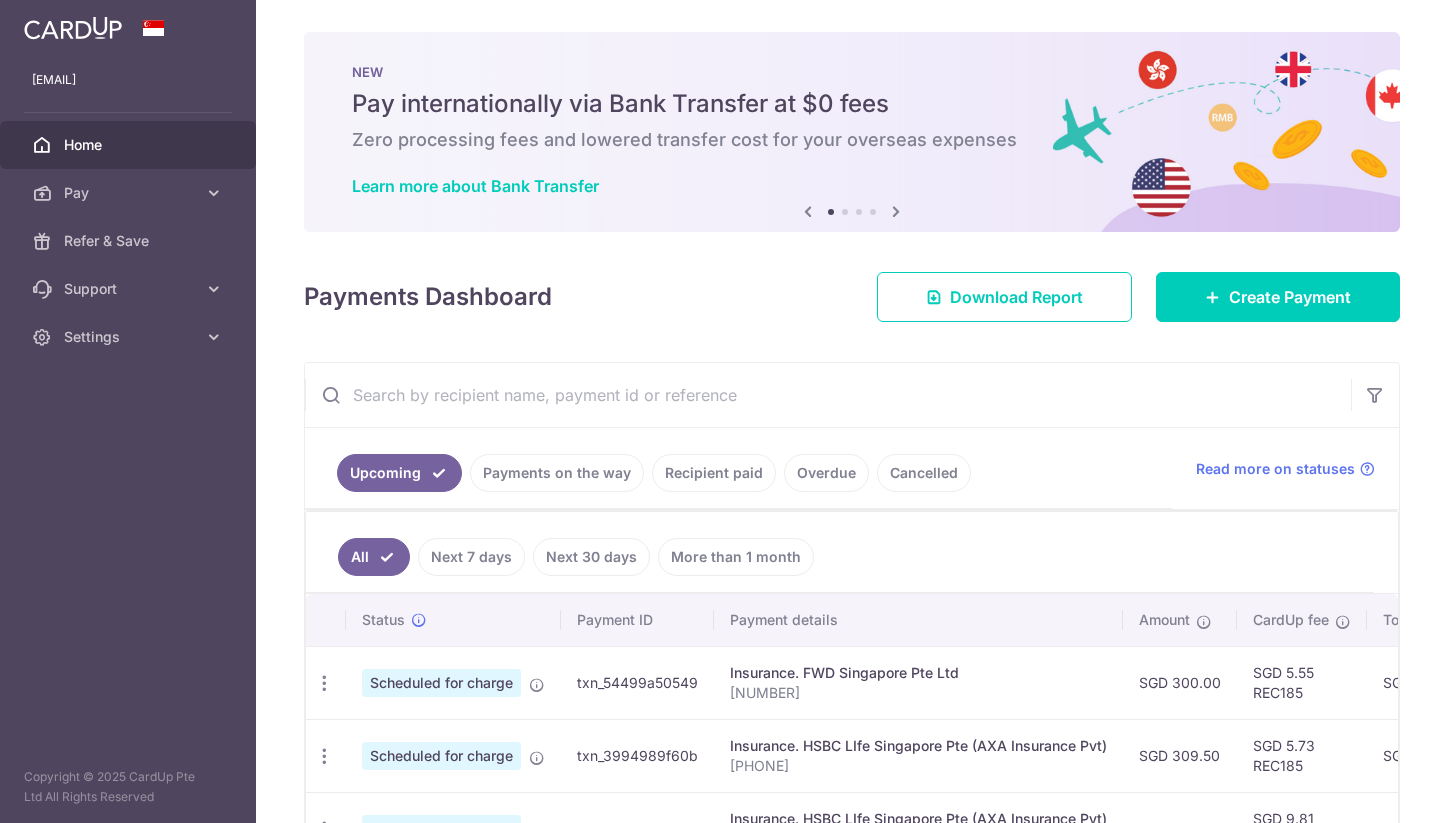 scroll, scrollTop: 0, scrollLeft: 0, axis: both 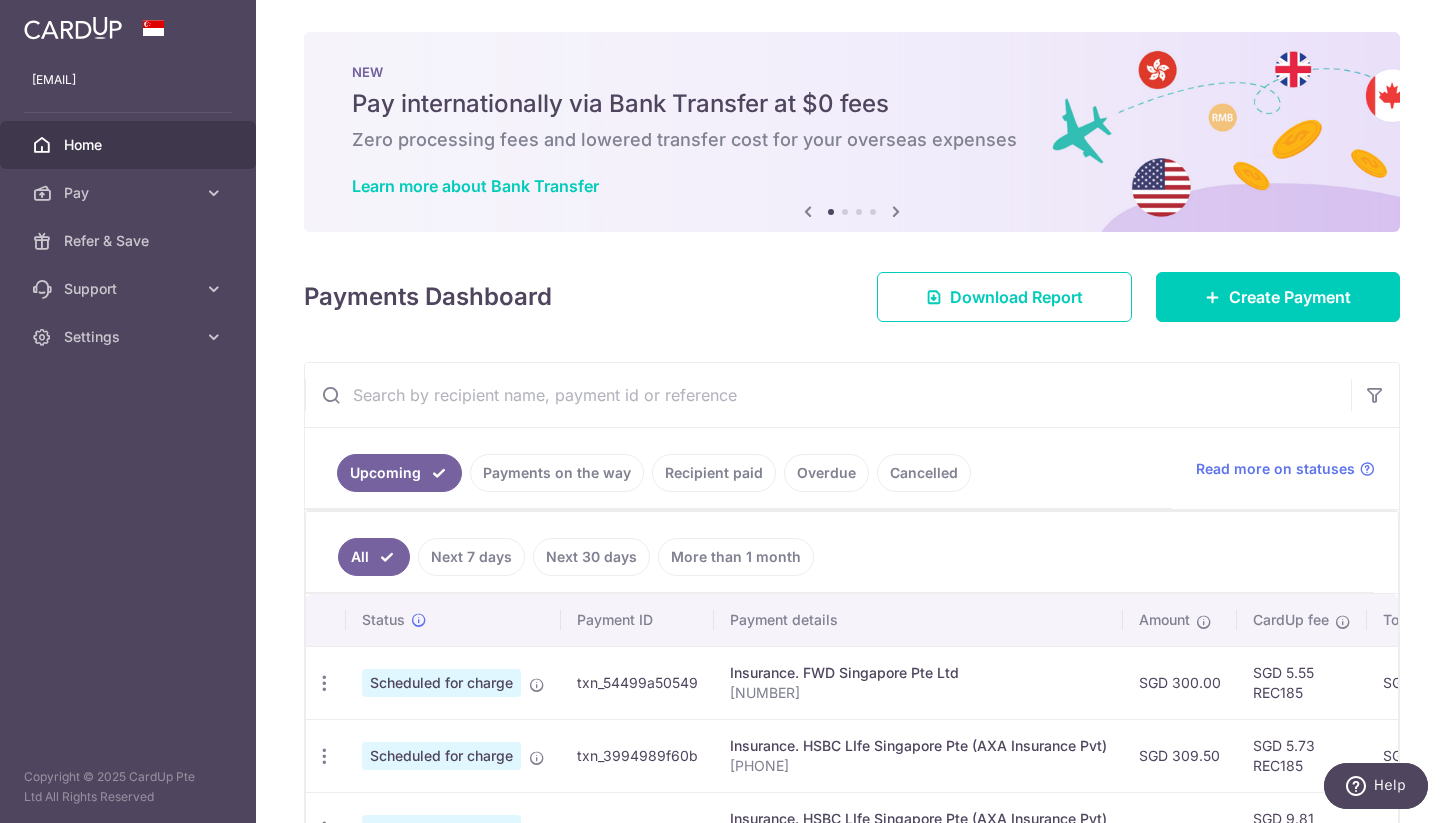 click at bounding box center (828, 395) 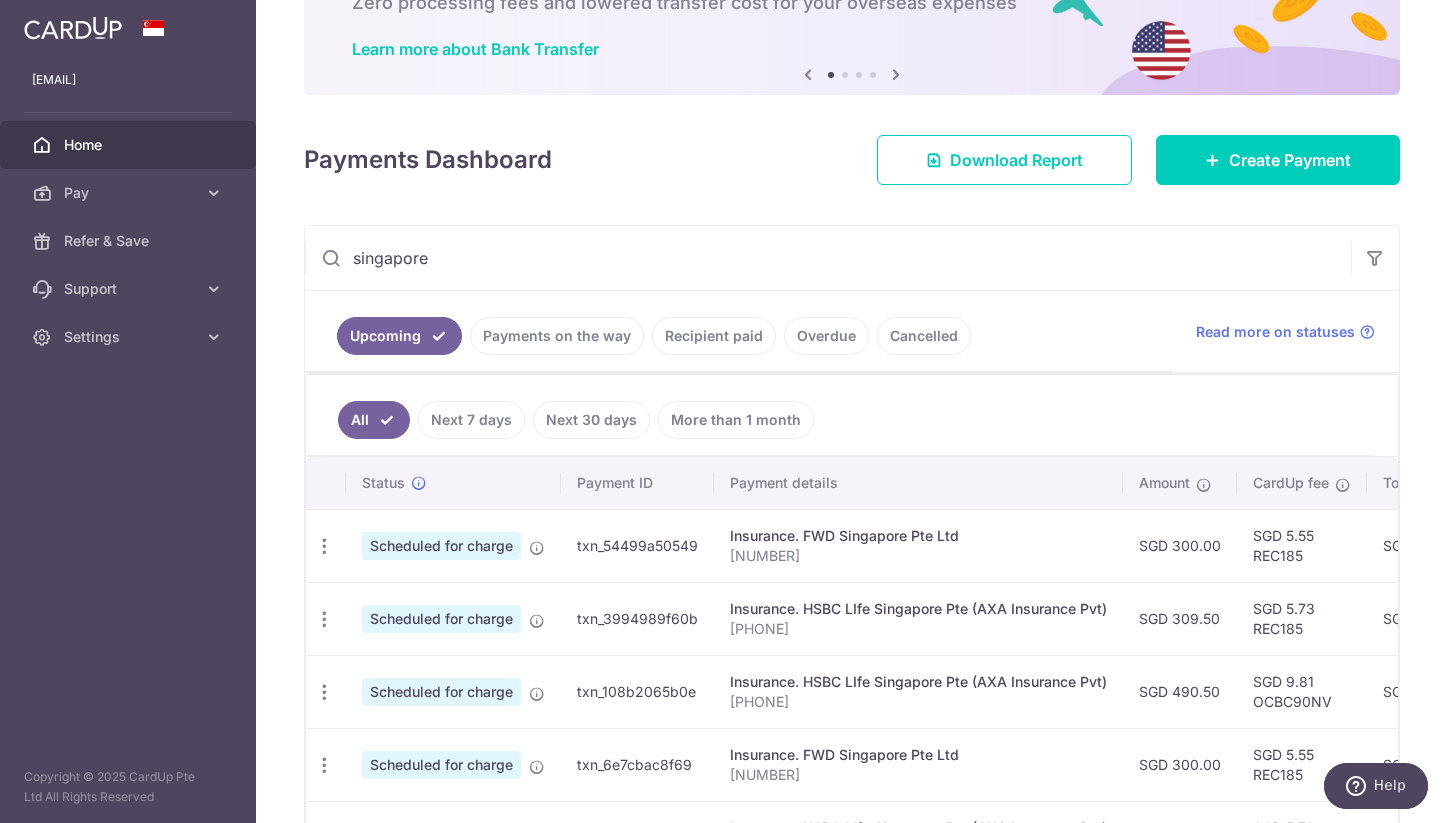 scroll, scrollTop: 0, scrollLeft: 0, axis: both 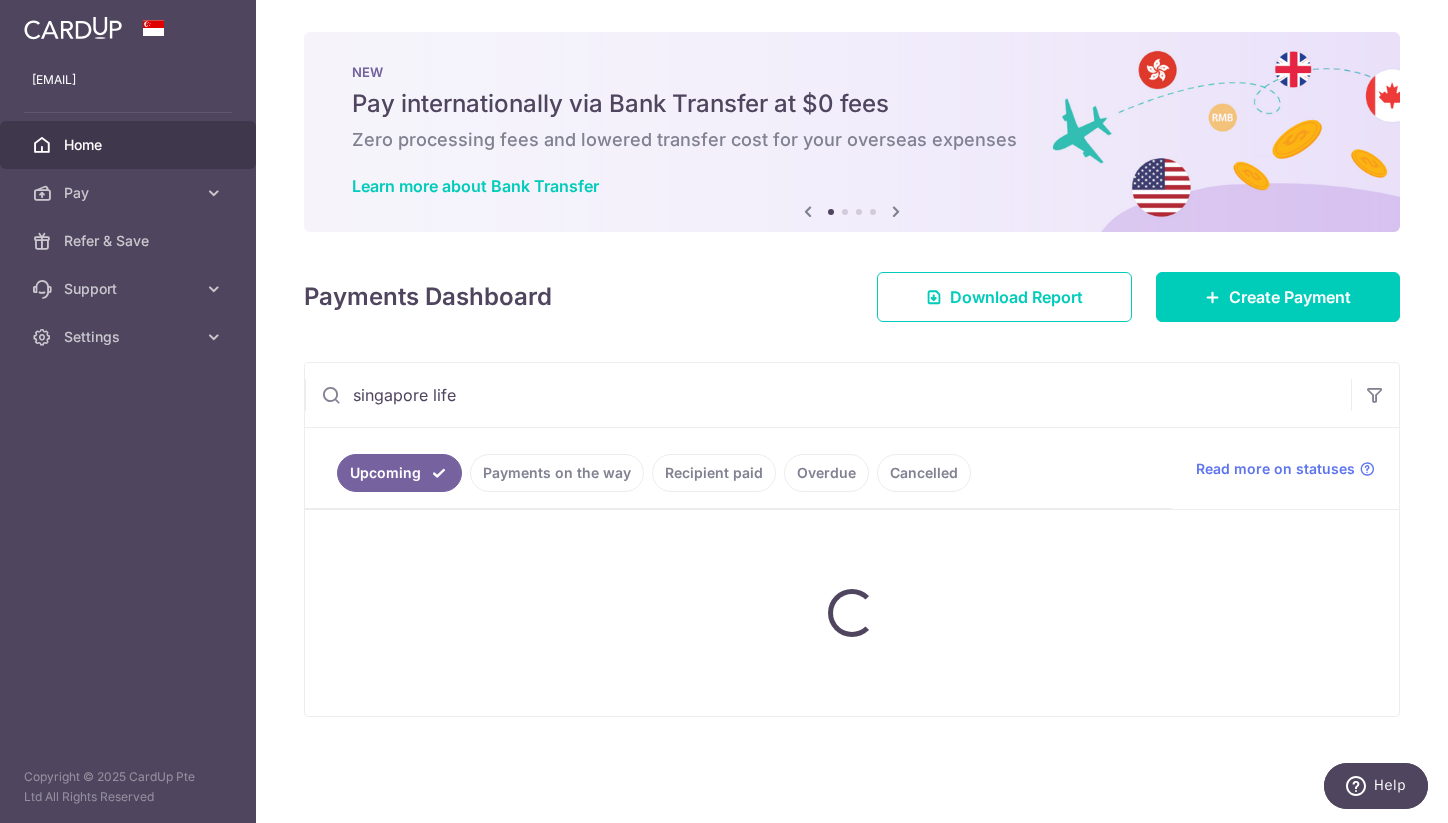 type on "singapore life" 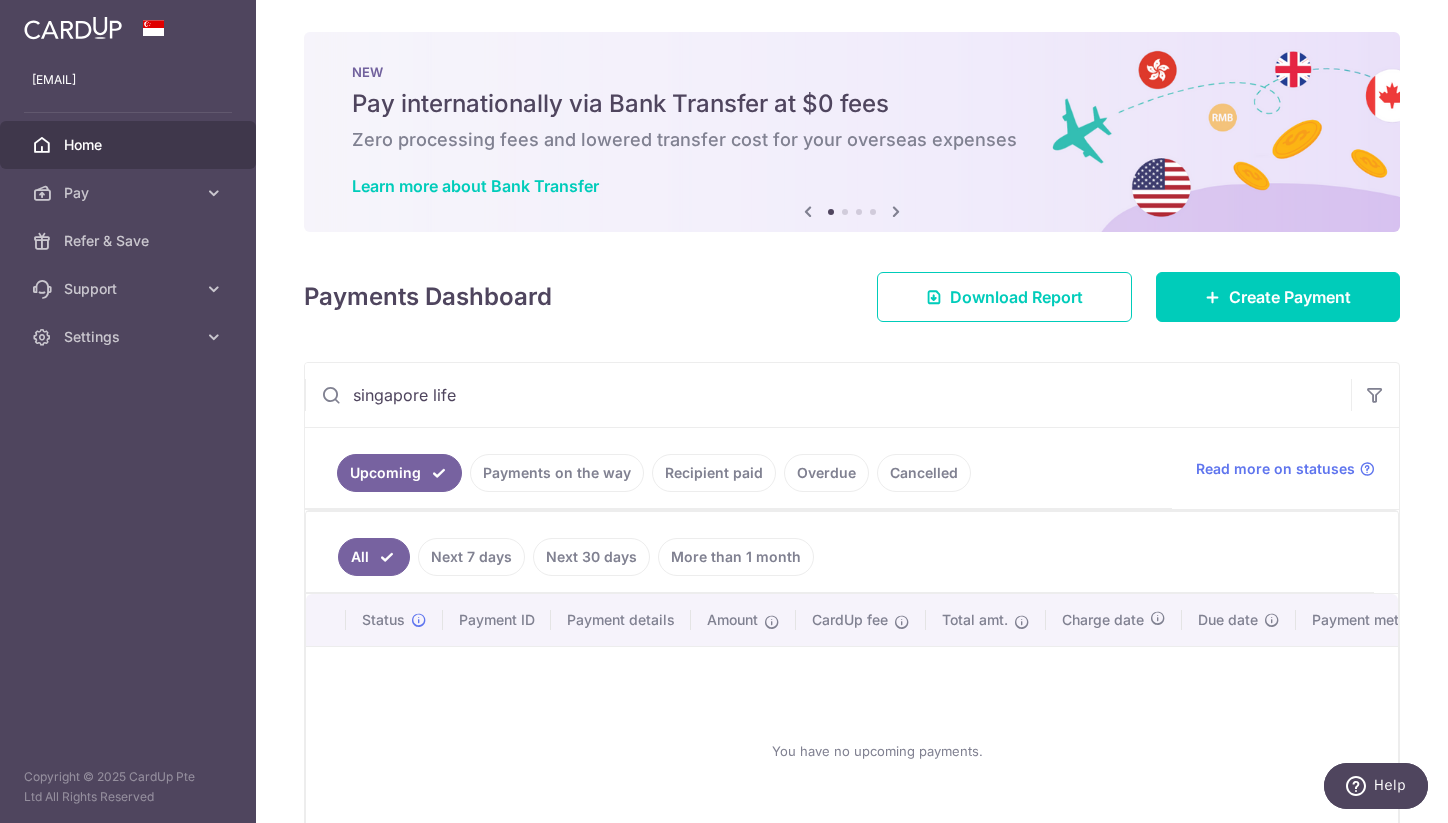 click on "Recipient paid" at bounding box center (714, 473) 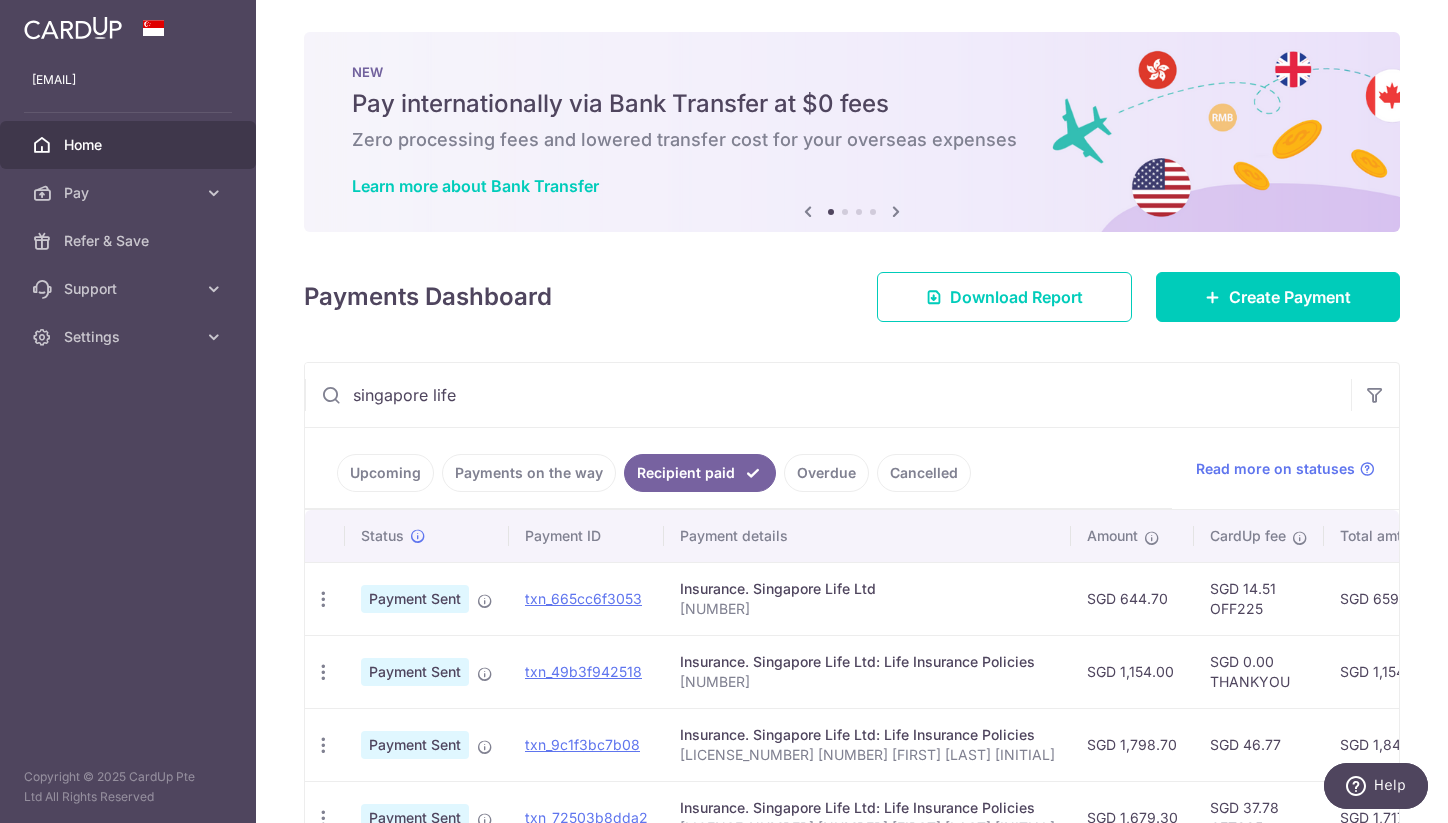 click on "singapore life" at bounding box center (828, 395) 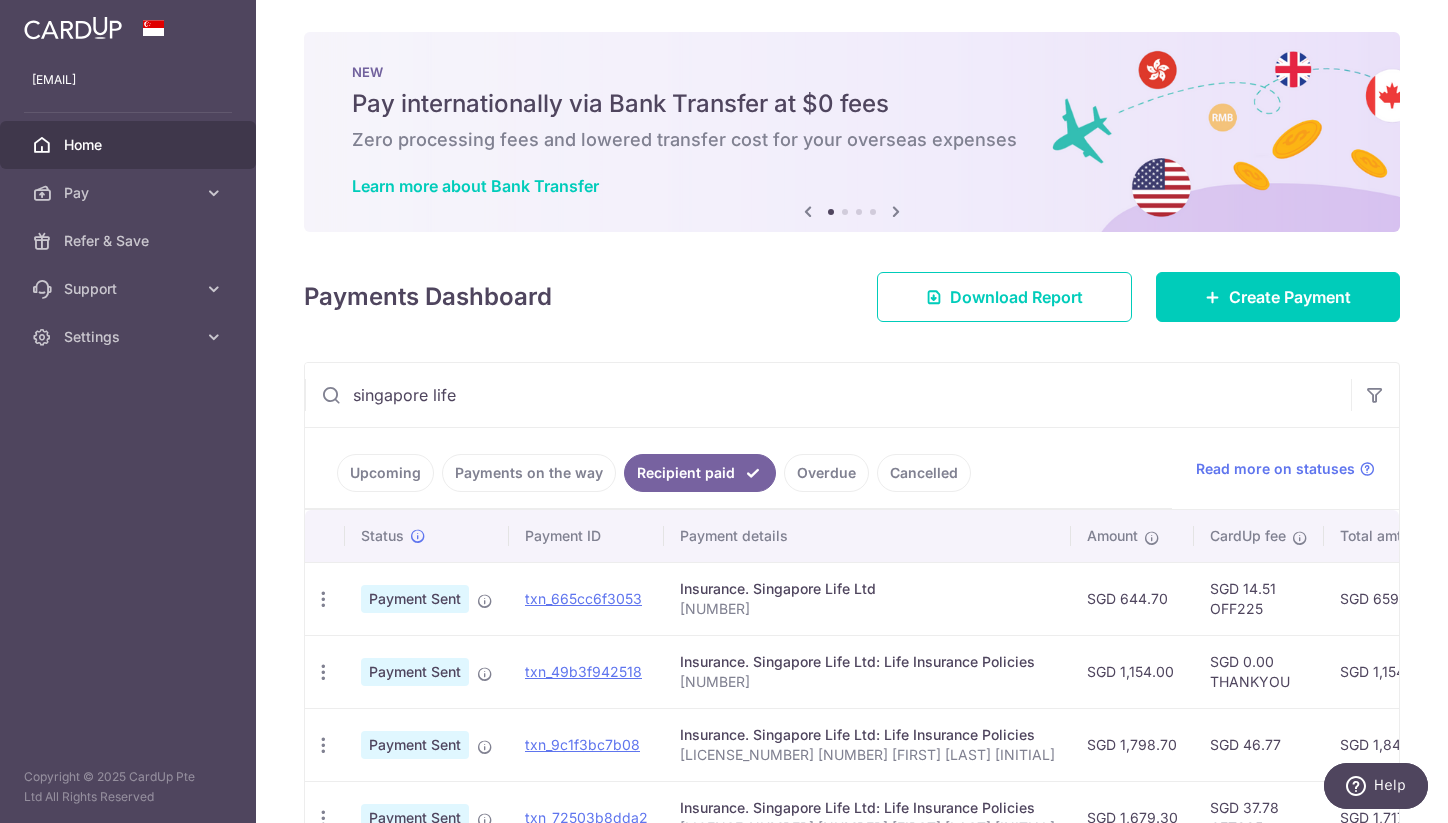 scroll, scrollTop: 128, scrollLeft: 0, axis: vertical 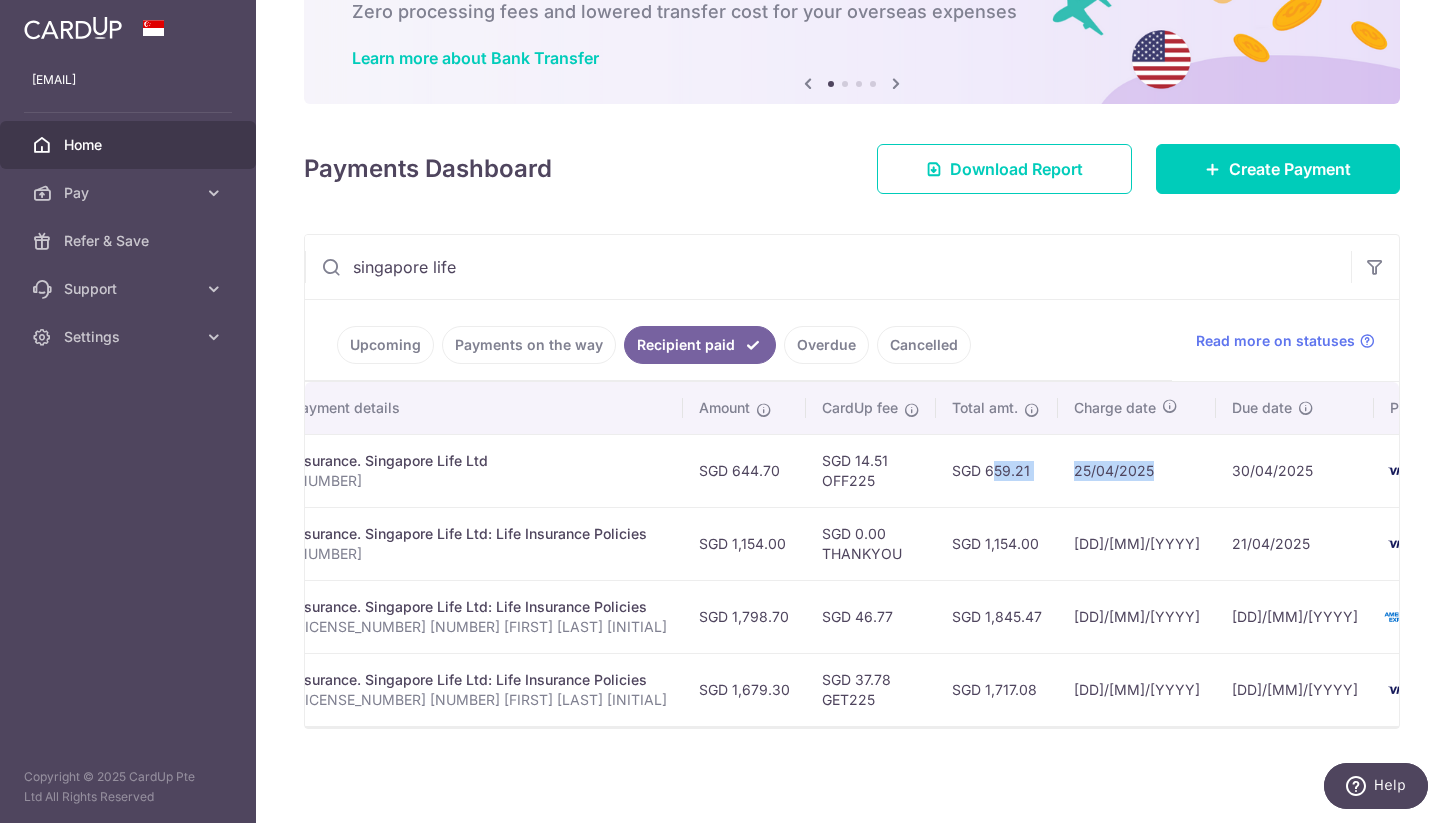 drag, startPoint x: 931, startPoint y: 475, endPoint x: 1043, endPoint y: 488, distance: 112.75194 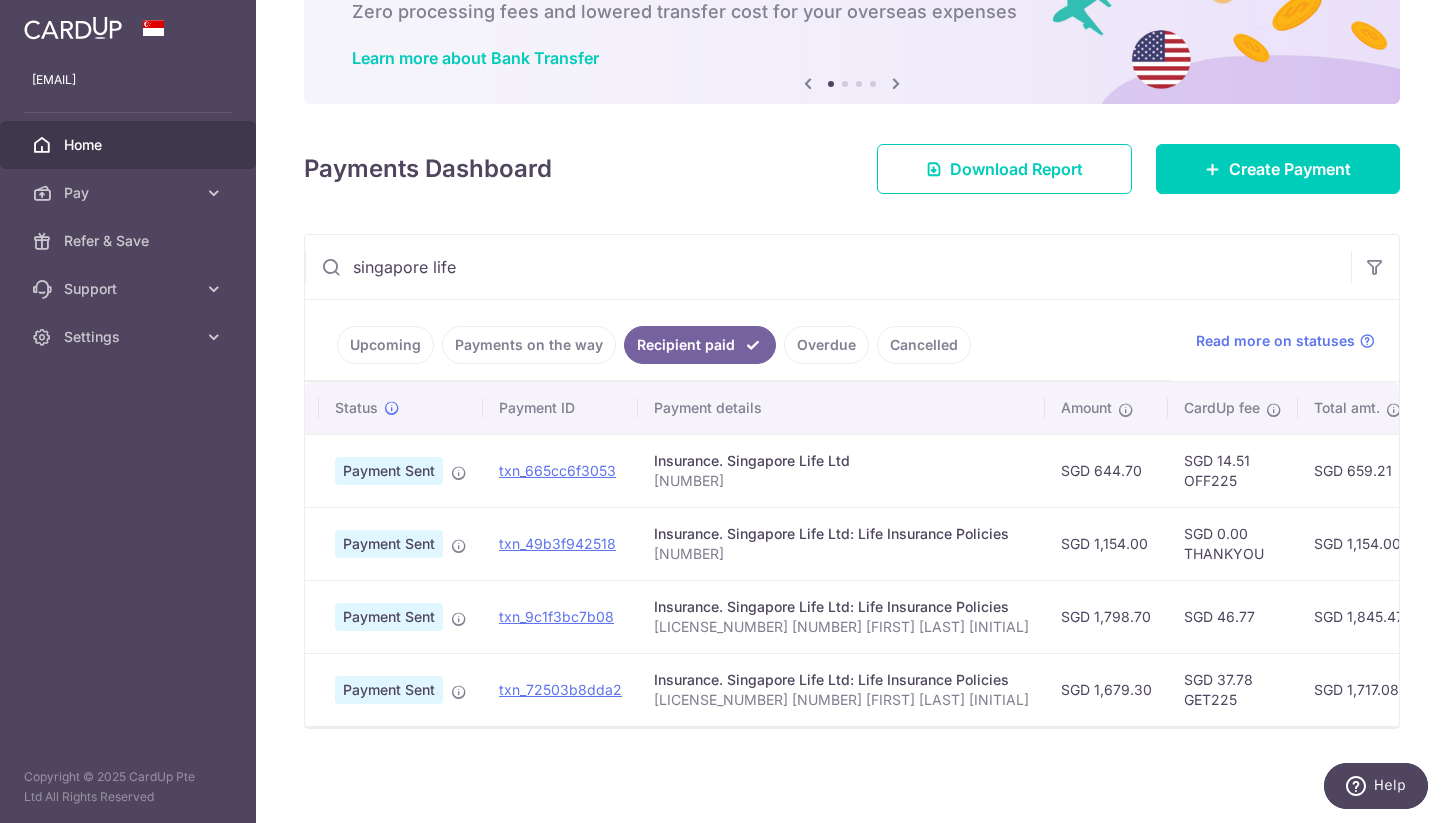 scroll, scrollTop: 0, scrollLeft: 0, axis: both 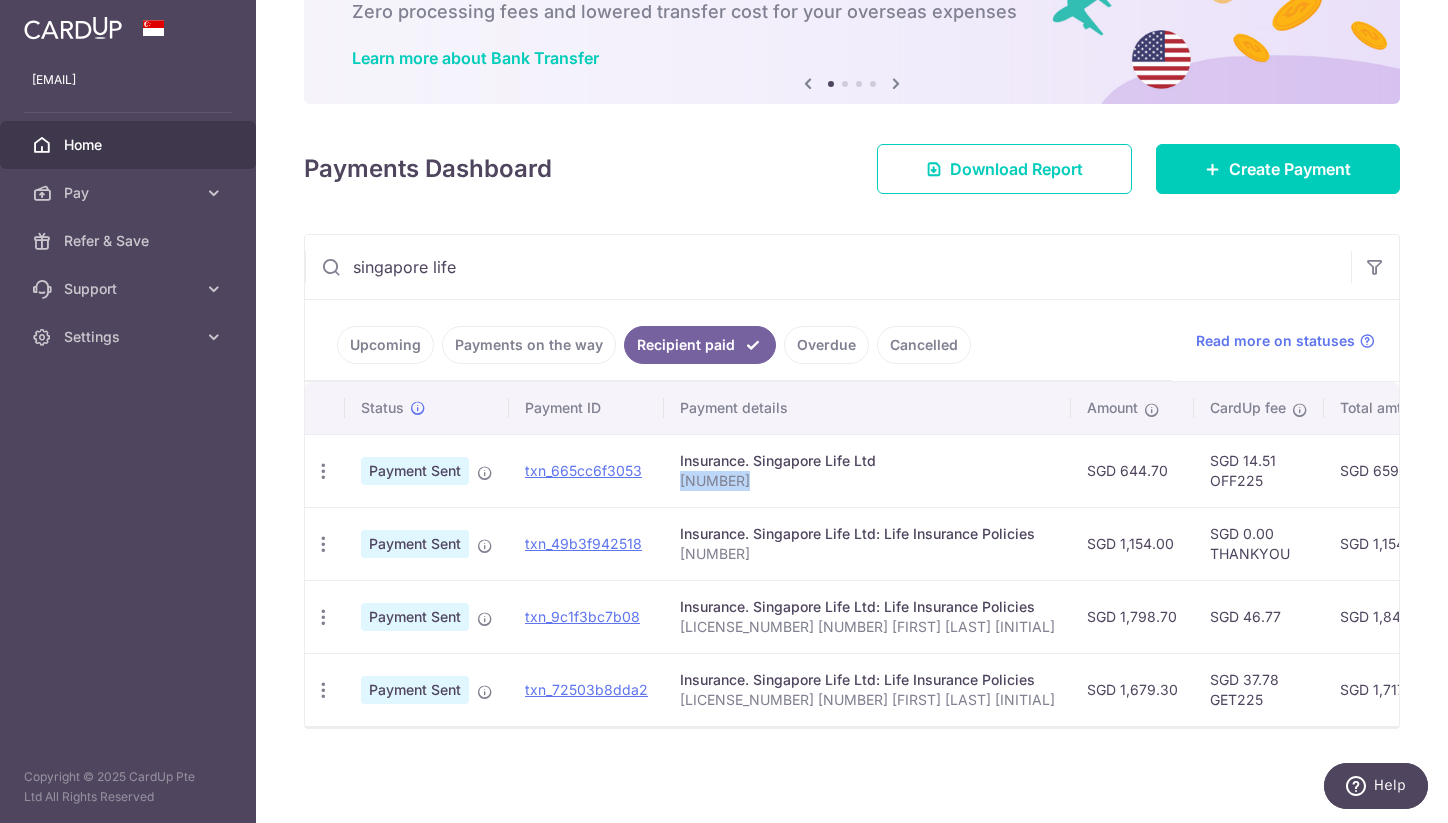 drag, startPoint x: 755, startPoint y: 481, endPoint x: 678, endPoint y: 484, distance: 77.05842 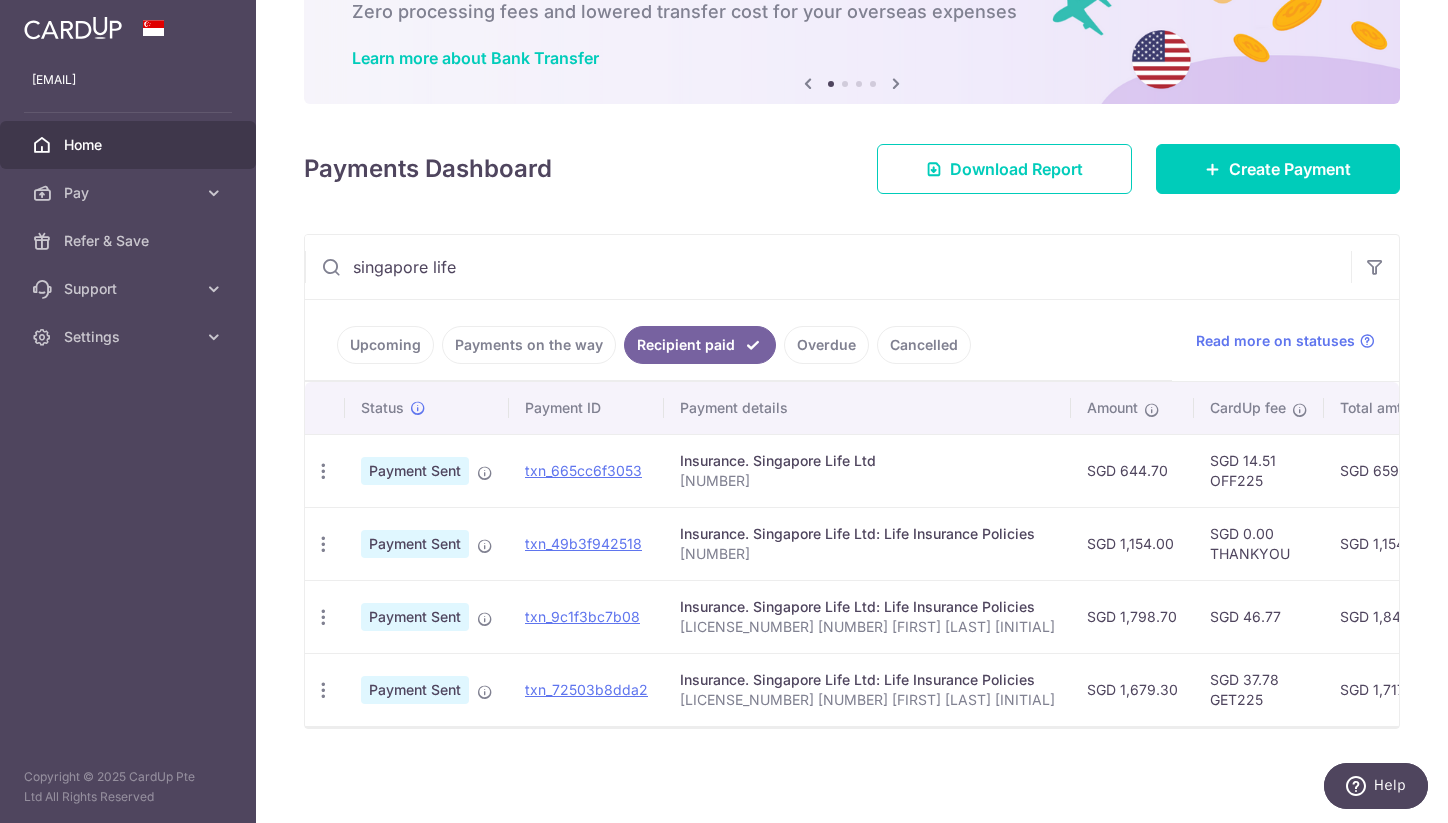 drag, startPoint x: 676, startPoint y: 460, endPoint x: 879, endPoint y: 464, distance: 203.0394 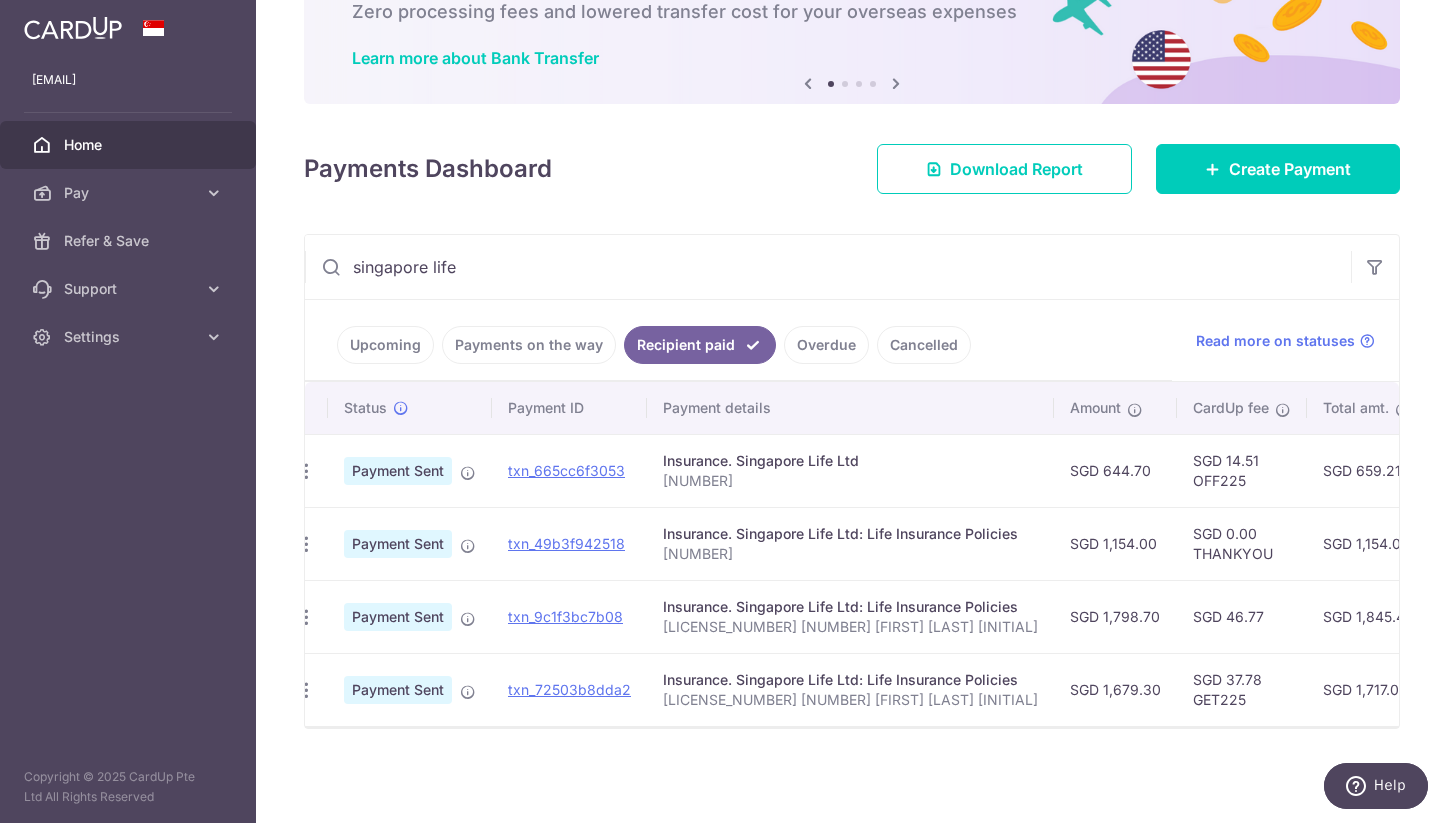 scroll, scrollTop: 0, scrollLeft: 0, axis: both 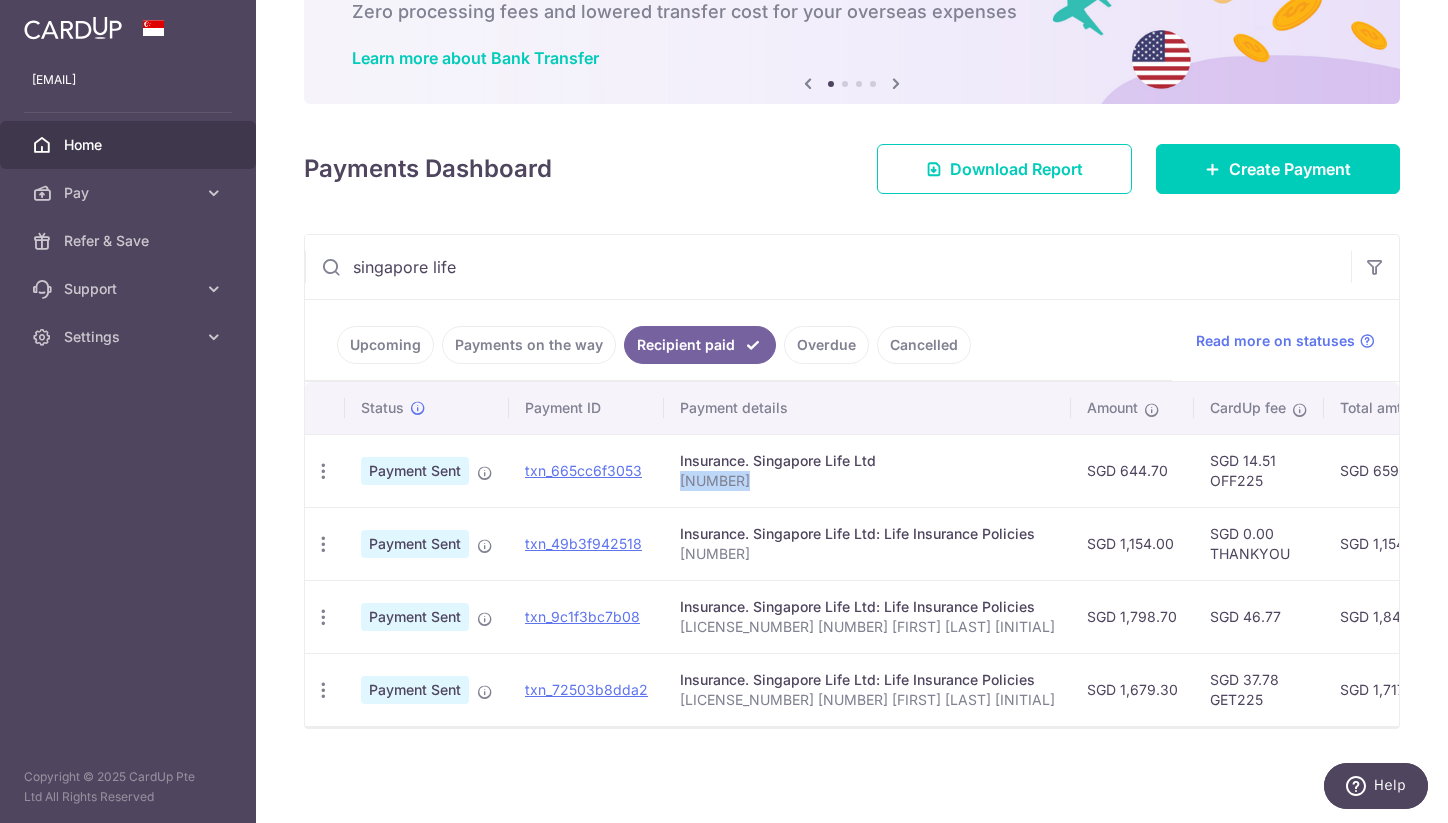 drag, startPoint x: 763, startPoint y: 487, endPoint x: 669, endPoint y: 485, distance: 94.02127 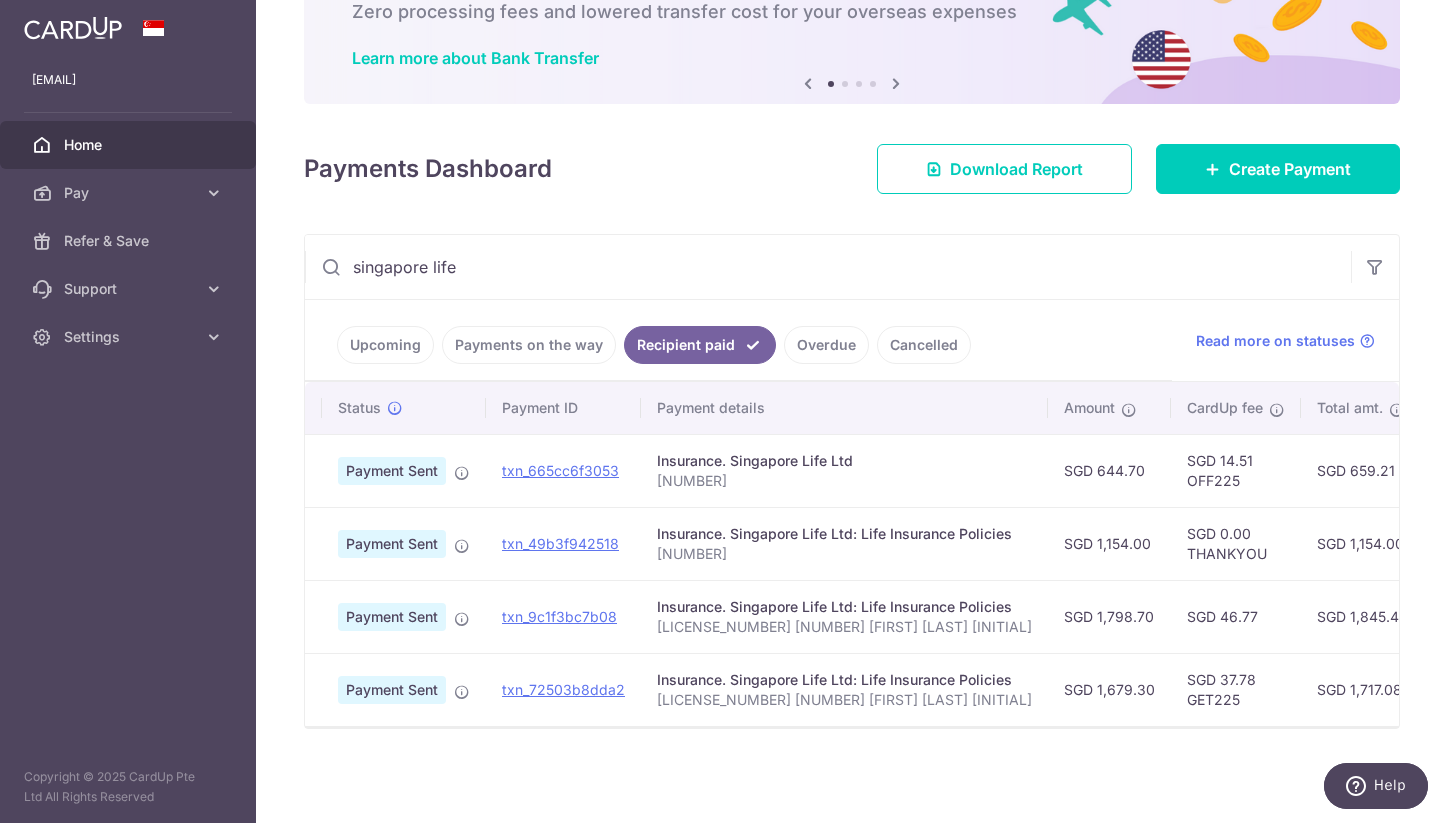 scroll, scrollTop: 0, scrollLeft: 25, axis: horizontal 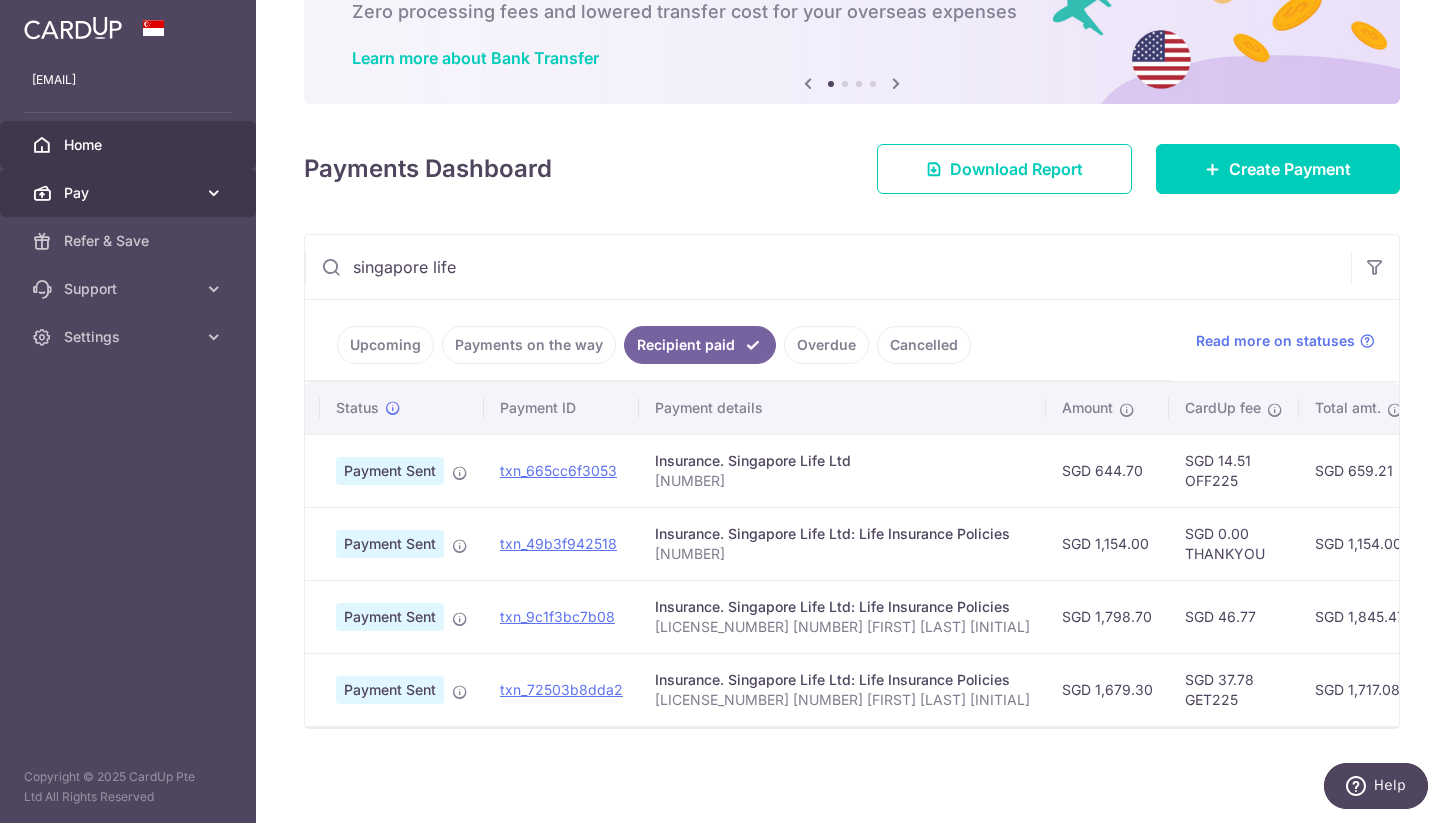 click on "Pay" at bounding box center [130, 193] 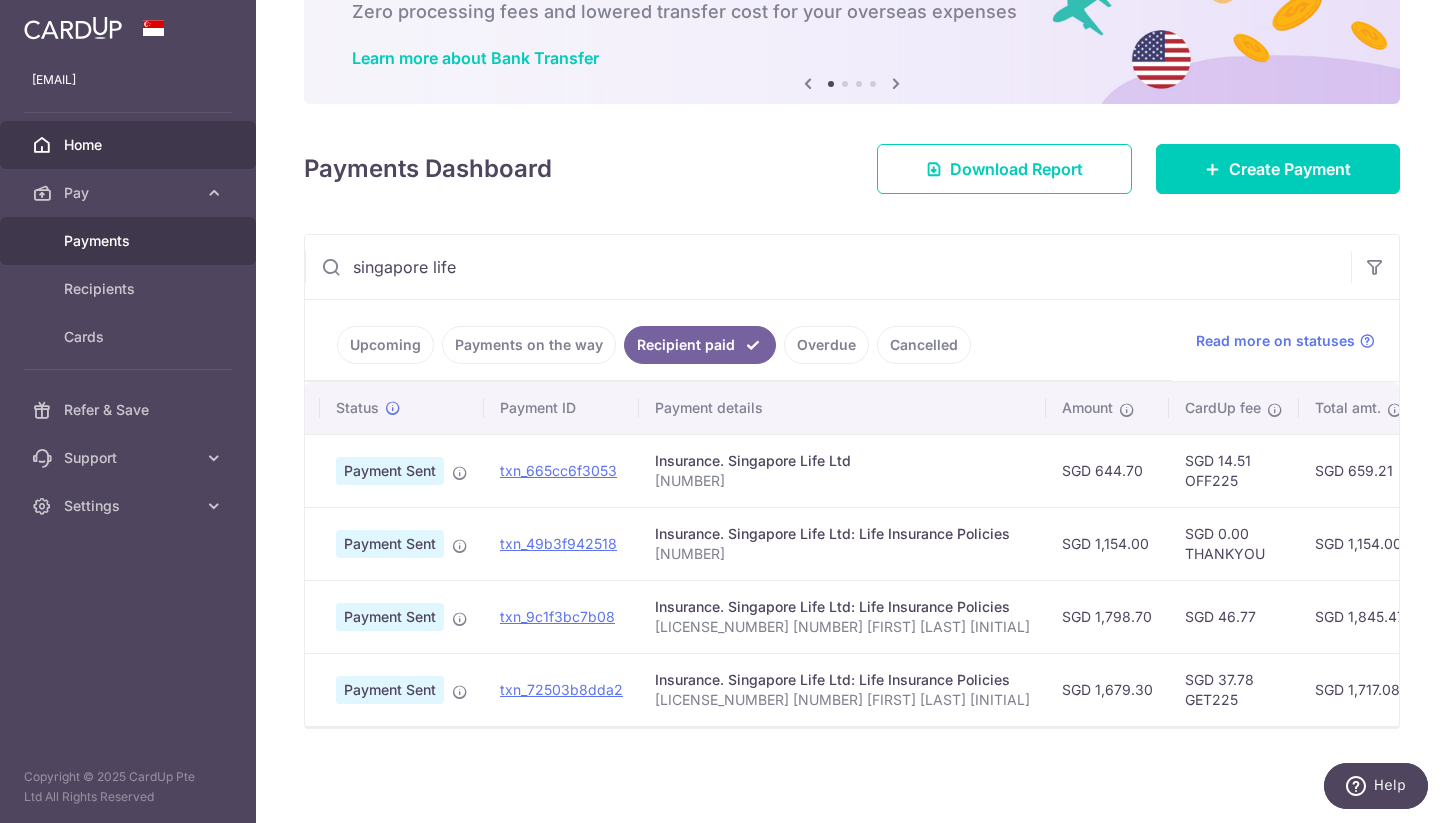click on "Payments" at bounding box center (128, 241) 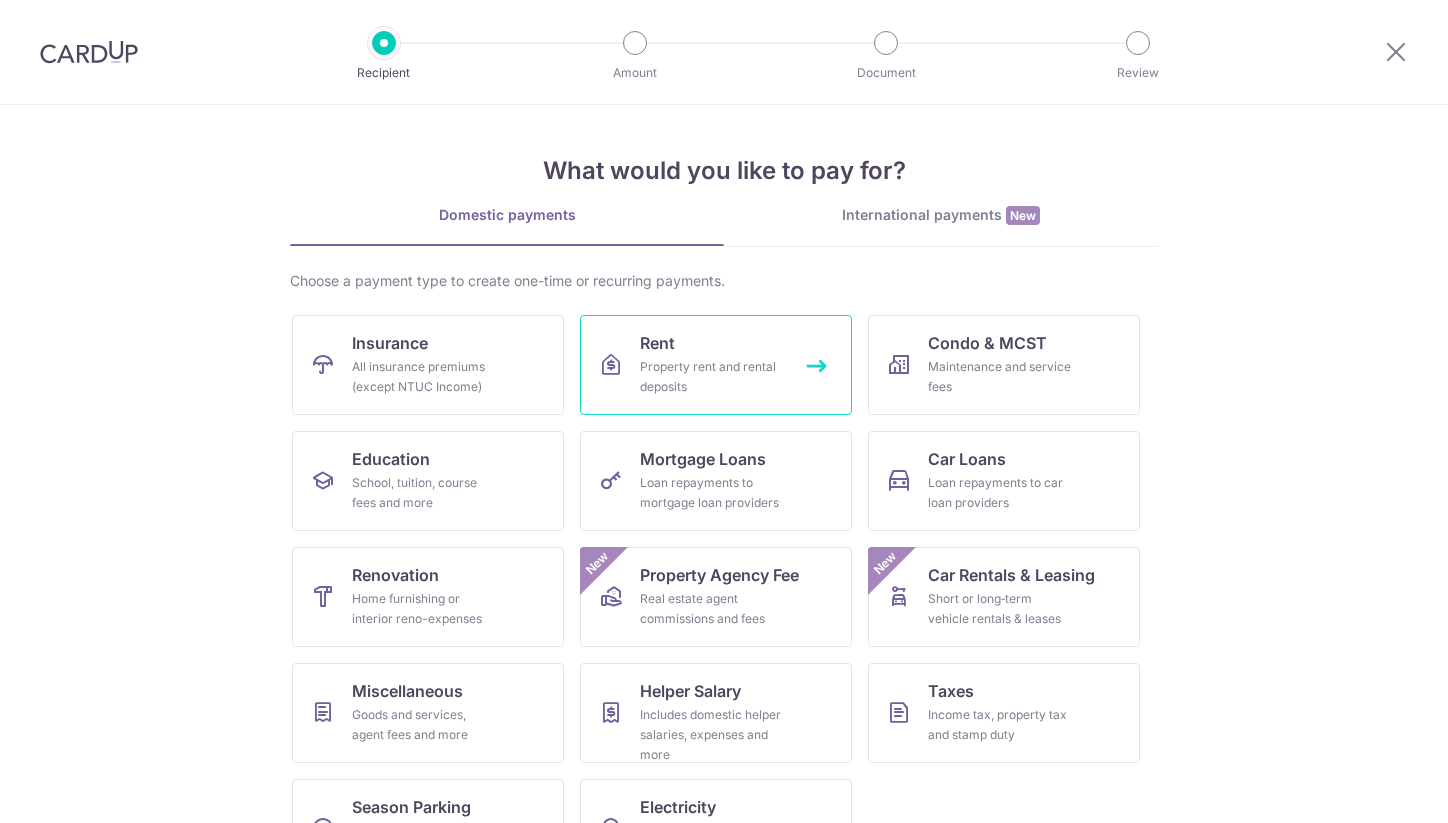 scroll, scrollTop: 0, scrollLeft: 0, axis: both 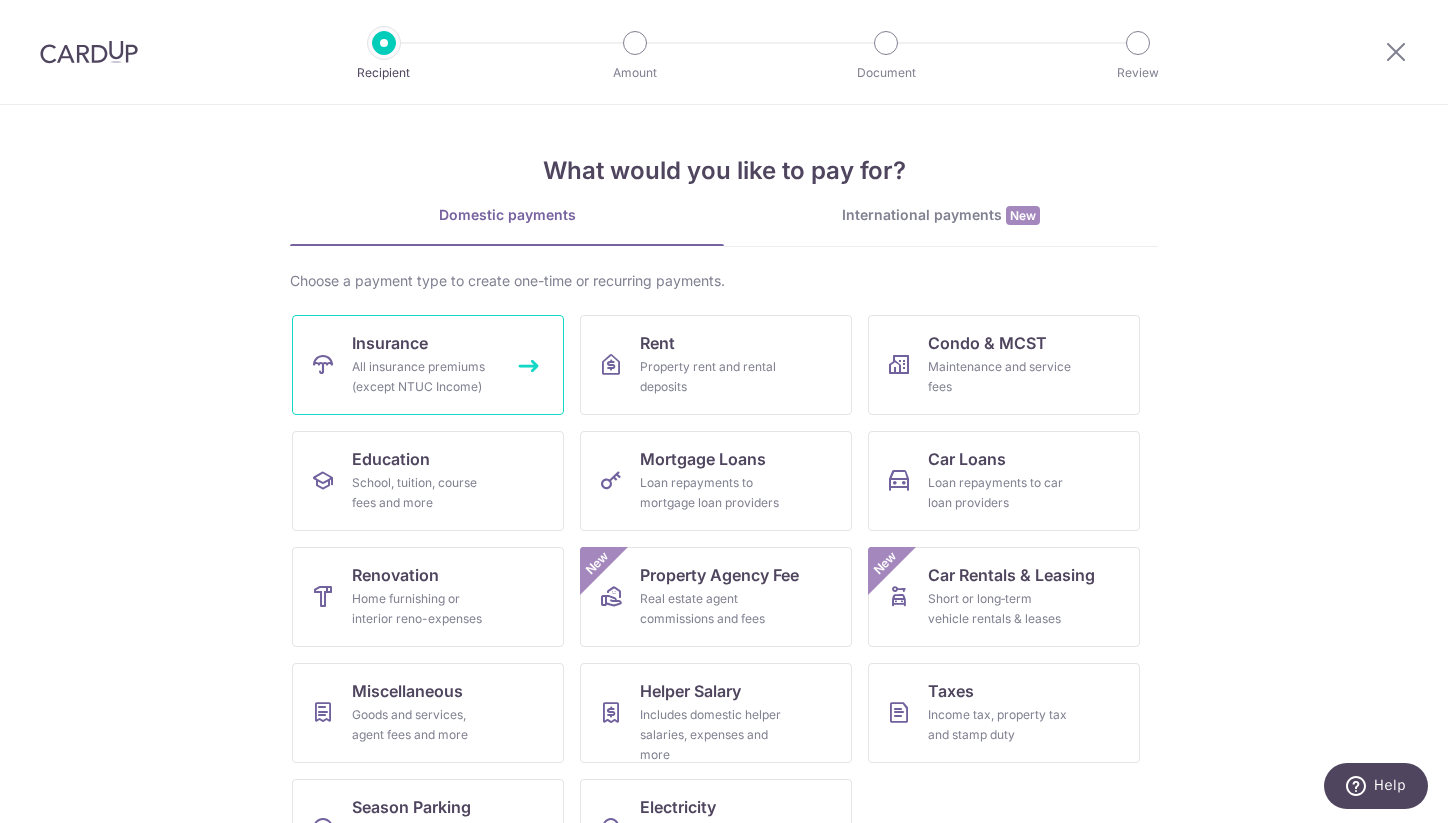click on "All insurance premiums (except NTUC Income)" at bounding box center (424, 377) 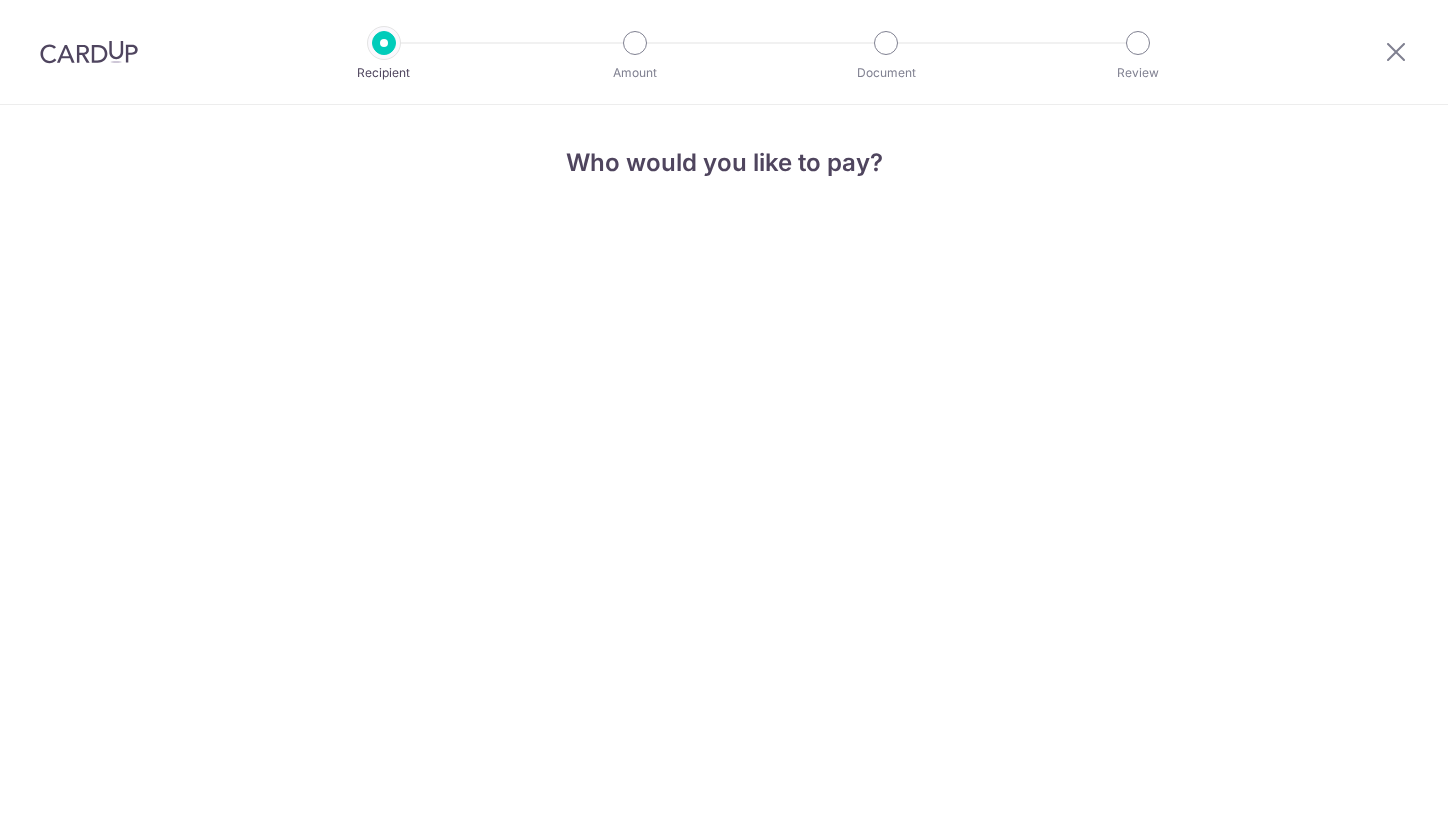 scroll, scrollTop: 0, scrollLeft: 0, axis: both 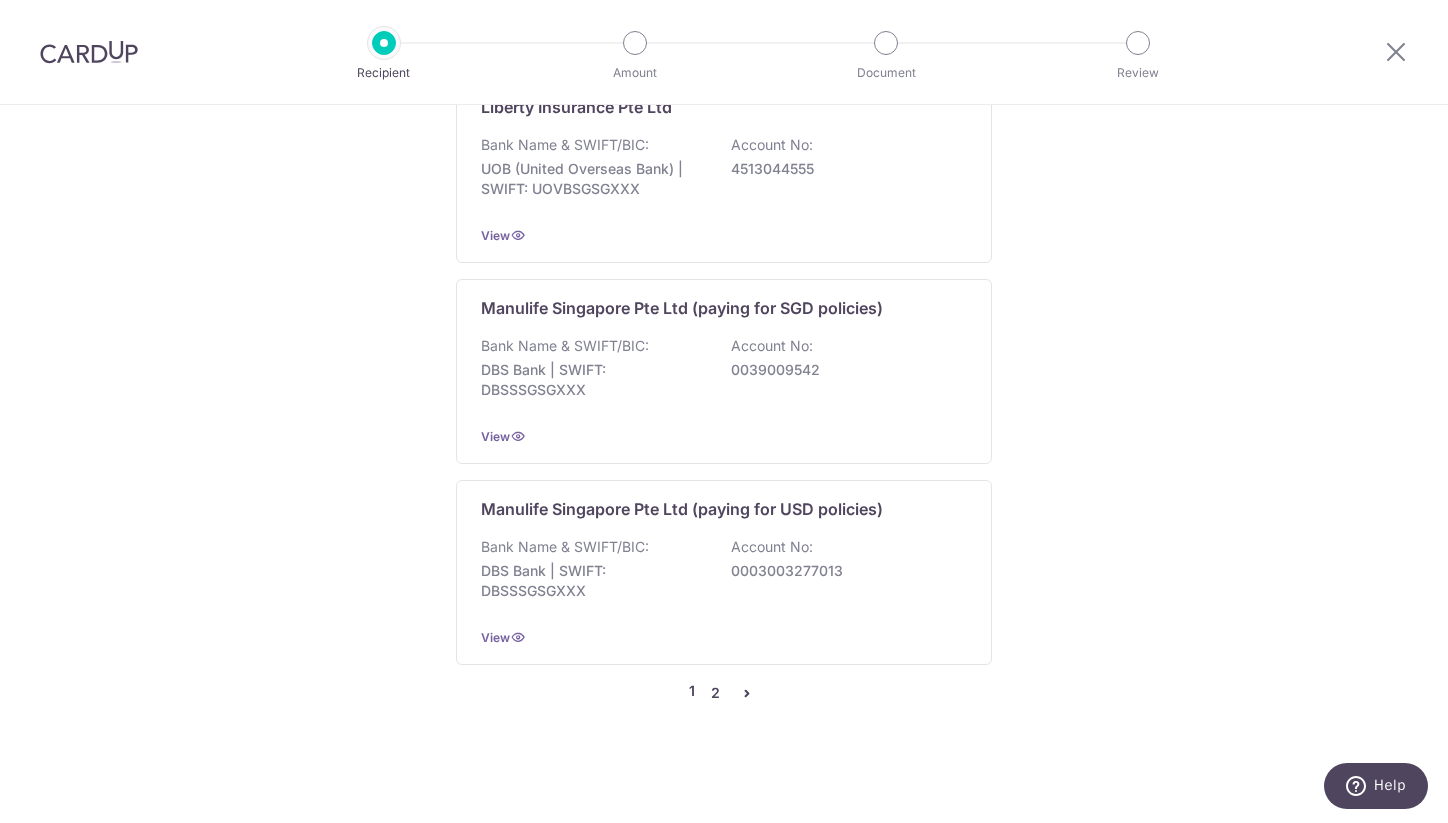 click on "2" at bounding box center [715, 693] 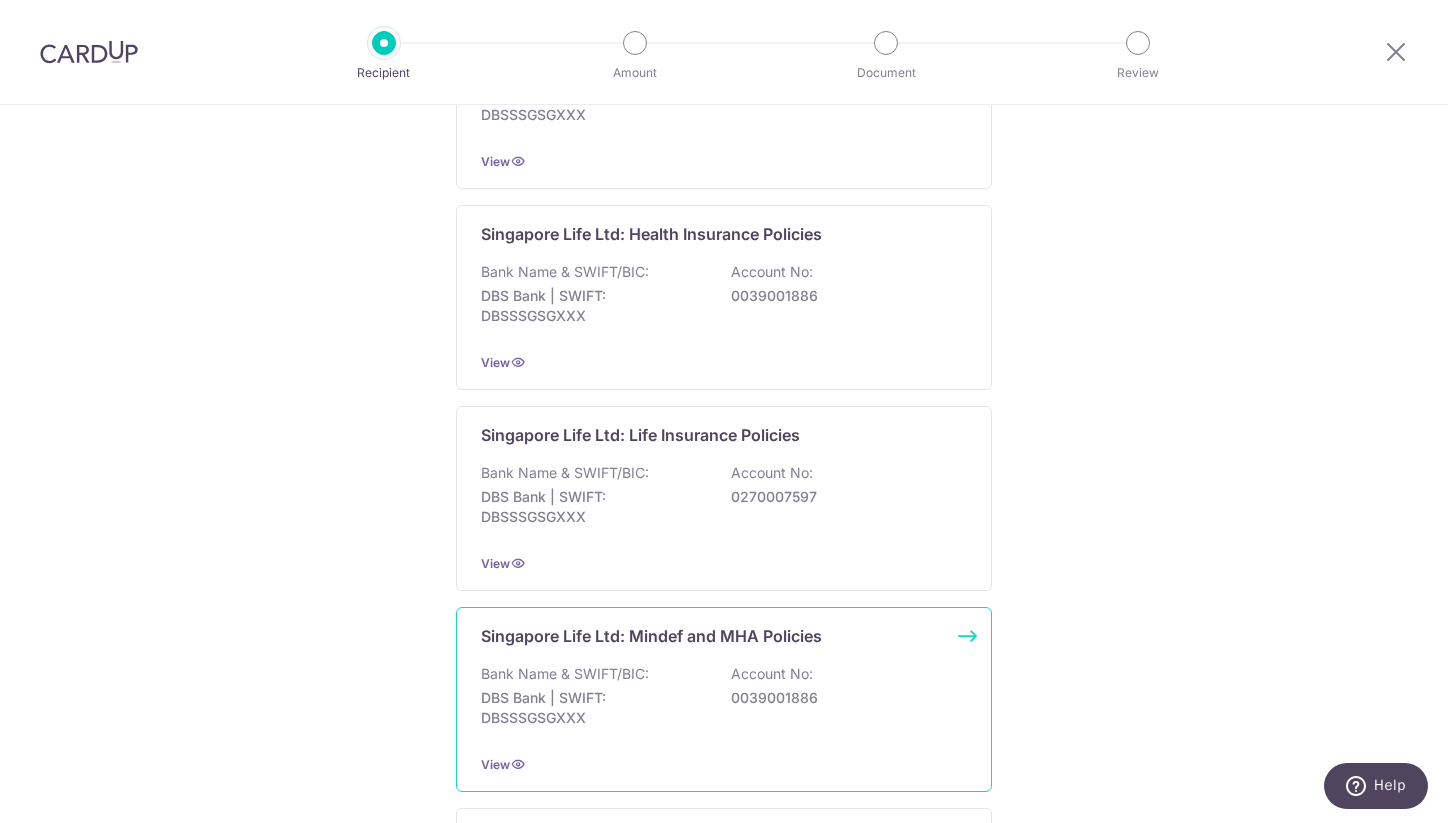 scroll, scrollTop: 815, scrollLeft: 0, axis: vertical 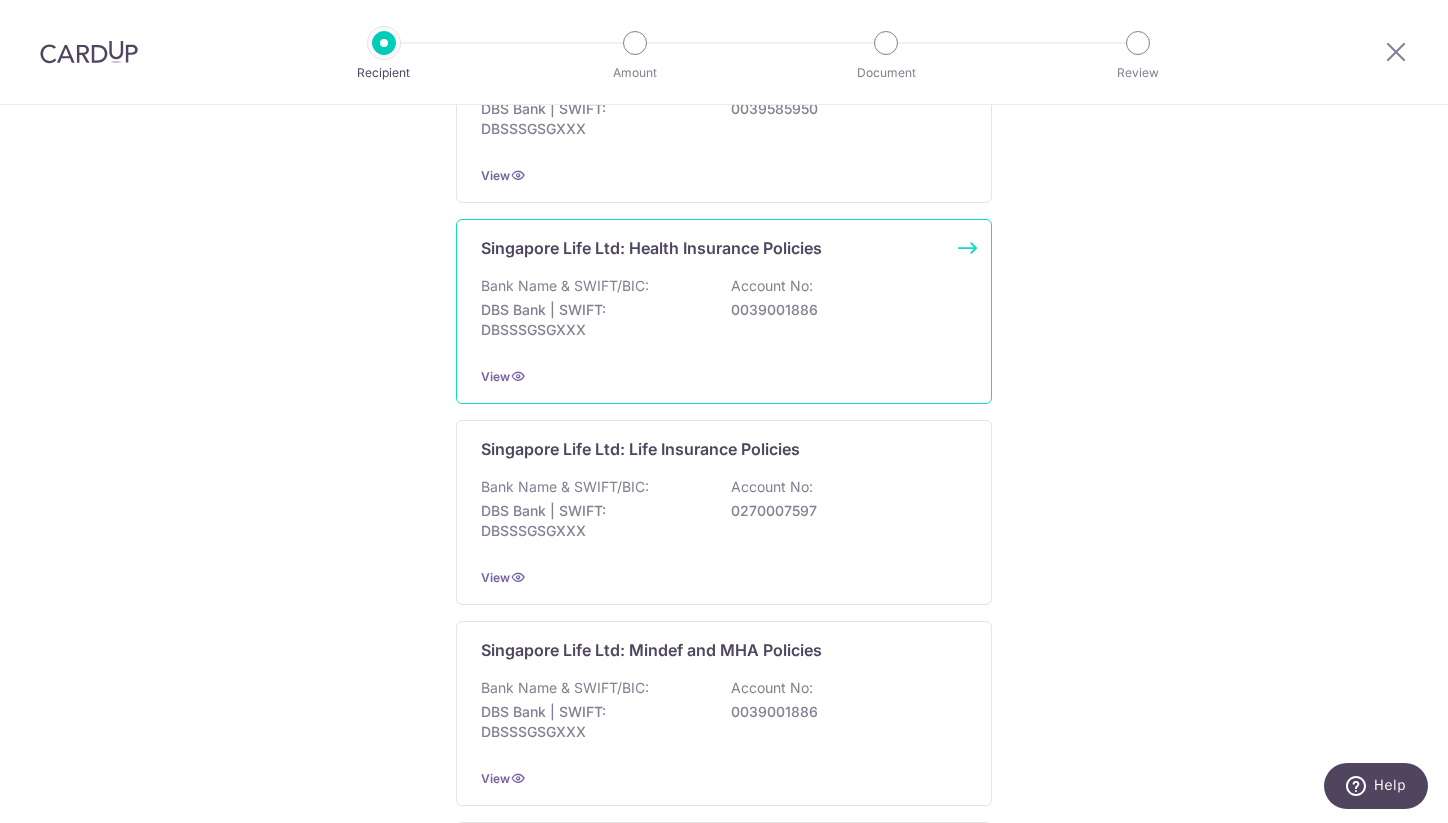 click on "Bank Name & SWIFT/BIC:
[BANK NAME] | SWIFT: [SWIFT]
Account No:
[ACCOUNT NUMBER]" at bounding box center [724, 313] 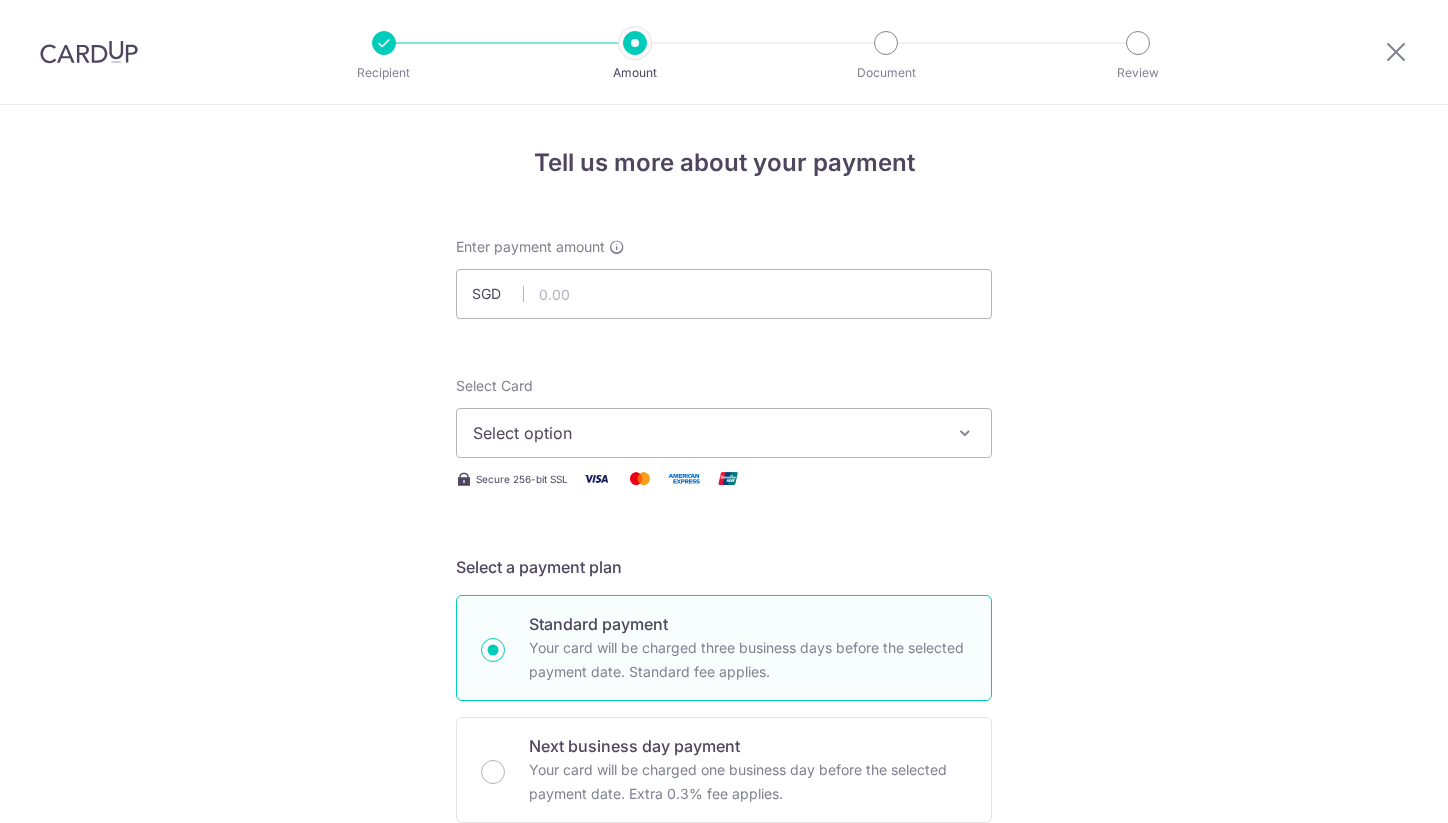 scroll, scrollTop: 0, scrollLeft: 0, axis: both 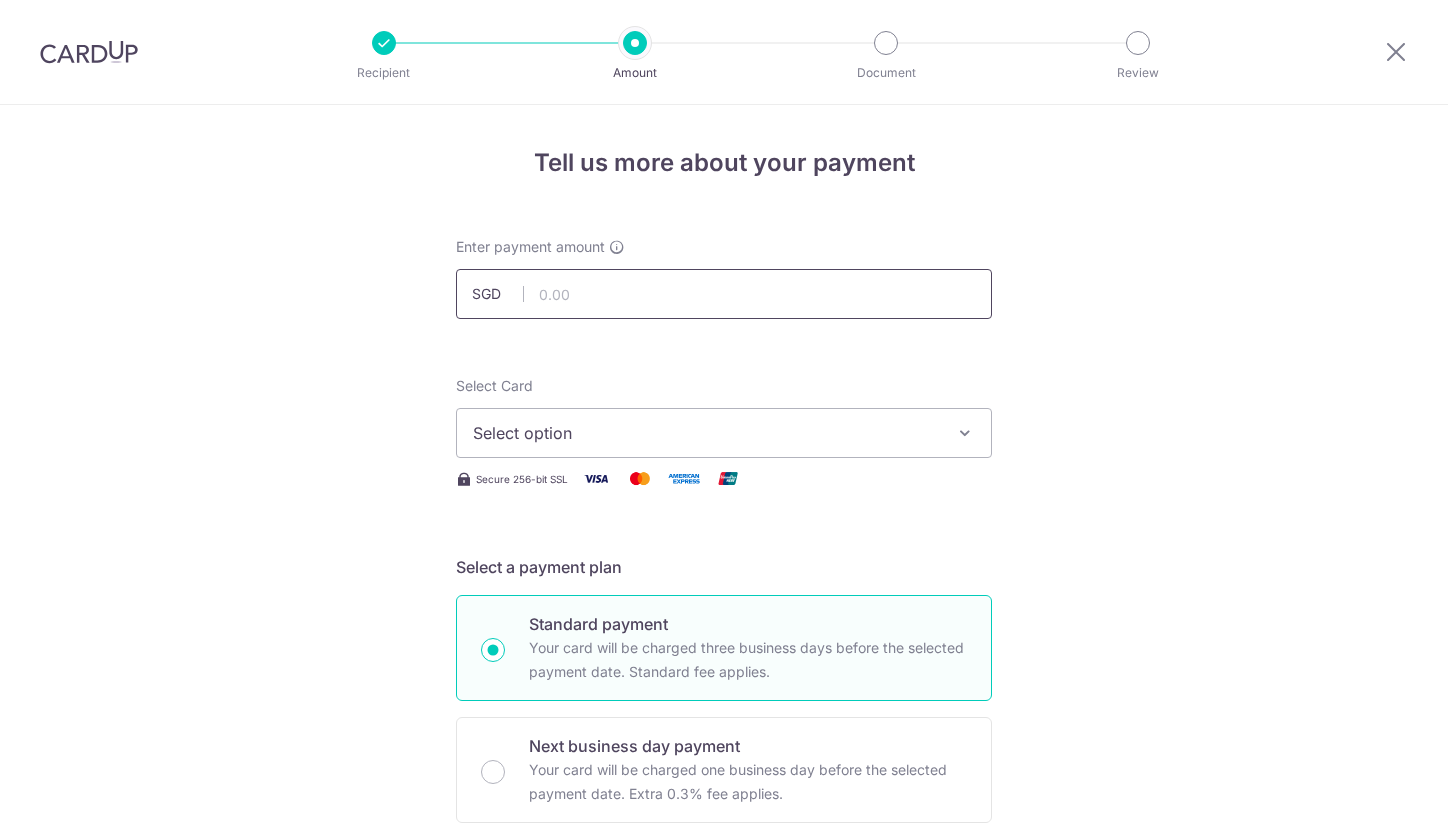 click at bounding box center [724, 294] 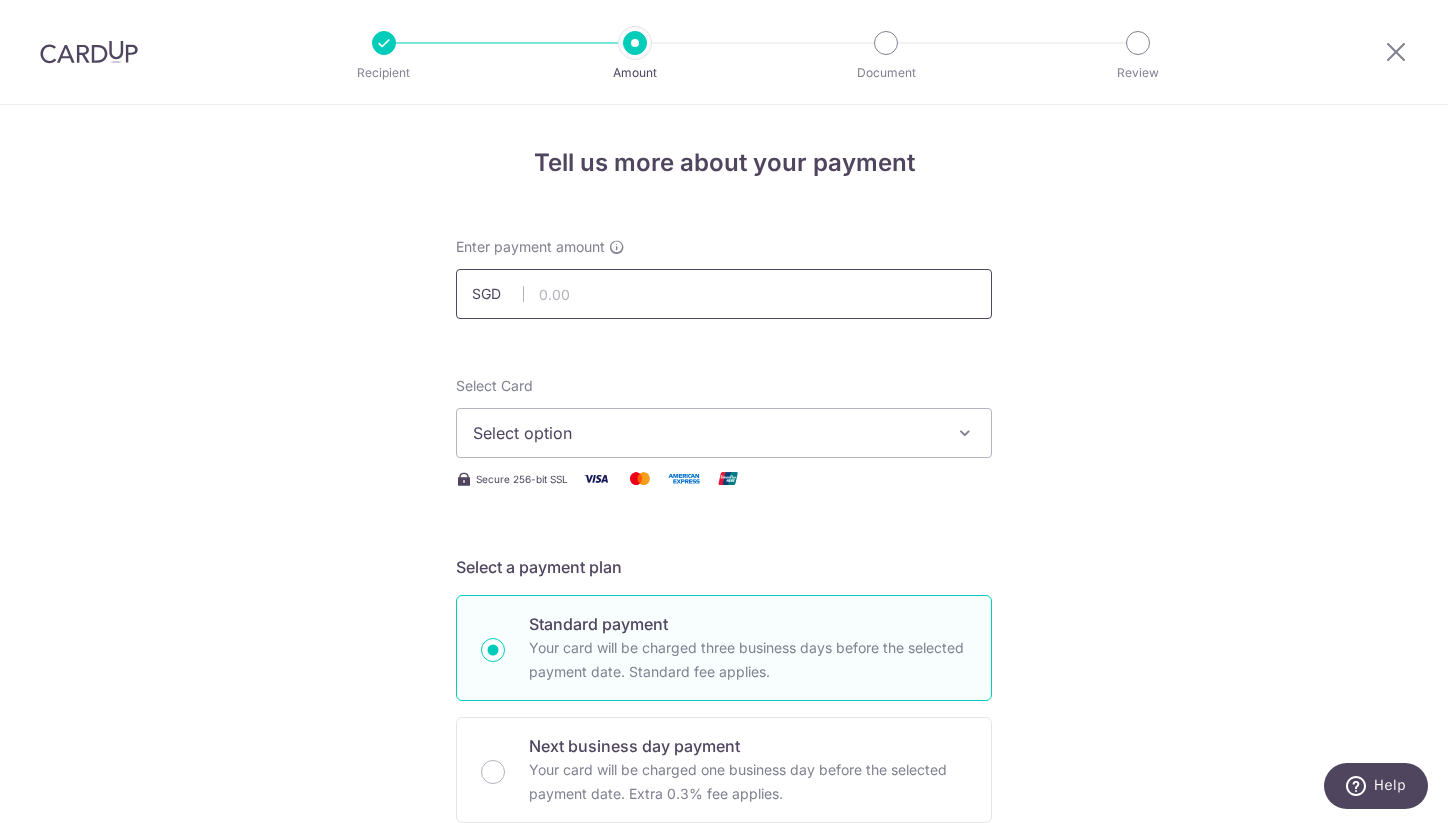 paste on "230.63" 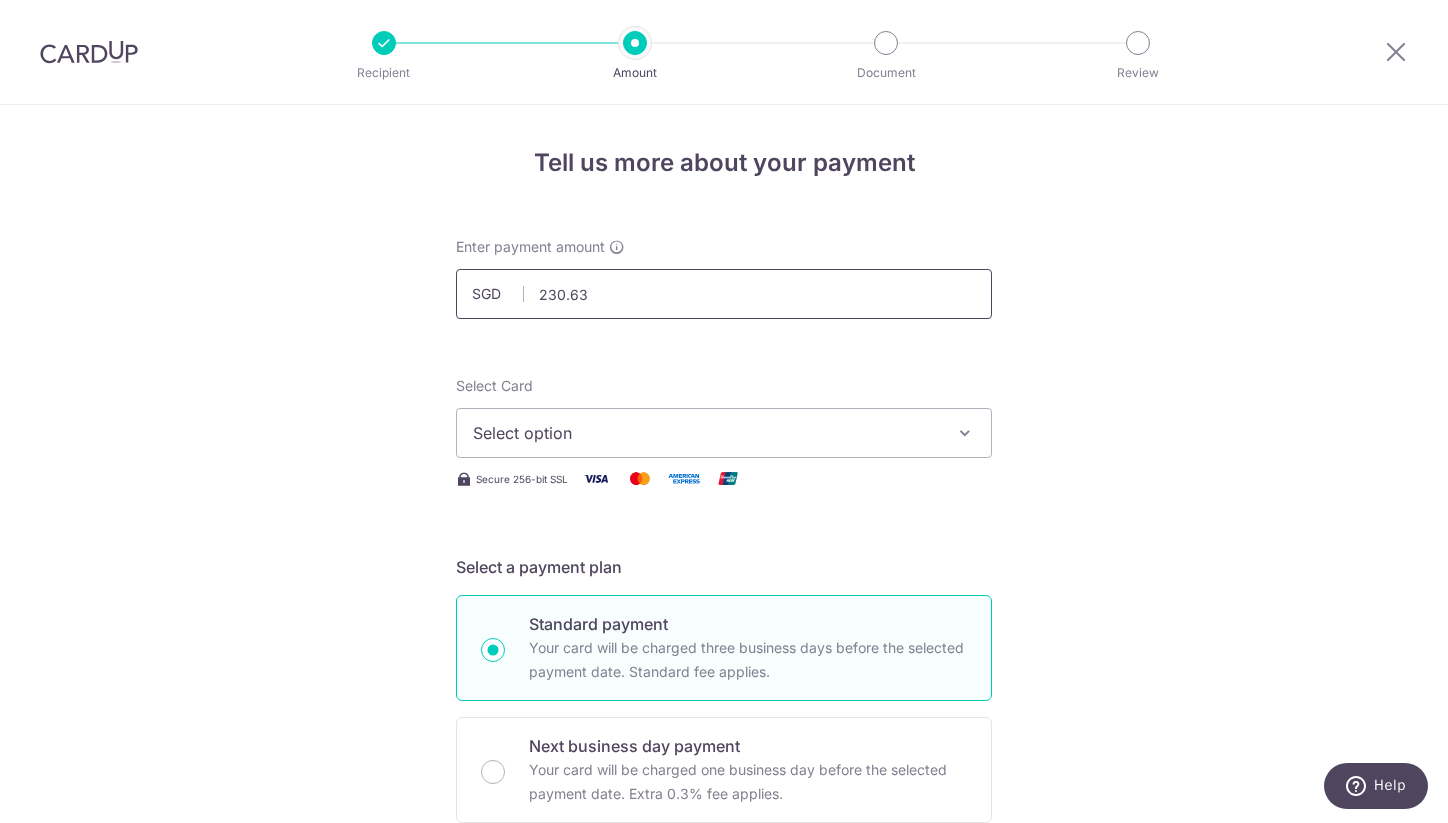 type on "230.63" 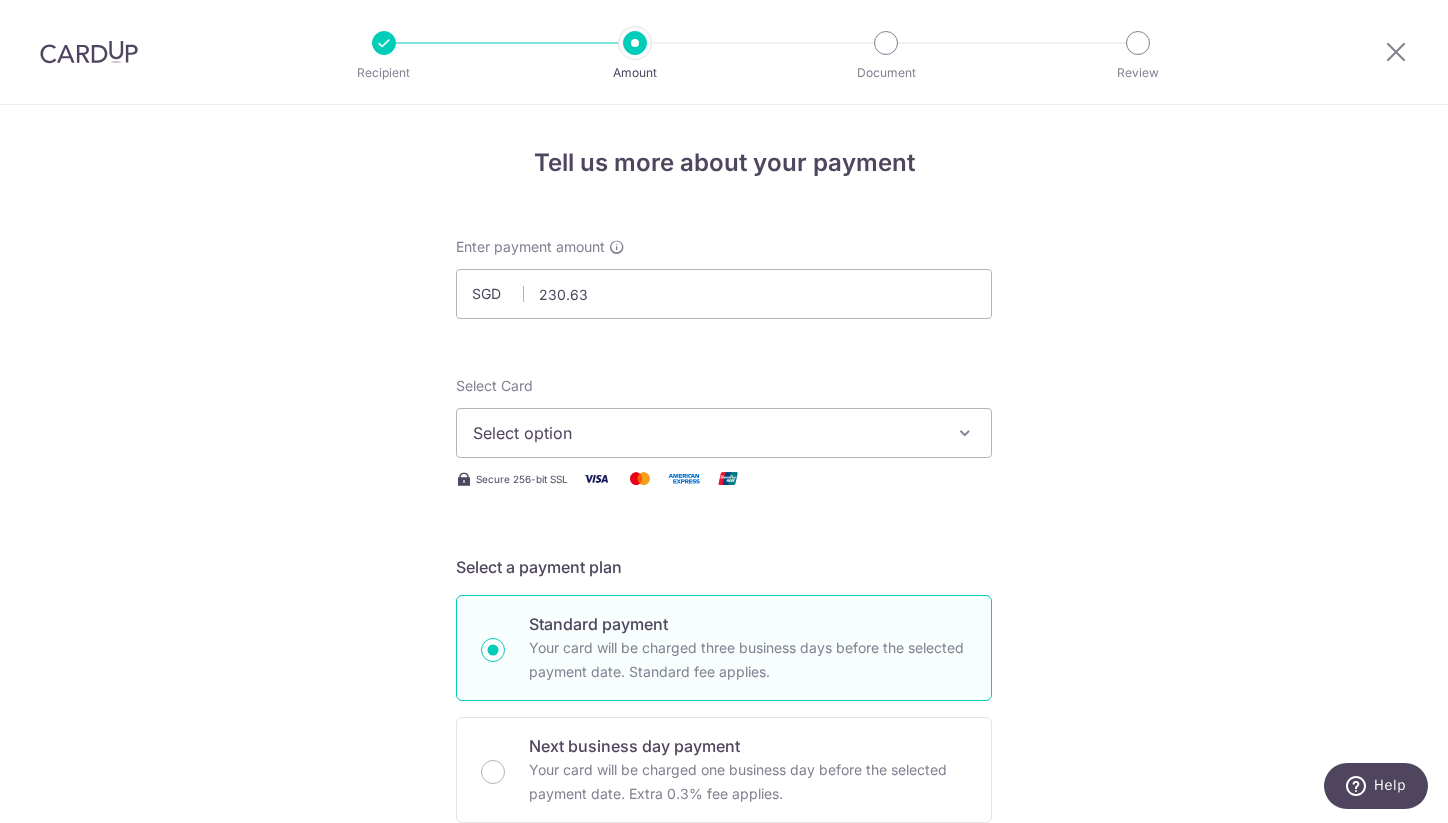 click on "Tell us more about your payment
Enter payment amount
SGD
230.63
230.63
Select Card
Select option
Add credit card
Your Cards
**** 4239
**** 4564
Secure 256-bit SSL
Text
New card details
Card" at bounding box center (724, 982) 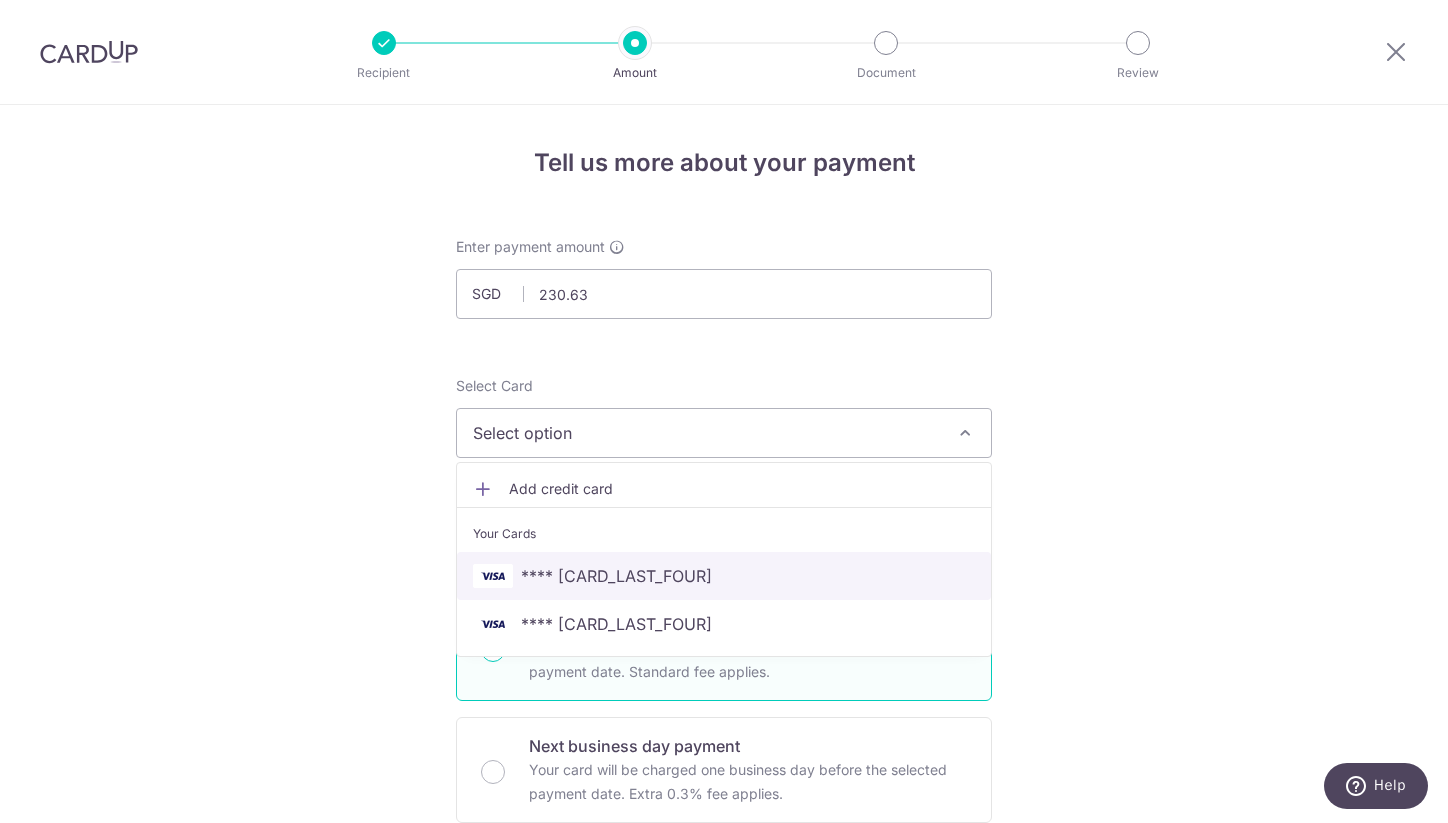 click on "**** ****" at bounding box center [724, 576] 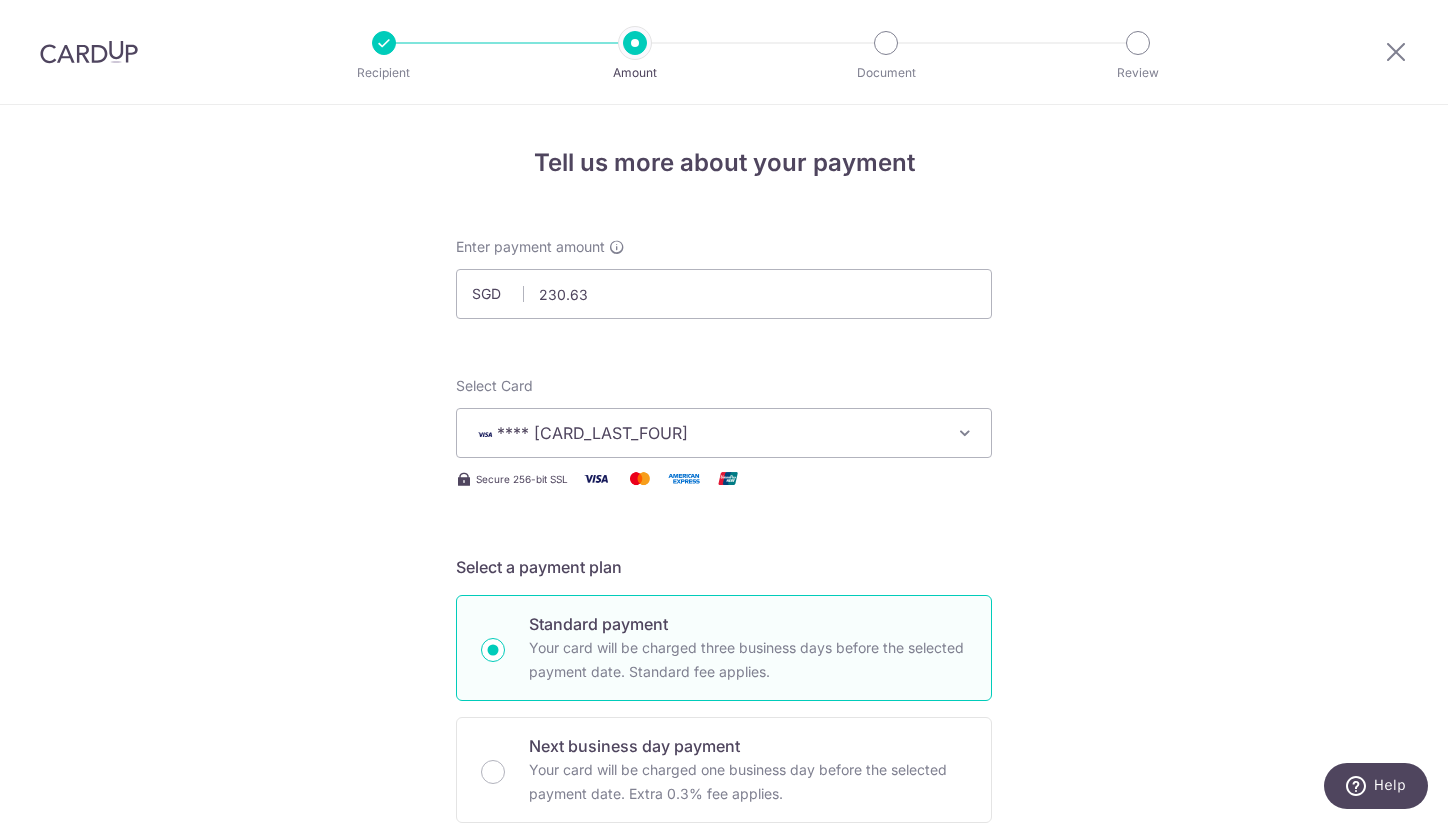 click on "Tell us more about your payment
Enter payment amount
SGD
230.63
230.63
Select Card
**** 4239
Add credit card
Your Cards
**** 4239
**** 4564
Secure 256-bit SSL
Text
New card details
Card
Secure 256-bit SSL" at bounding box center [724, 1009] 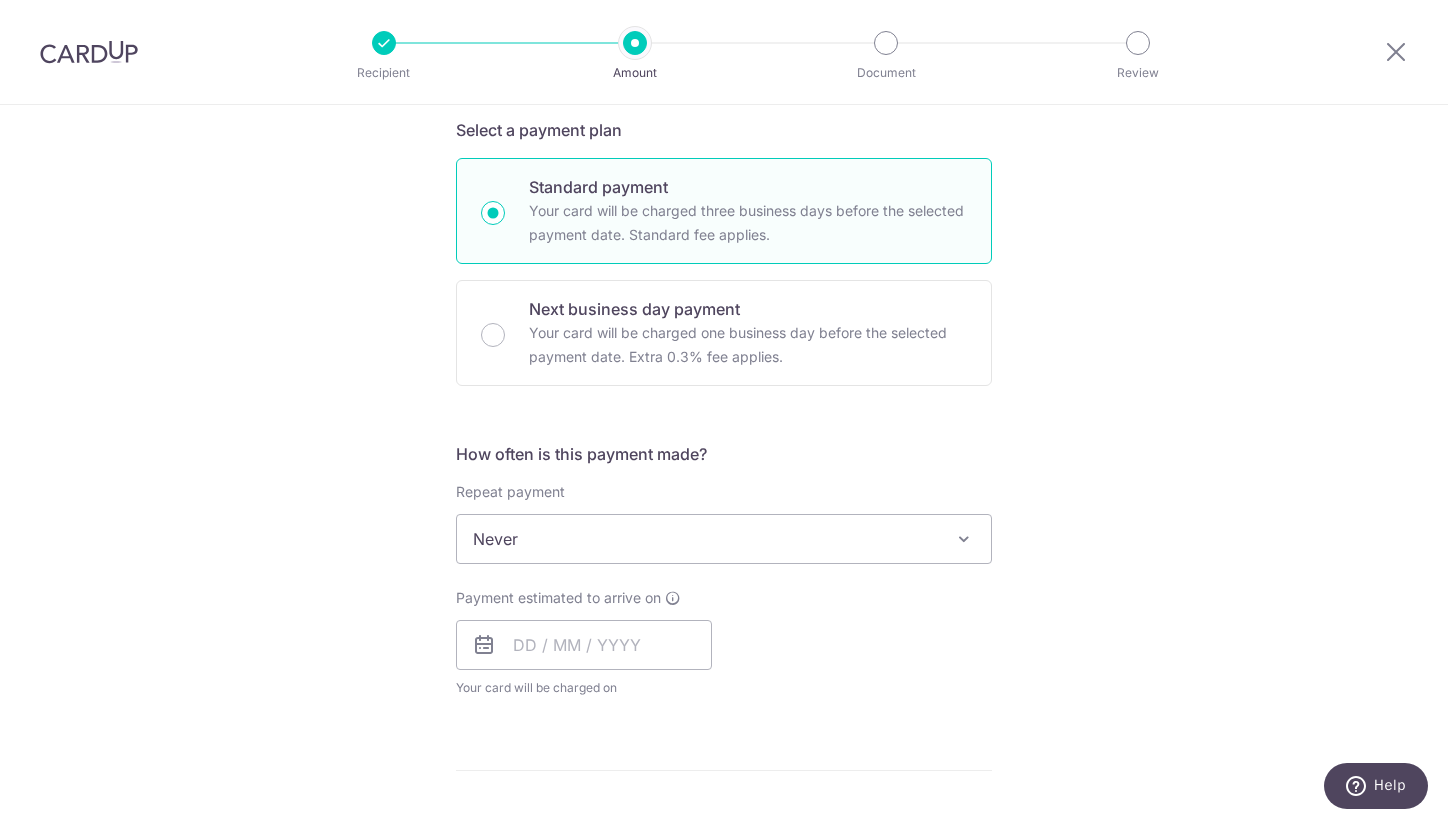 scroll, scrollTop: 438, scrollLeft: 0, axis: vertical 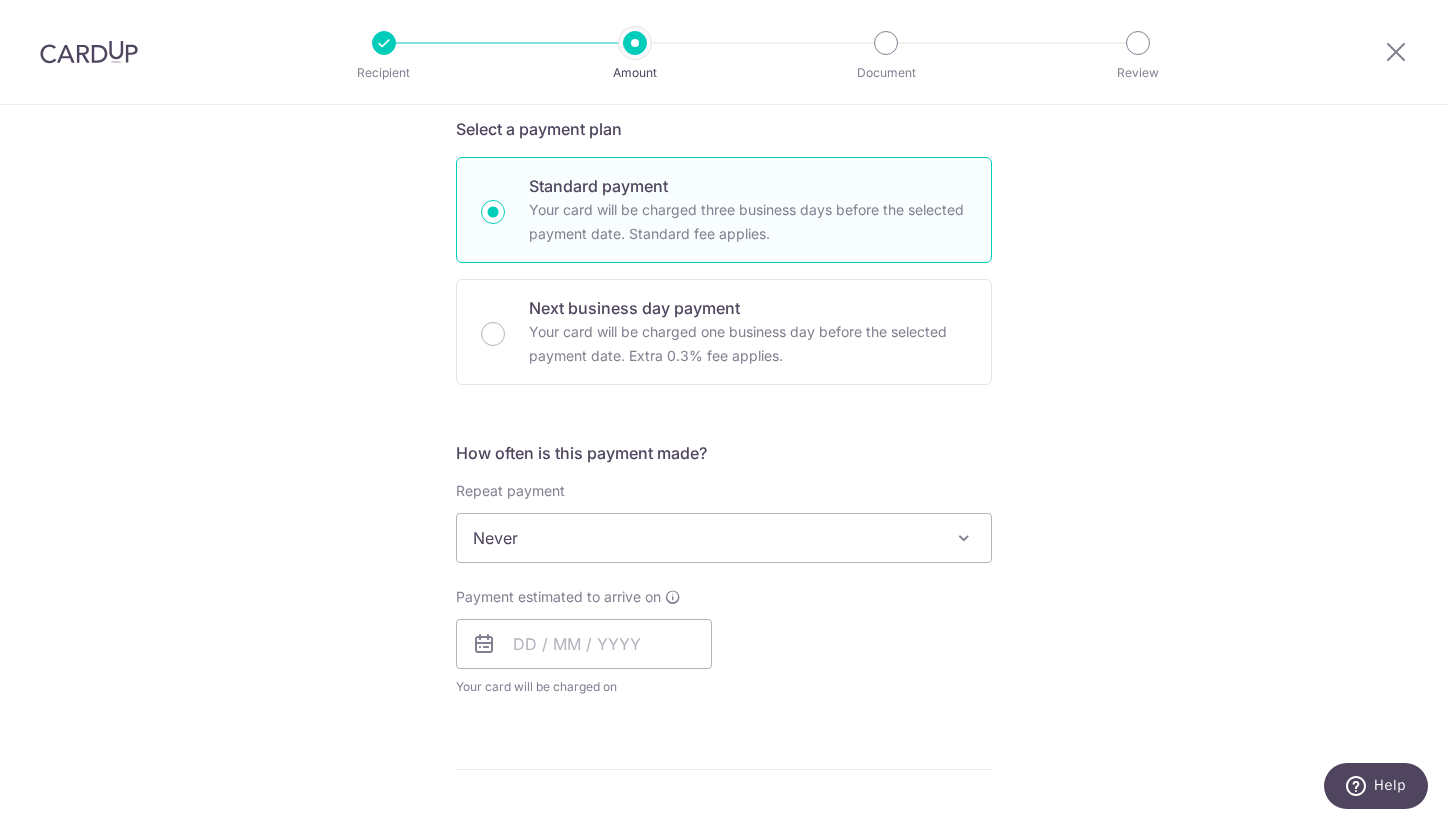click on "Never" at bounding box center (724, 538) 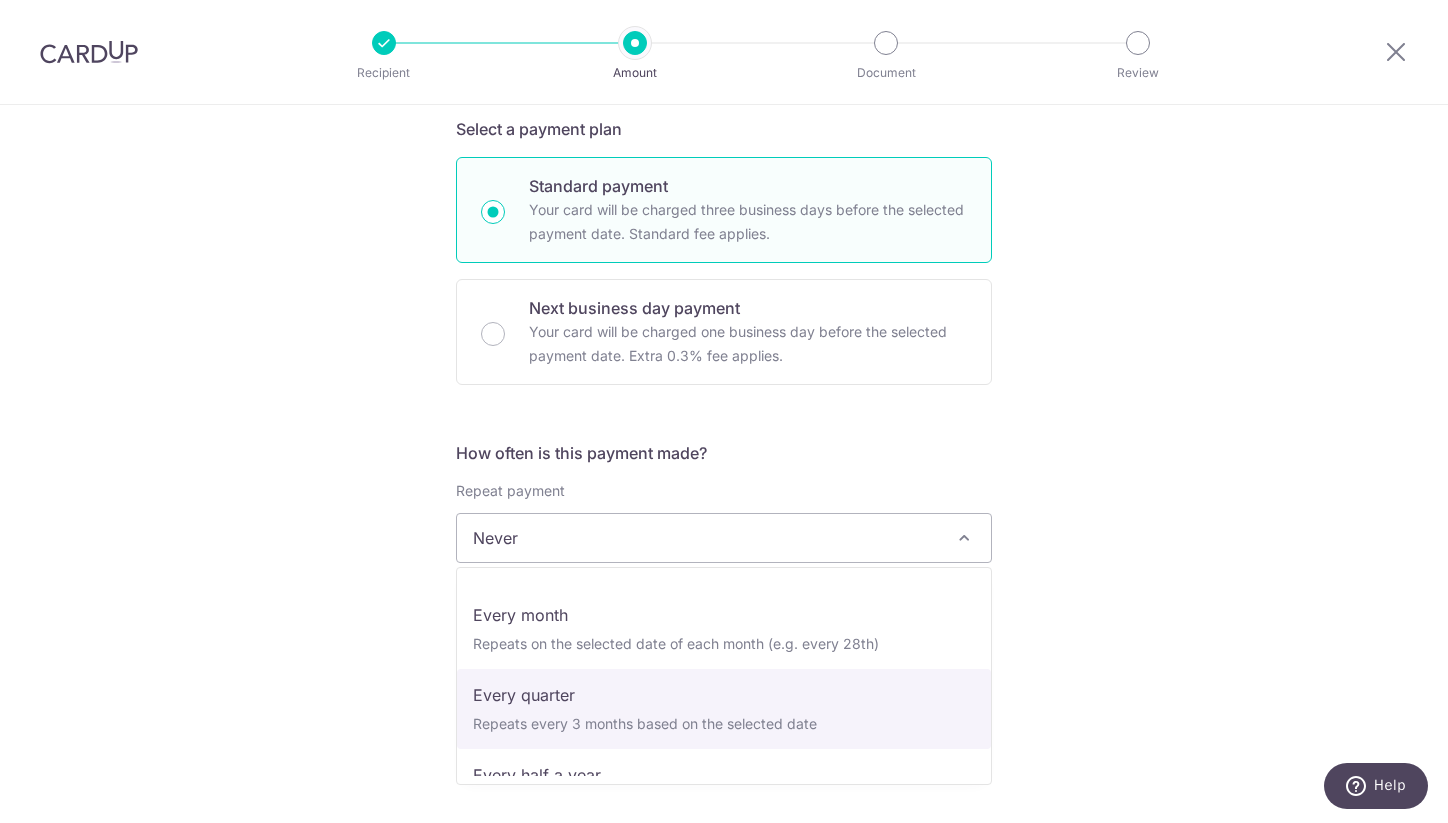 scroll, scrollTop: 0, scrollLeft: 0, axis: both 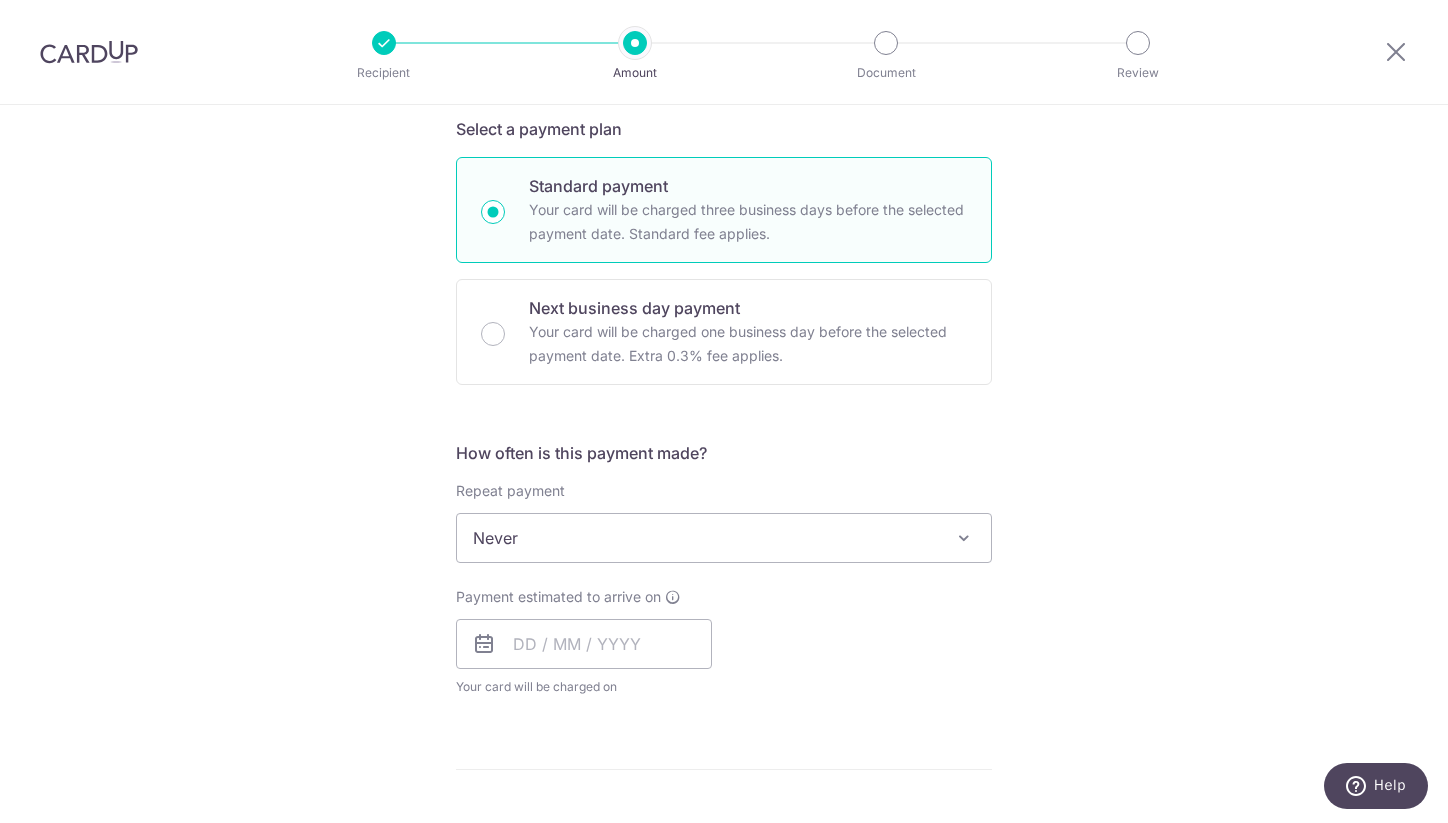 click on "Payment estimated to arrive on
Your card will be charged on   for the first payment
* If your payment is funded by  9:00am SGT on Tuesday 05/08/2025
05/08/2025
No. of Payments" at bounding box center (724, 642) 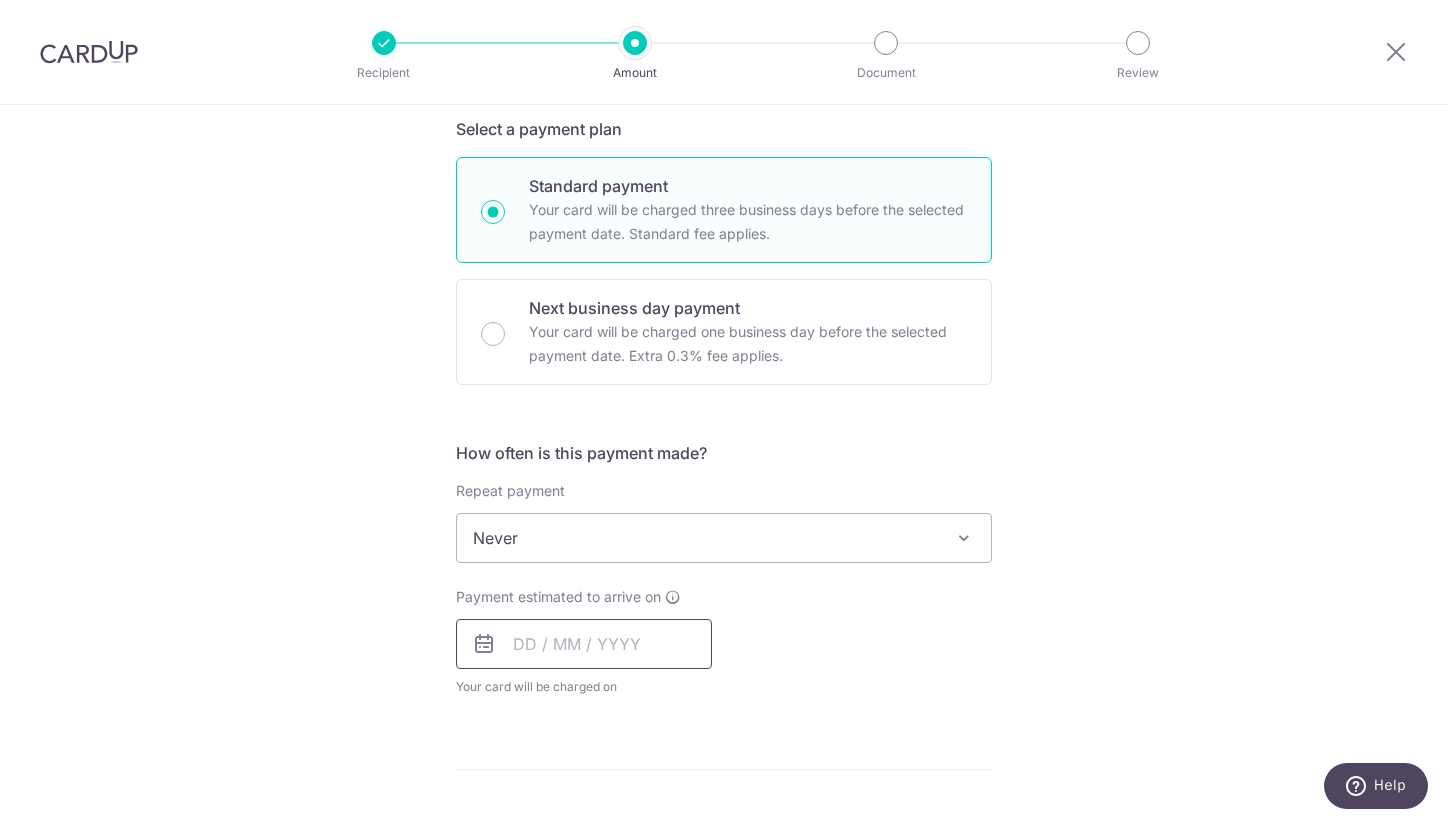 click at bounding box center [584, 644] 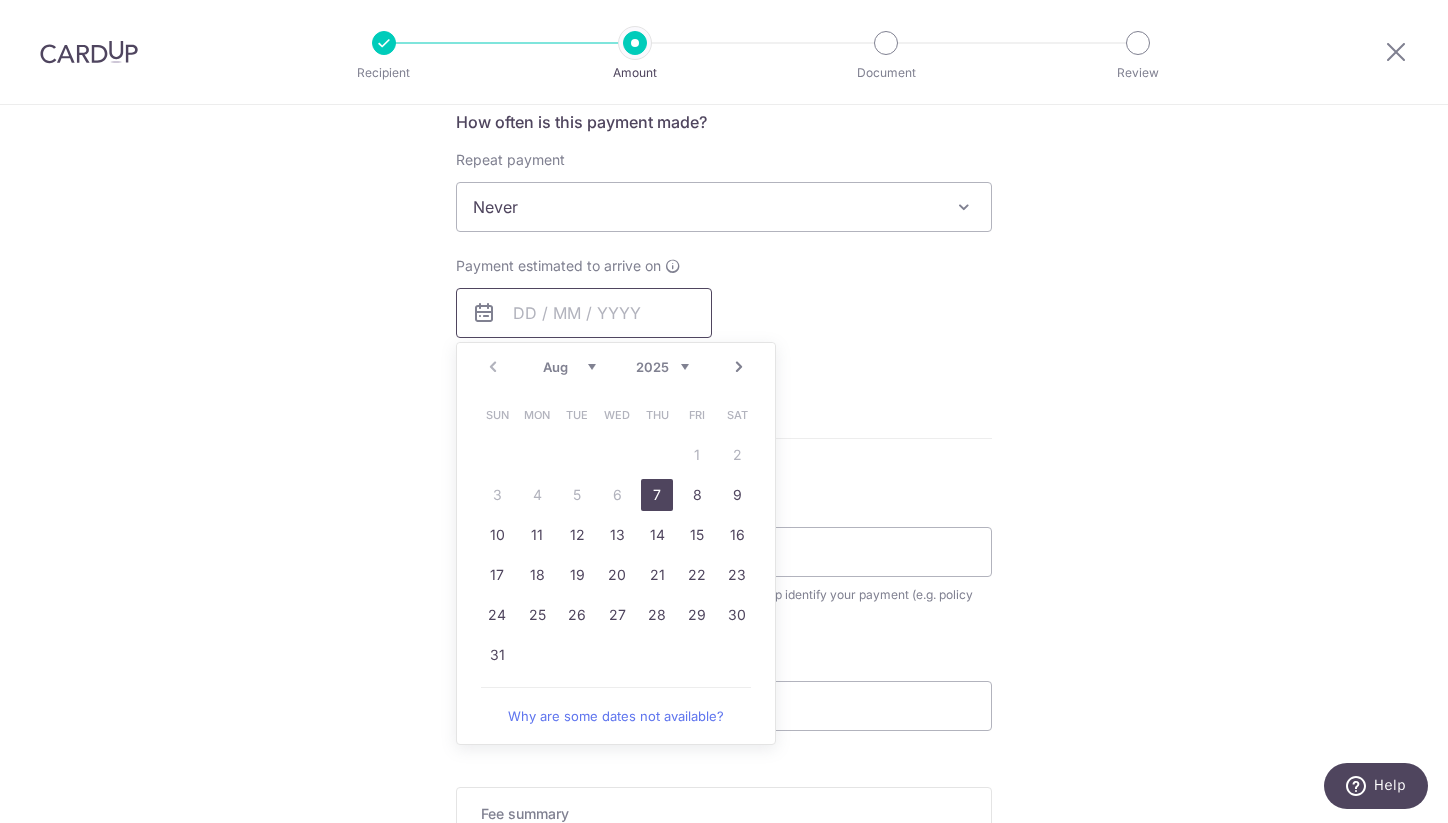 scroll, scrollTop: 784, scrollLeft: 0, axis: vertical 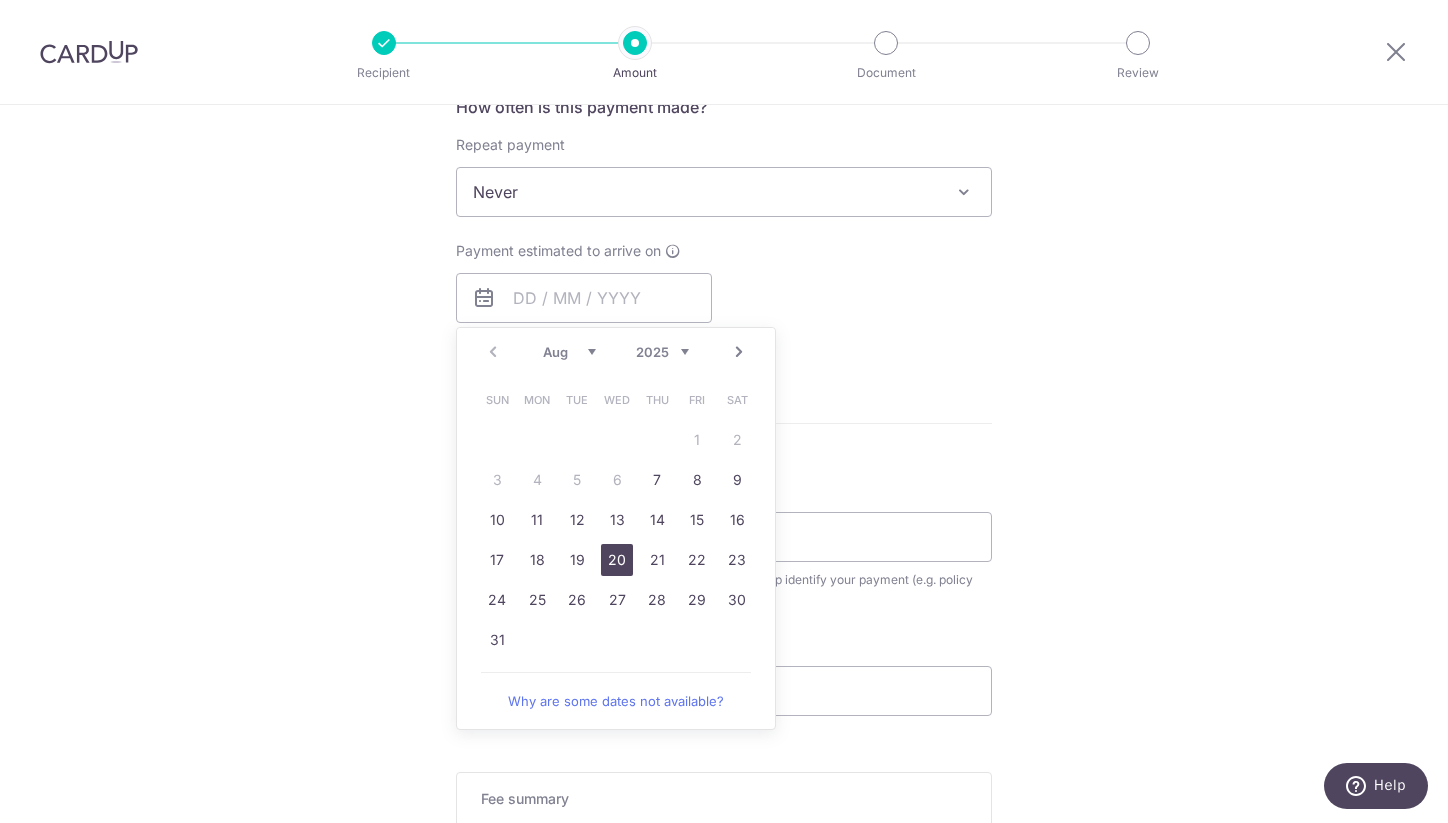 click on "20" at bounding box center (617, 560) 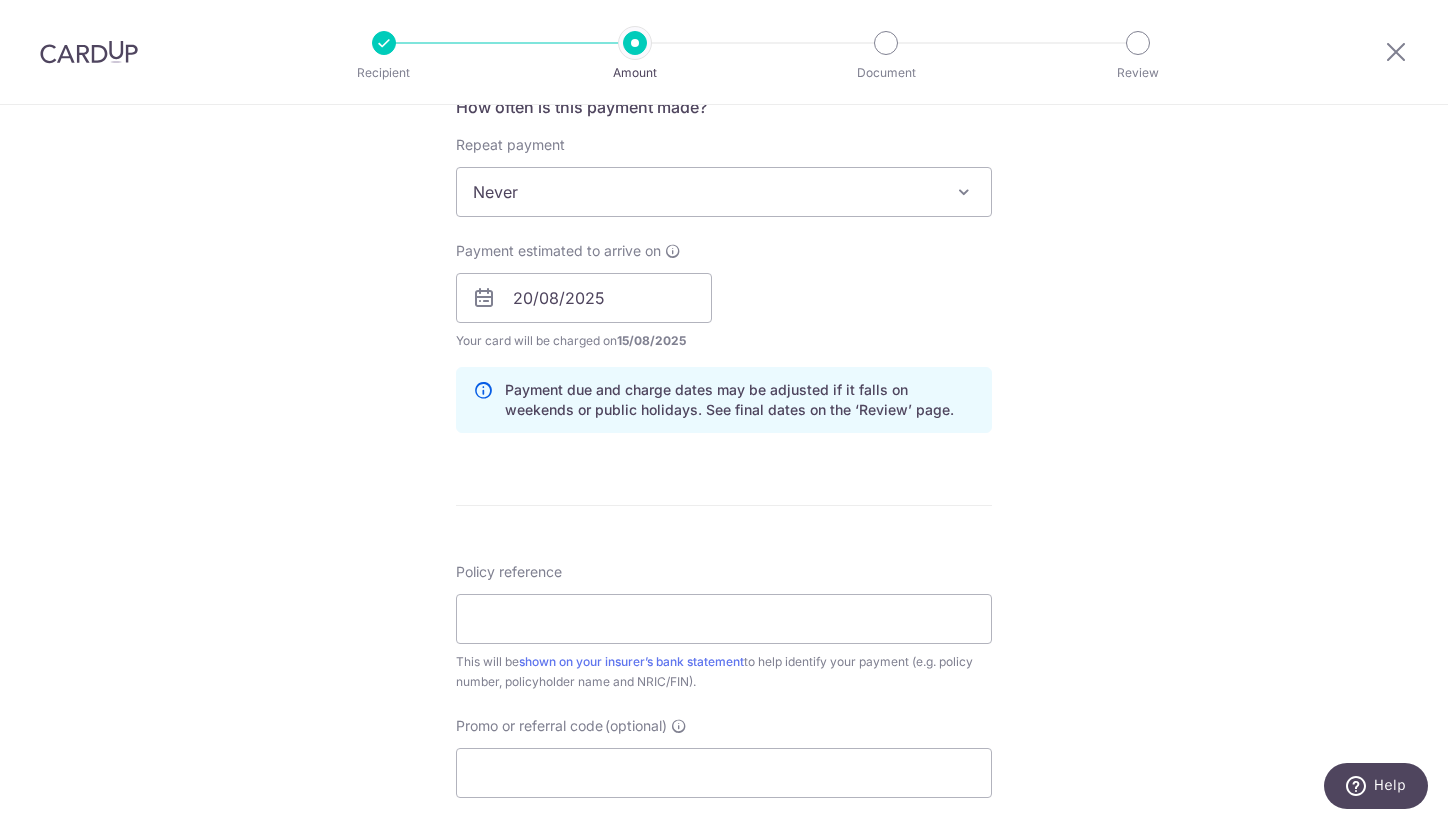 click on "Enter payment amount
SGD
230.63
230.63
Select Card
**** 4239
Add credit card
Your Cards
**** 4239
**** 4564
Secure 256-bit SSL
Text
New card details
Card
Secure 256-bit SSL" at bounding box center [724, 285] 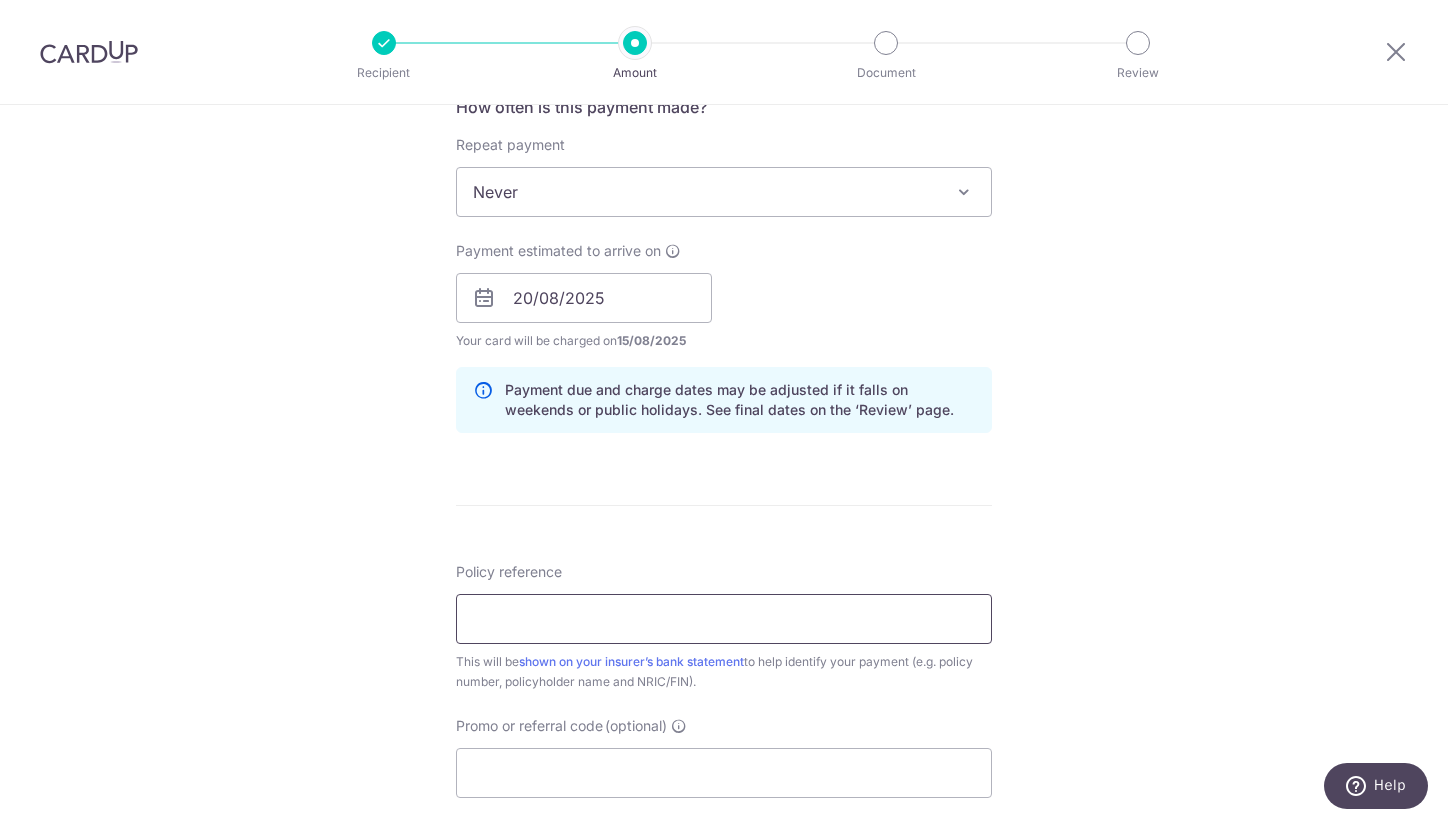 click on "Policy reference" at bounding box center [724, 619] 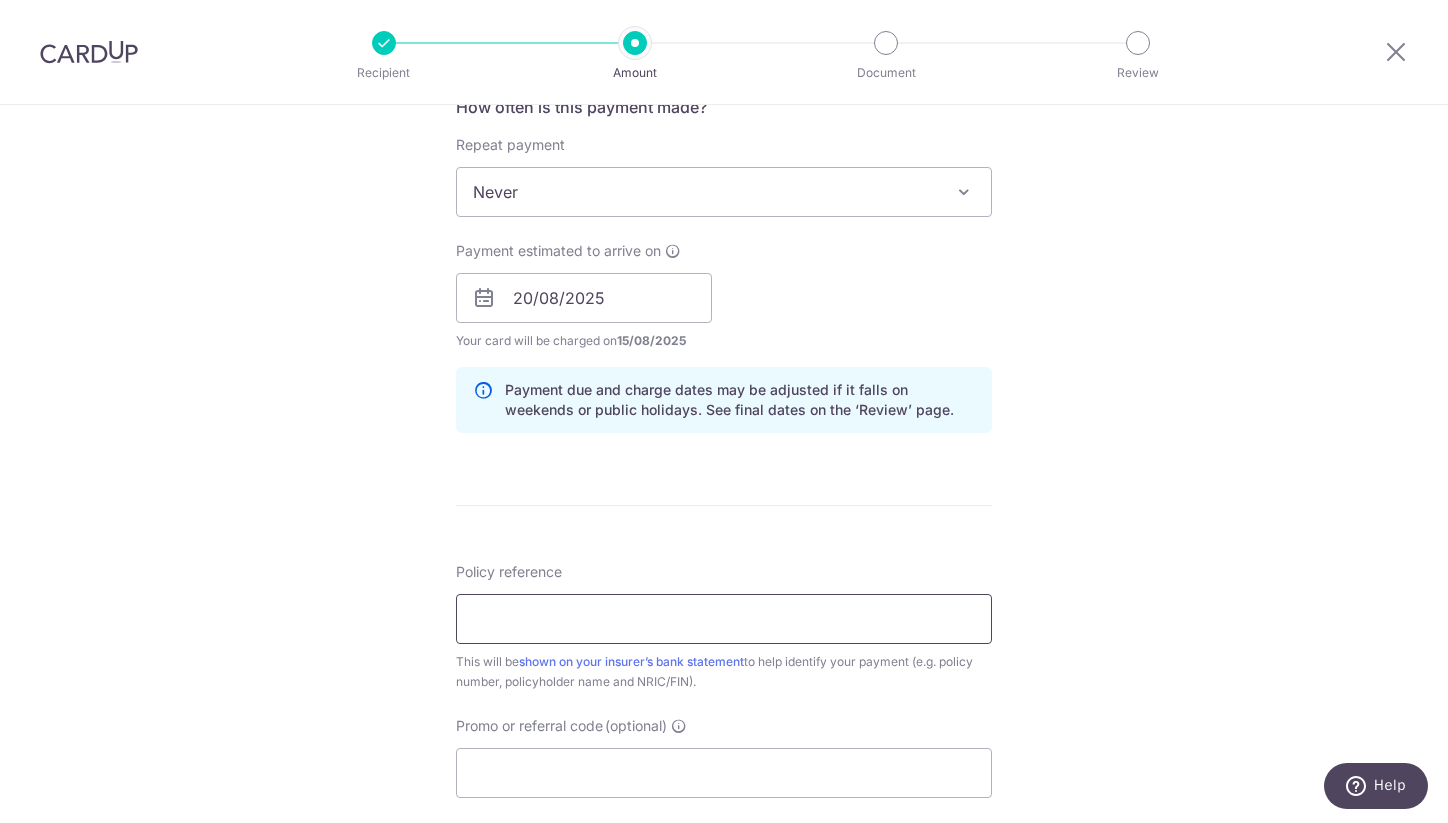 paste on "G2300929" 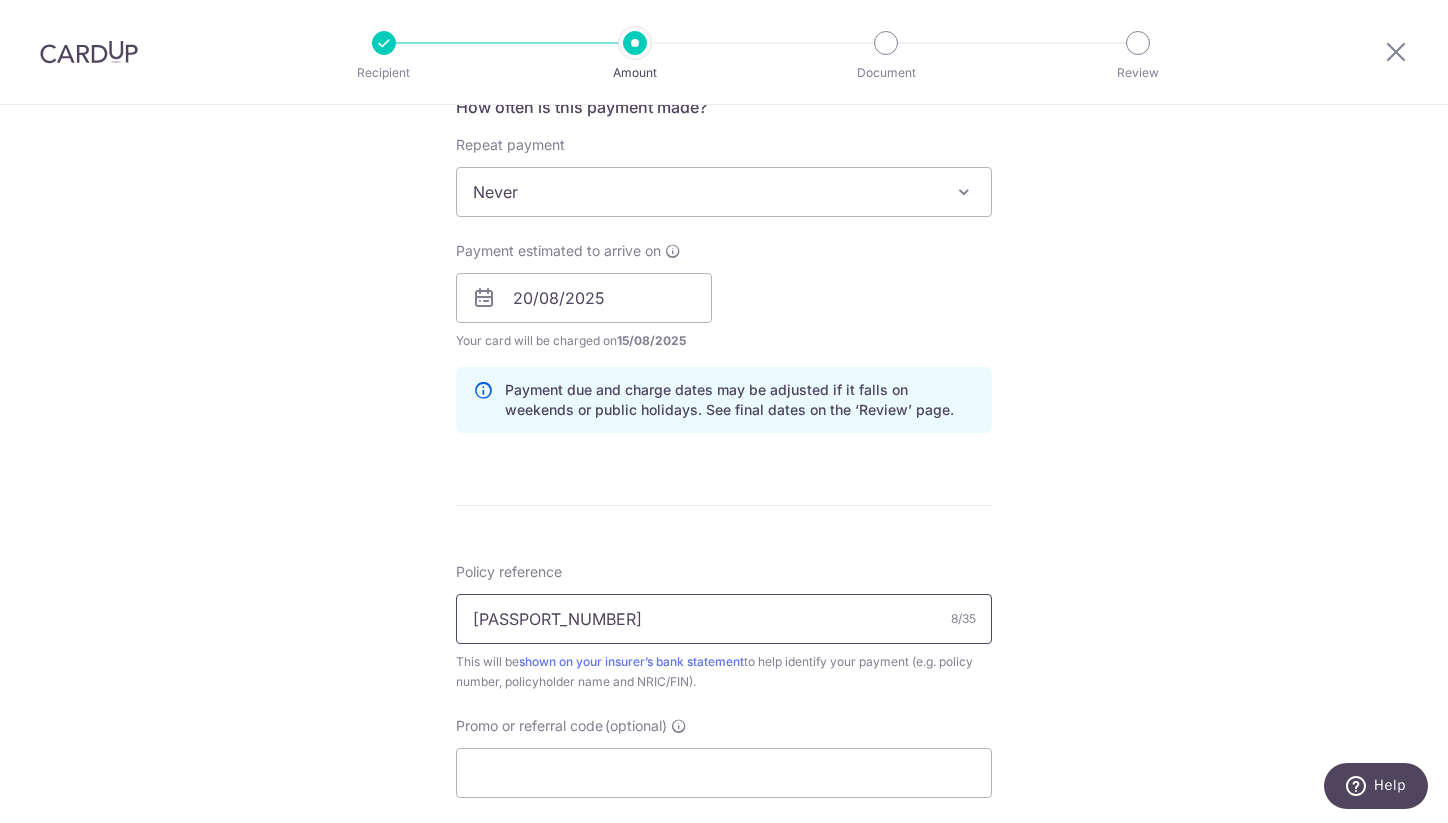 type on "G2300929" 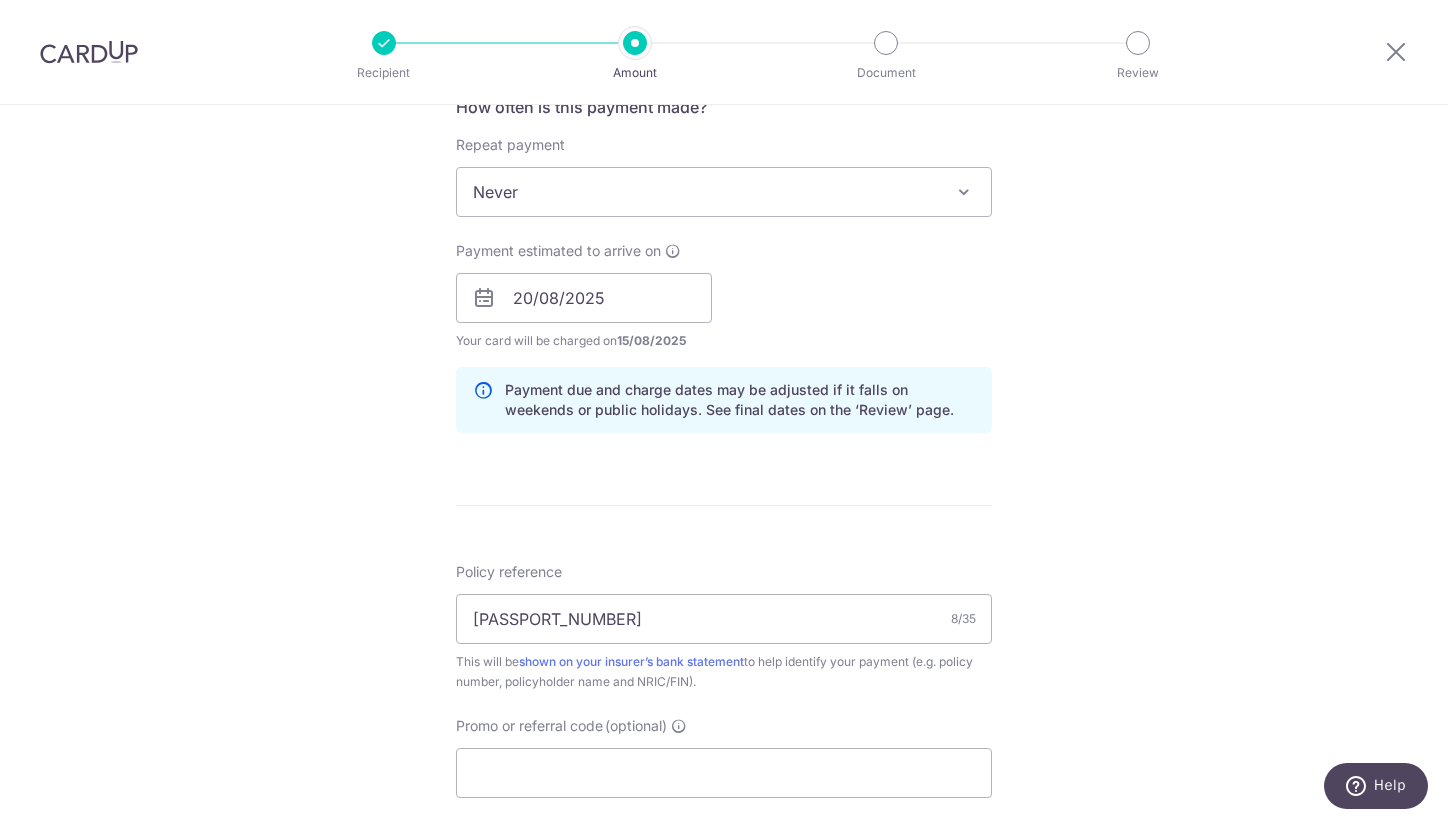 click on "Enter payment amount
SGD
230.63
230.63
Select Card
**** 4239
Add credit card
Your Cards
**** 4239
**** 4564
Secure 256-bit SSL
Text
New card details
Card
Secure 256-bit SSL" at bounding box center (724, 285) 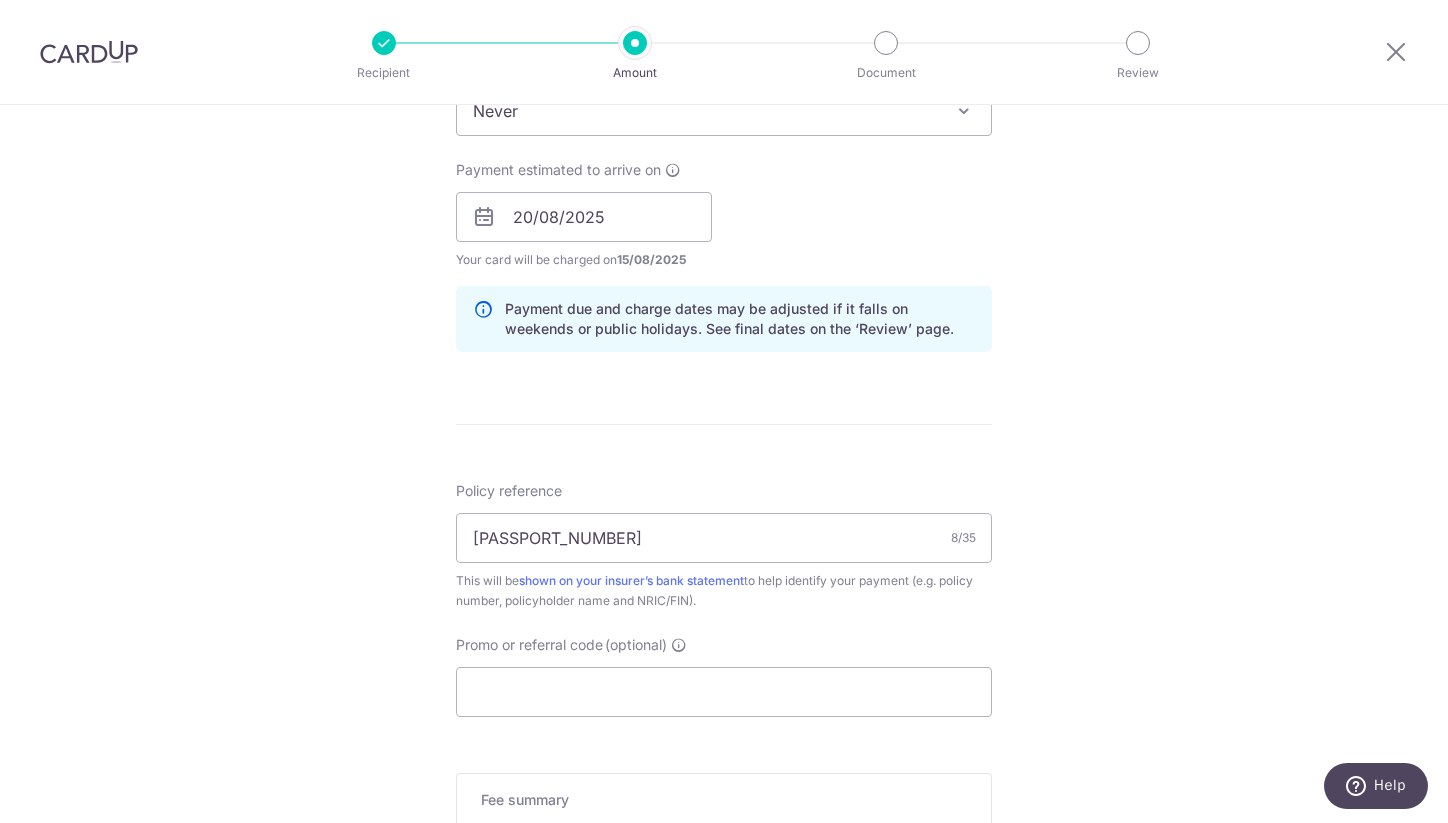 scroll, scrollTop: 872, scrollLeft: 0, axis: vertical 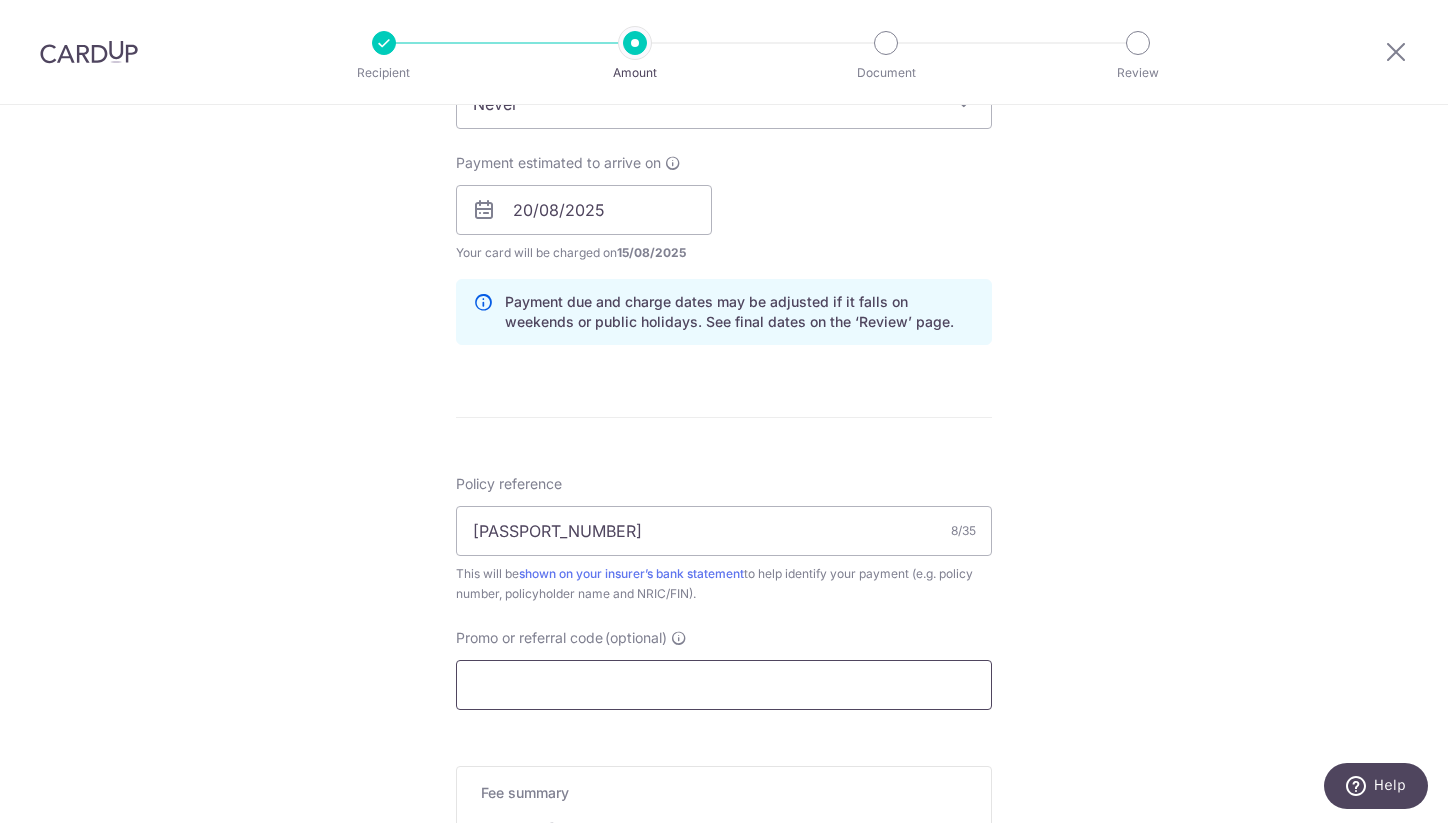 click on "Promo or referral code
(optional)" at bounding box center [724, 685] 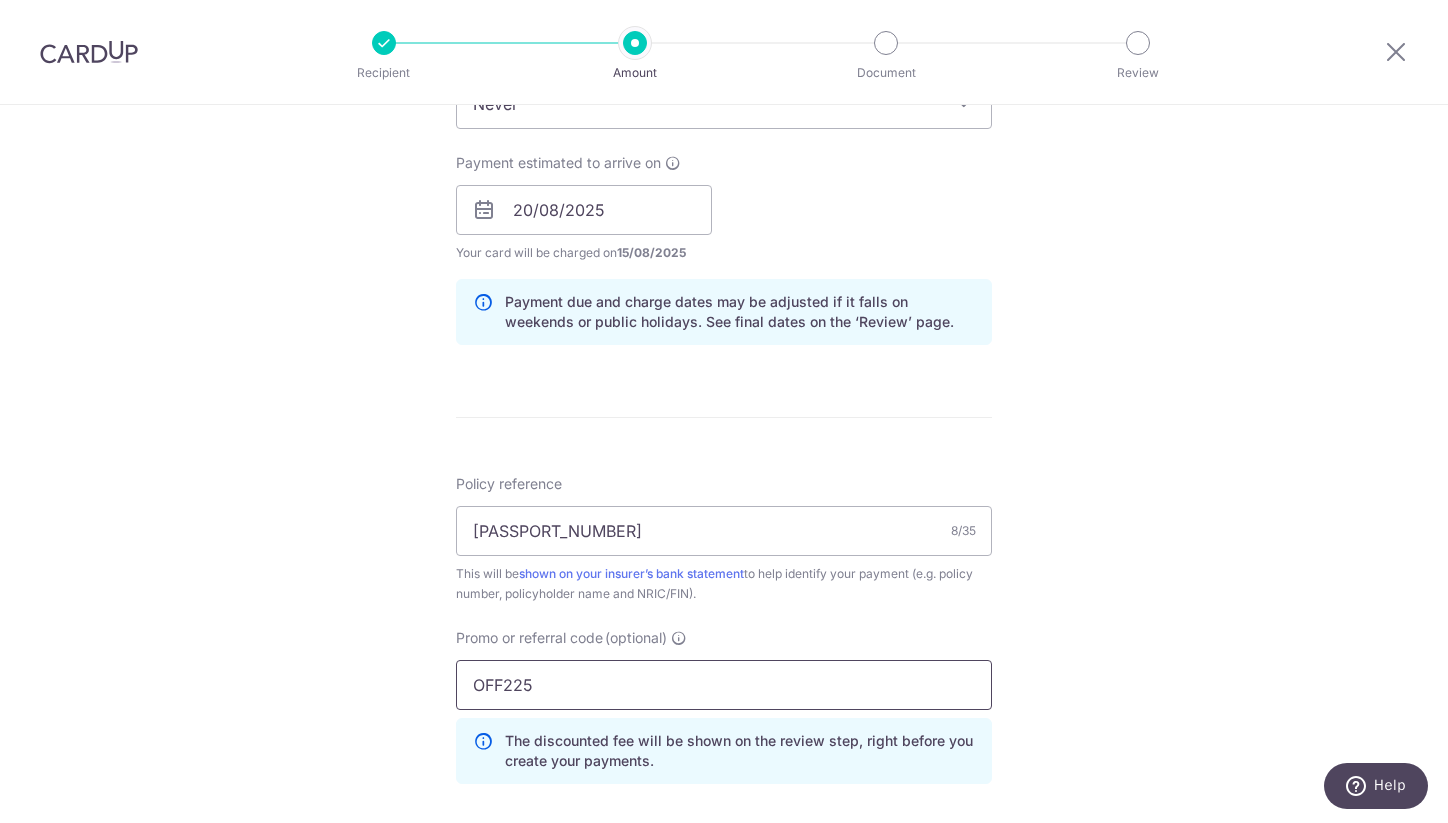 type on "OFF225" 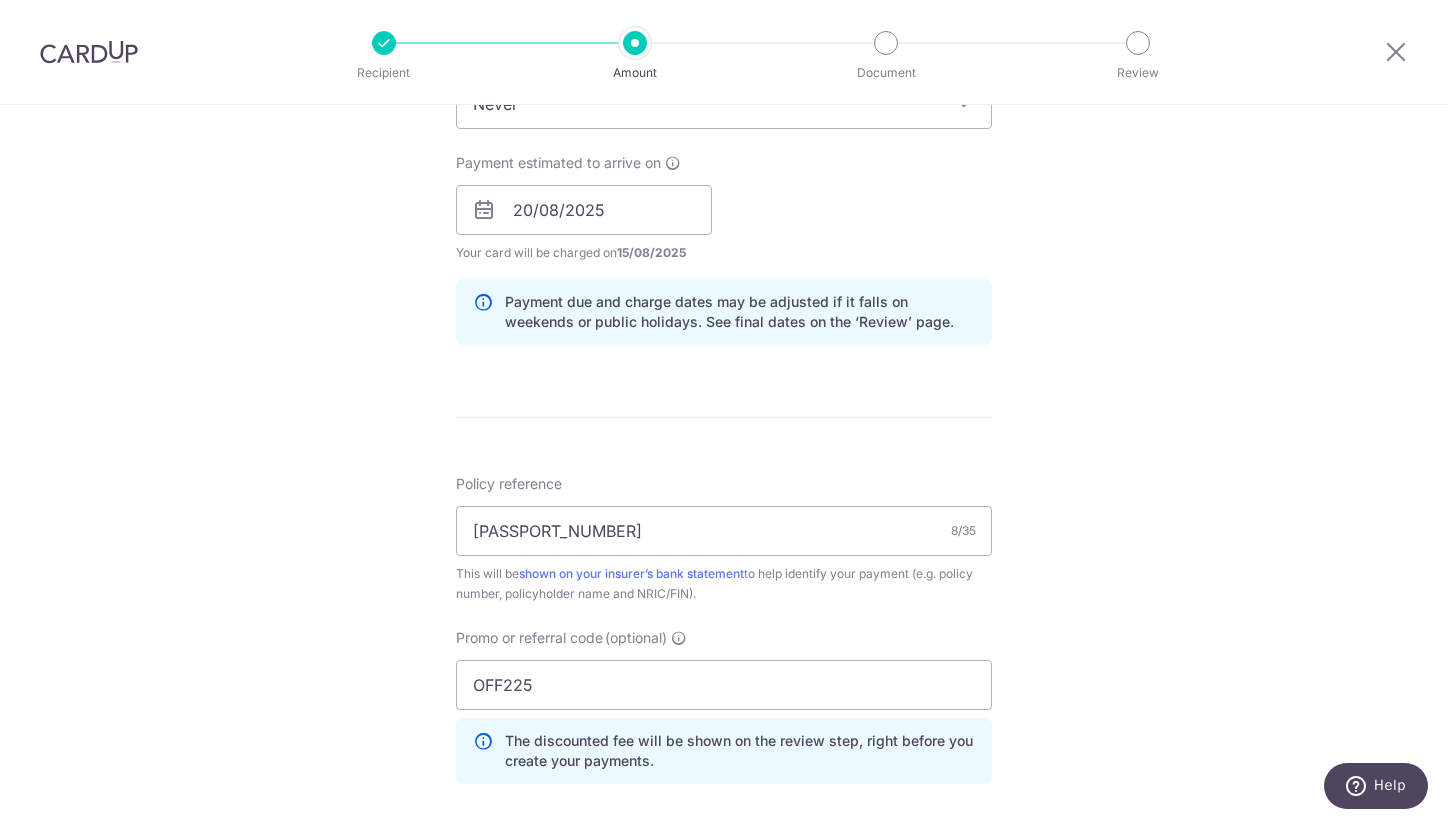 click on "Tell us more about your payment
Enter payment amount
SGD
230.63
230.63
Select Card
**** 4239
Add credit card
Your Cards
**** 4239
**** 4564
Secure 256-bit SSL
Text
New card details
Card
Secure 256-bit SSL" at bounding box center (724, 223) 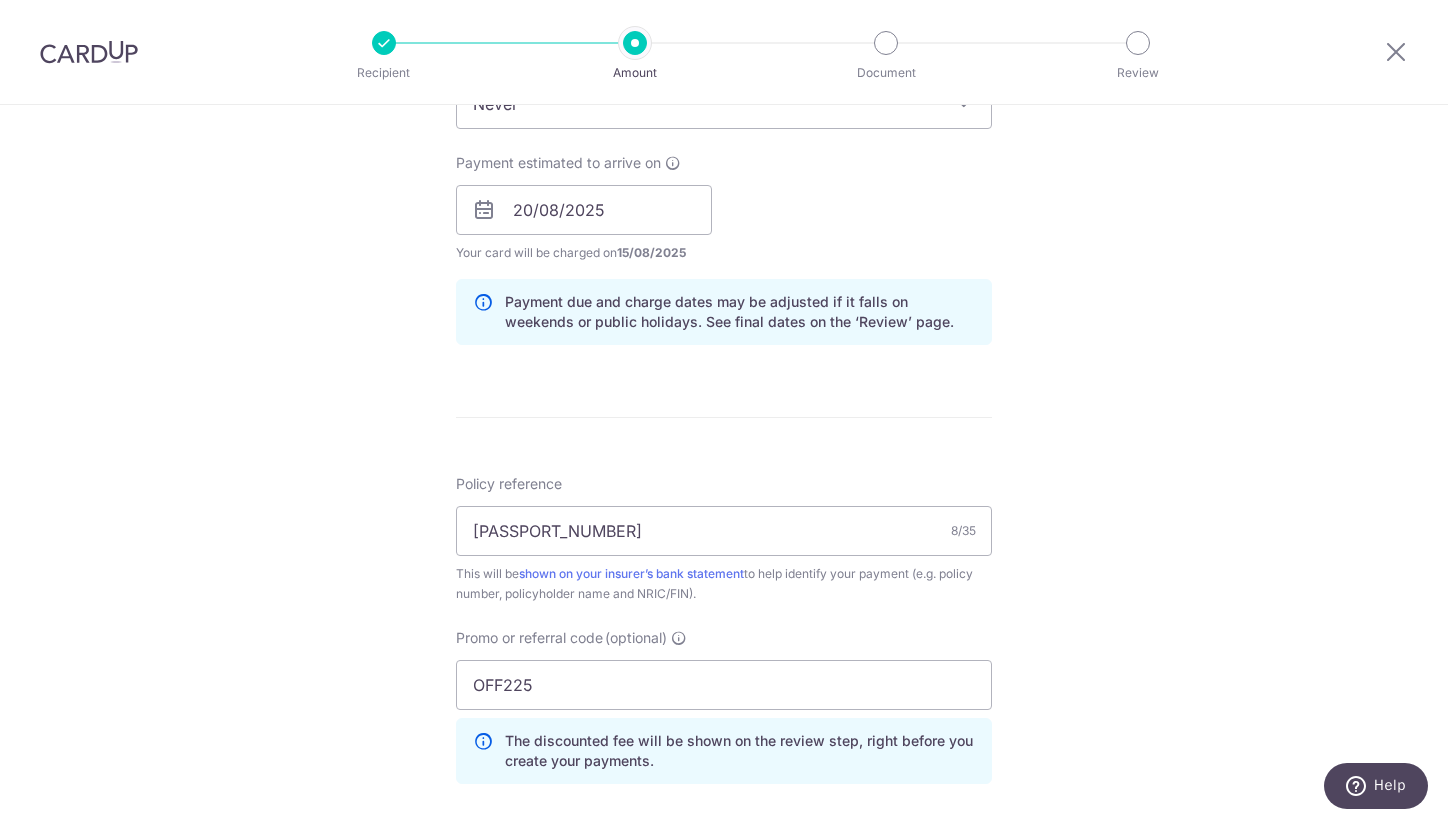 click on "Tell us more about your payment
Enter payment amount
SGD
230.63
230.63
Select Card
**** 4239
Add credit card
Your Cards
**** 4239
**** 4564
Secure 256-bit SSL
Text
New card details
Card
Secure 256-bit SSL" at bounding box center [724, 223] 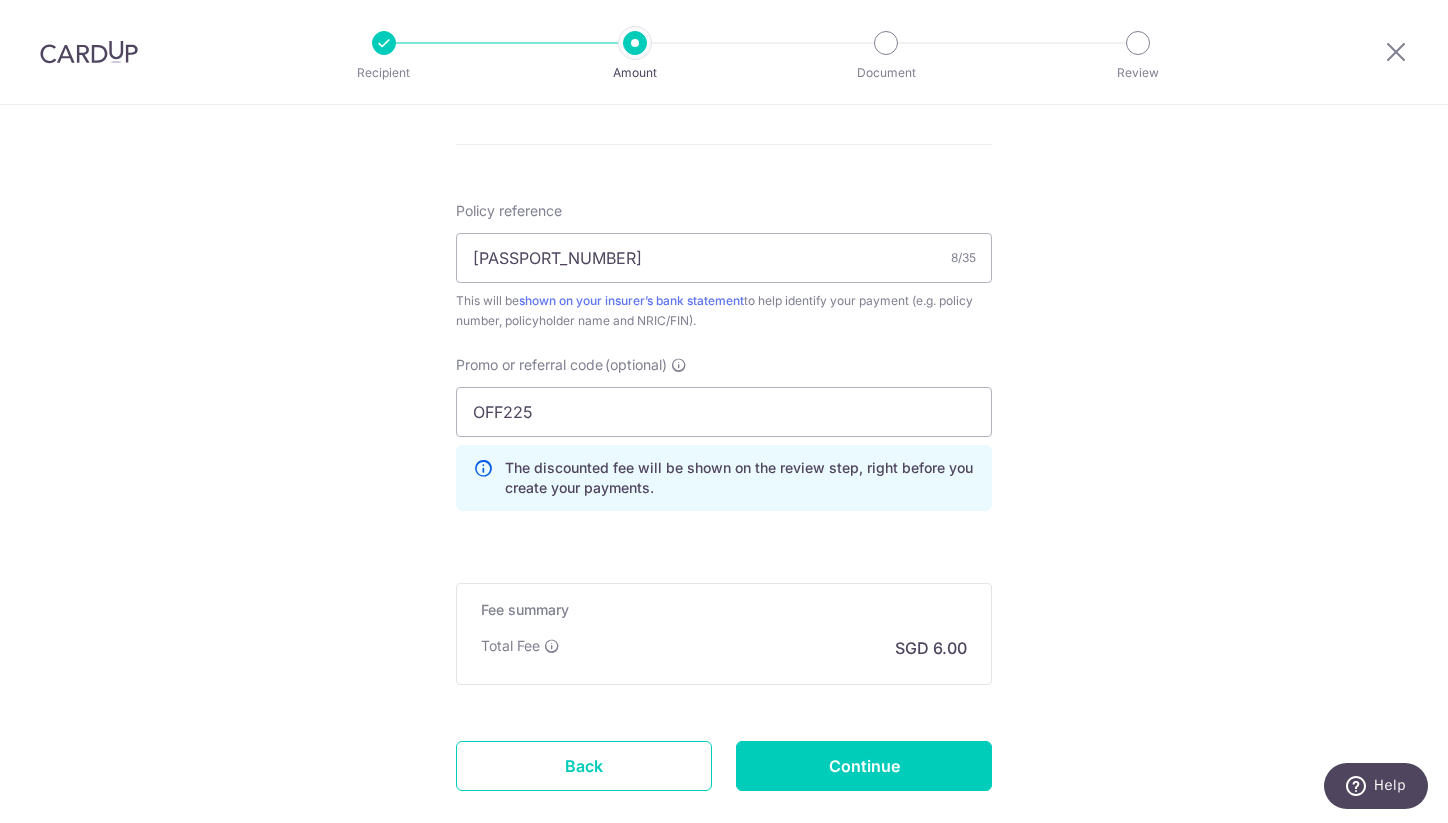 scroll, scrollTop: 1147, scrollLeft: 0, axis: vertical 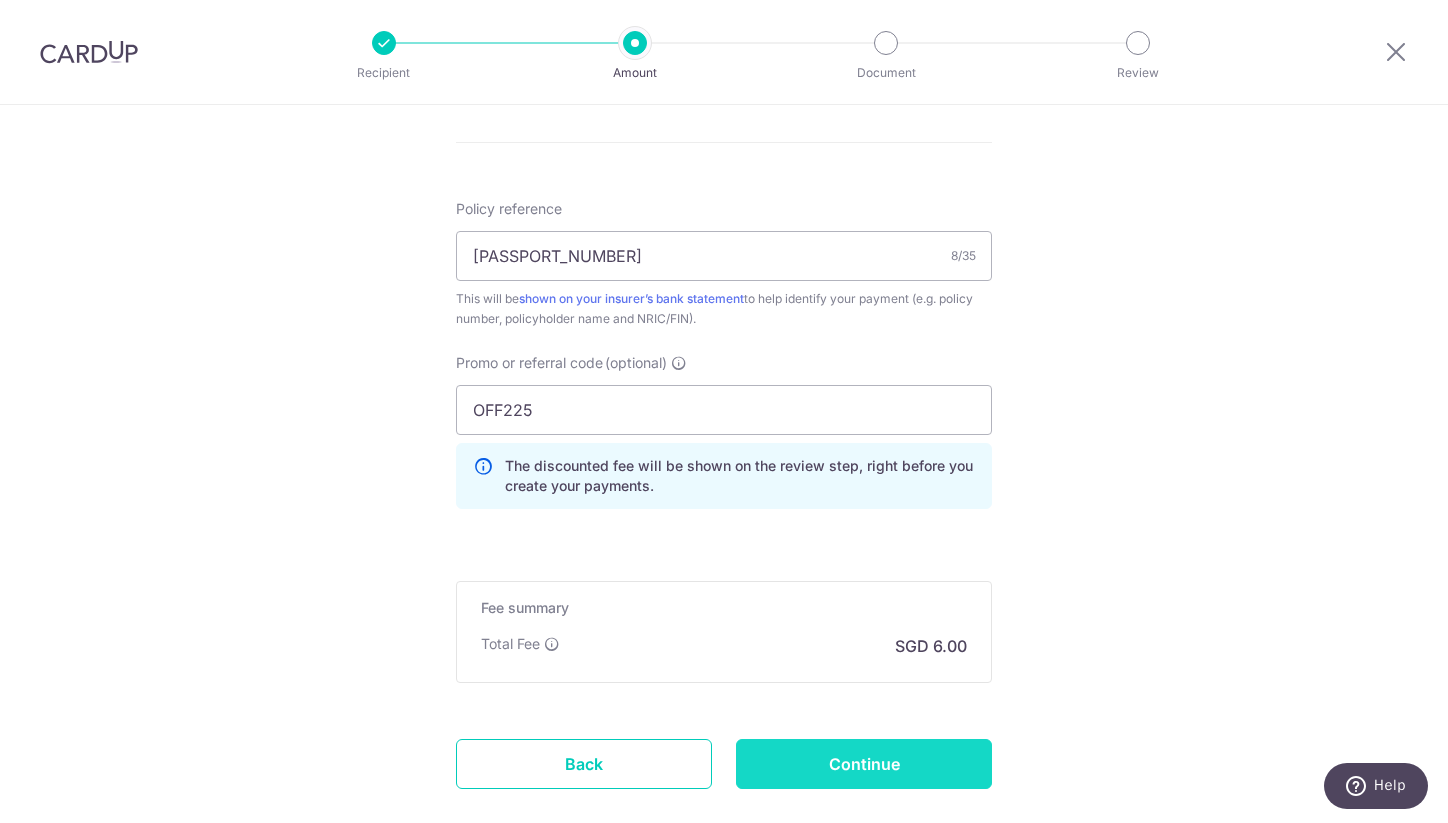 click on "Continue" at bounding box center [864, 764] 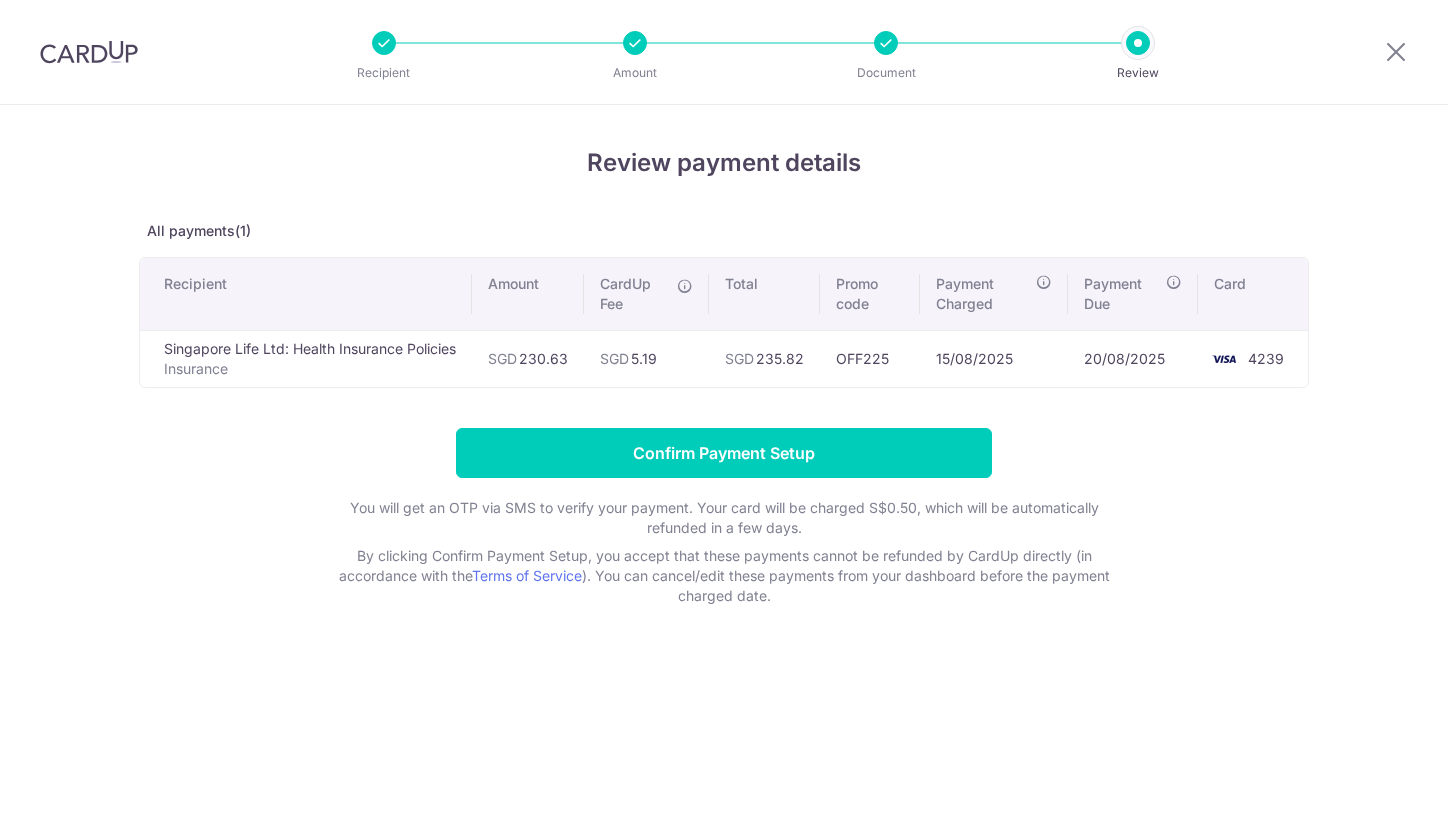 scroll, scrollTop: 0, scrollLeft: 0, axis: both 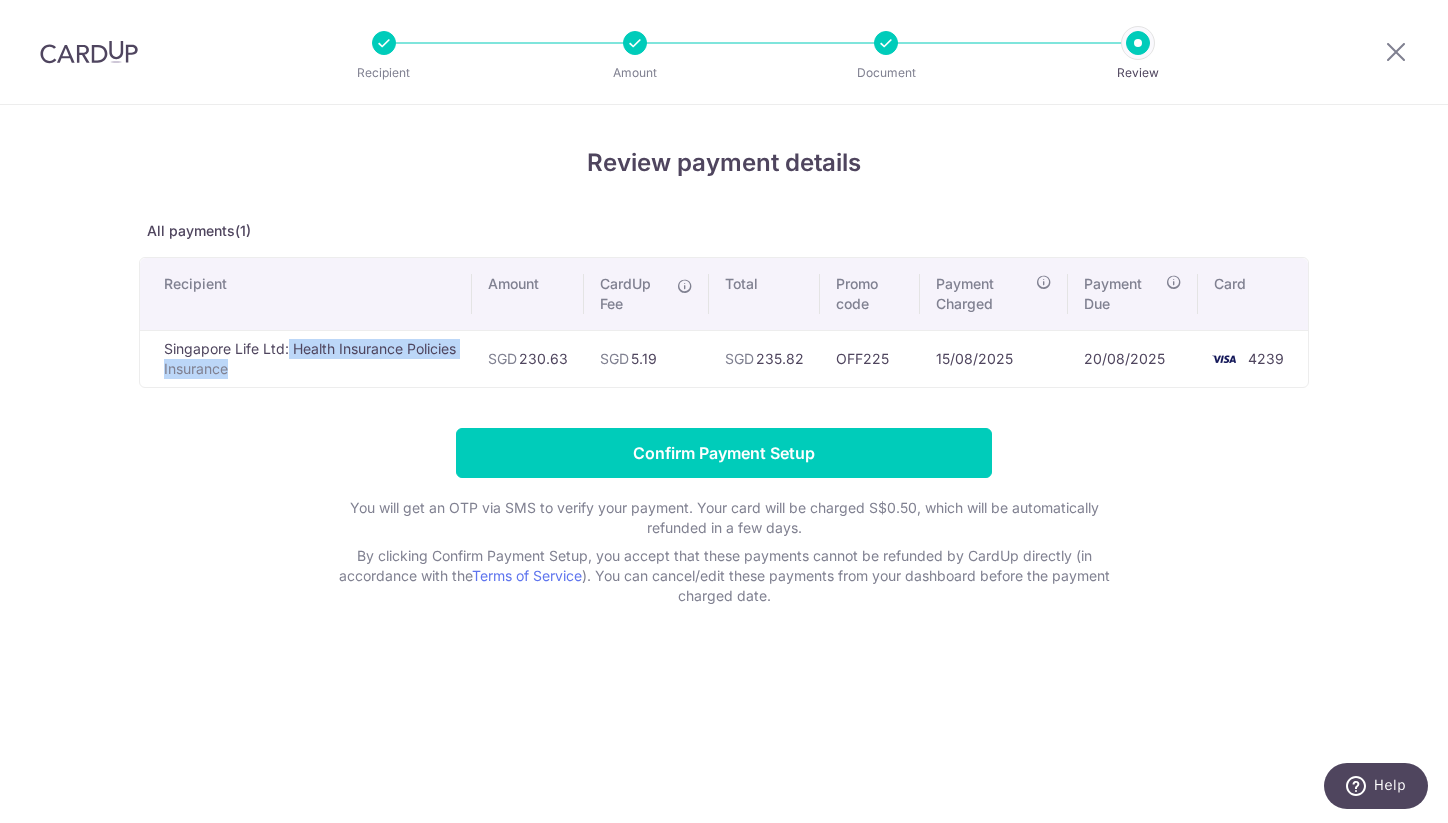 drag, startPoint x: 158, startPoint y: 352, endPoint x: 300, endPoint y: 361, distance: 142.28493 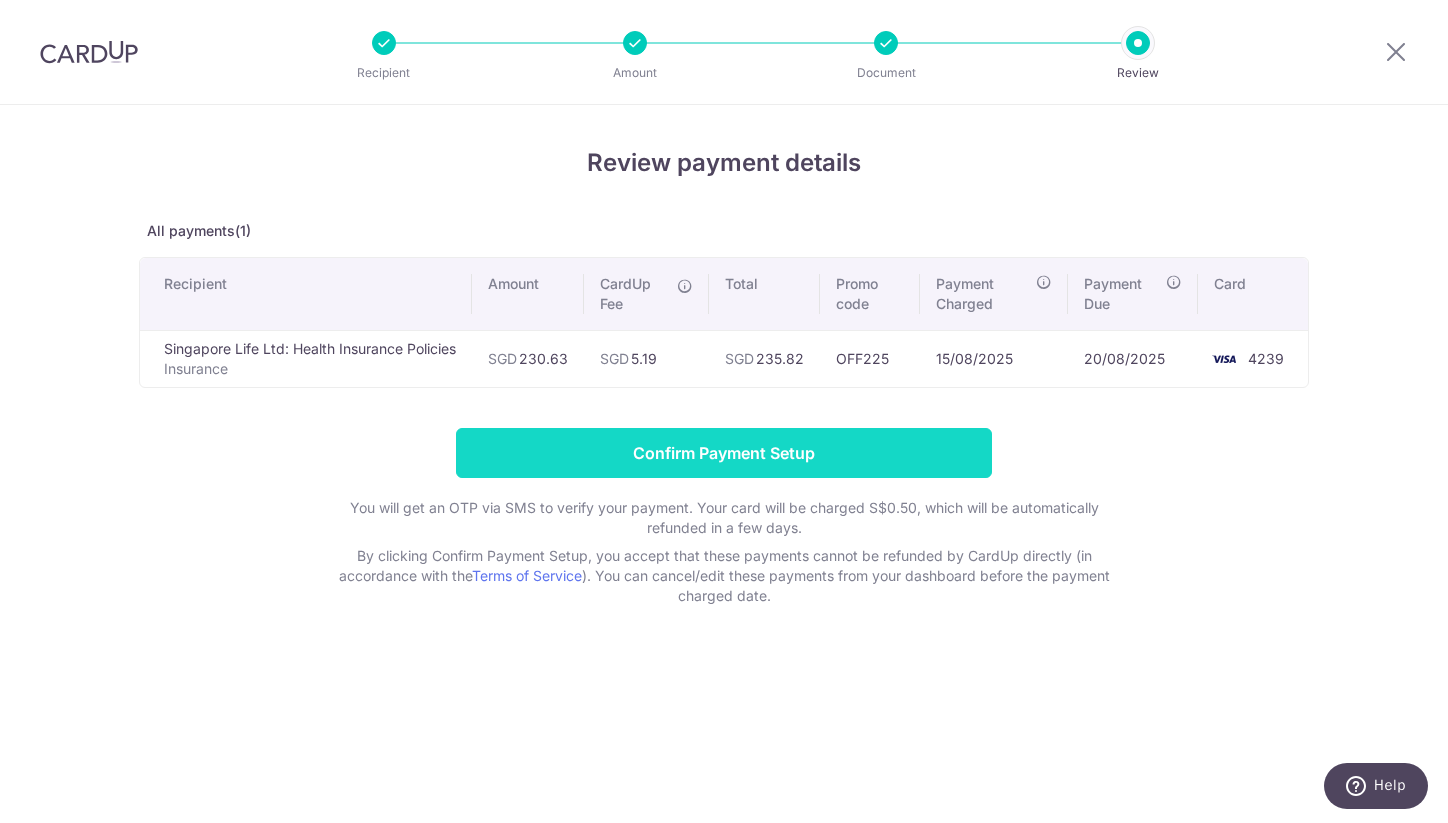 click on "Confirm Payment Setup" at bounding box center (724, 453) 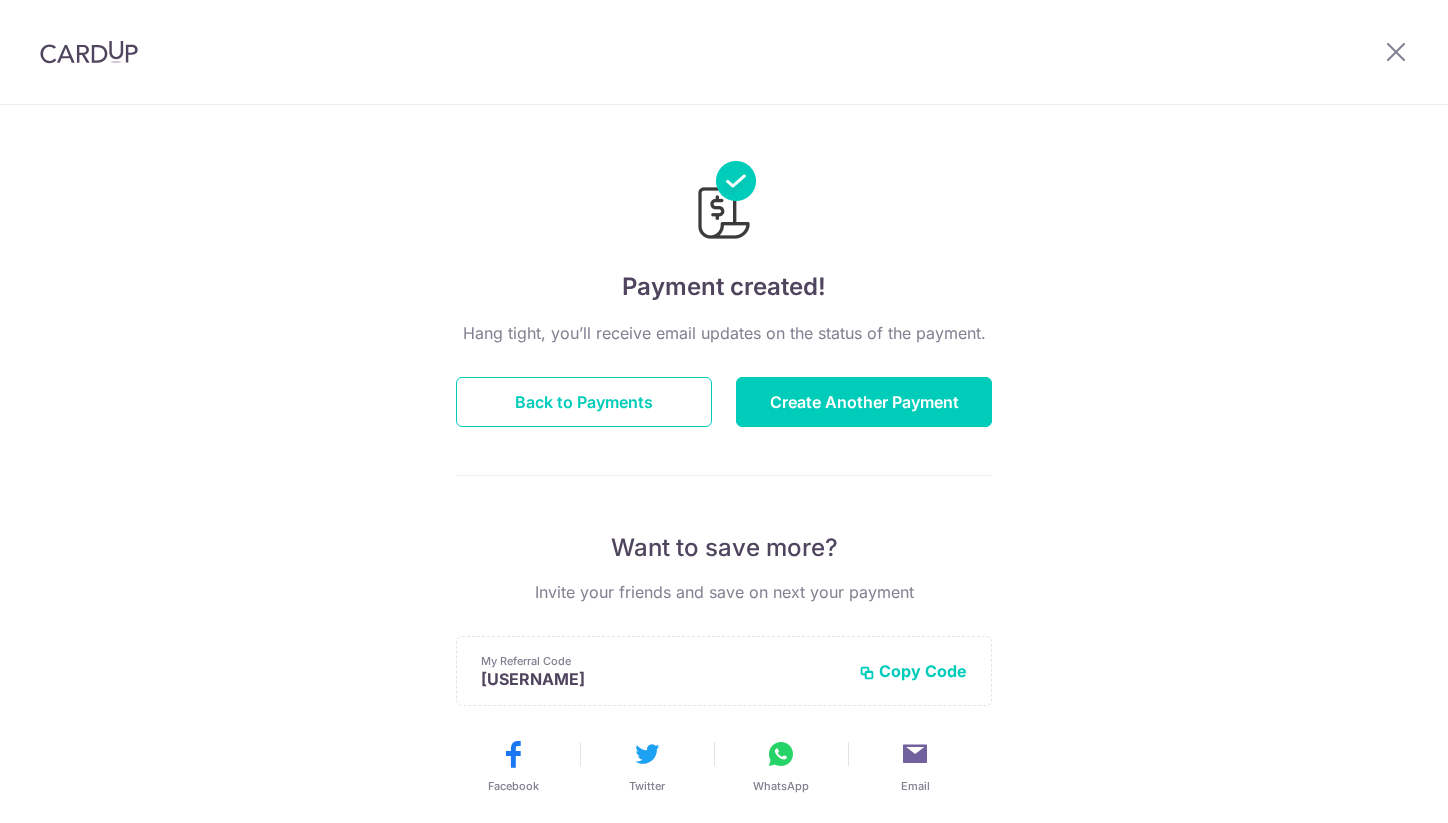 scroll, scrollTop: 0, scrollLeft: 0, axis: both 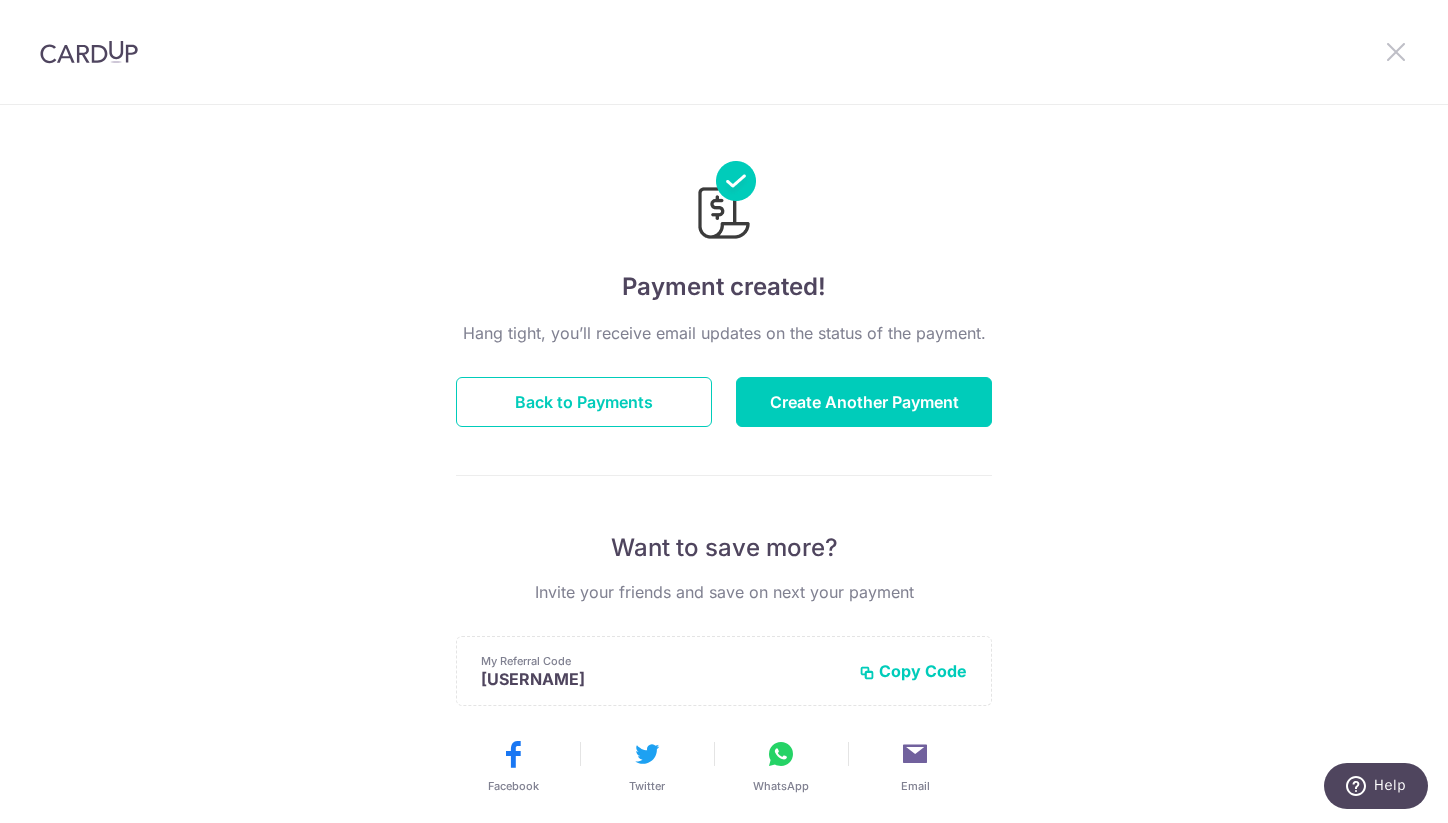 click at bounding box center [1396, 51] 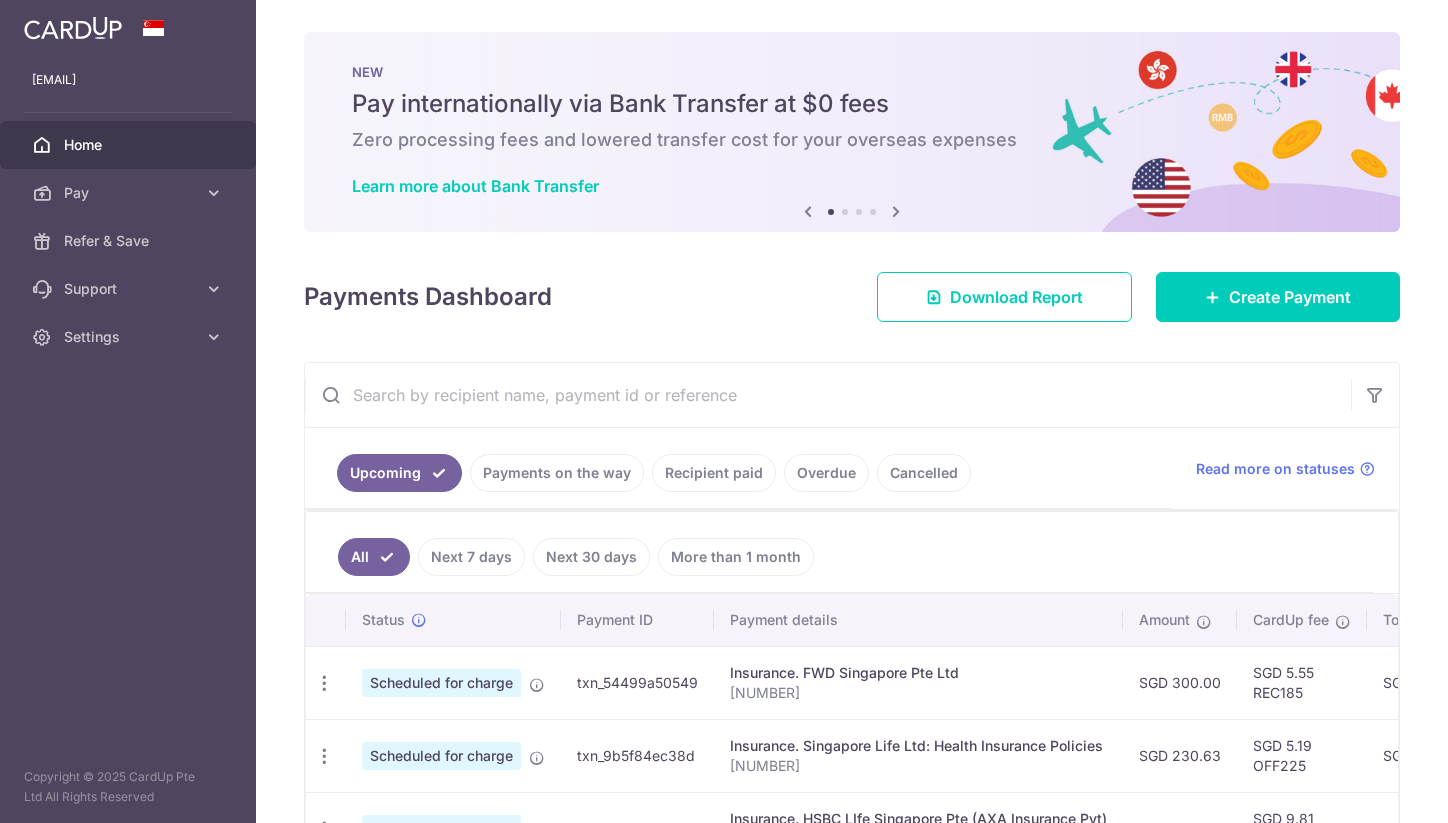 scroll, scrollTop: 0, scrollLeft: 0, axis: both 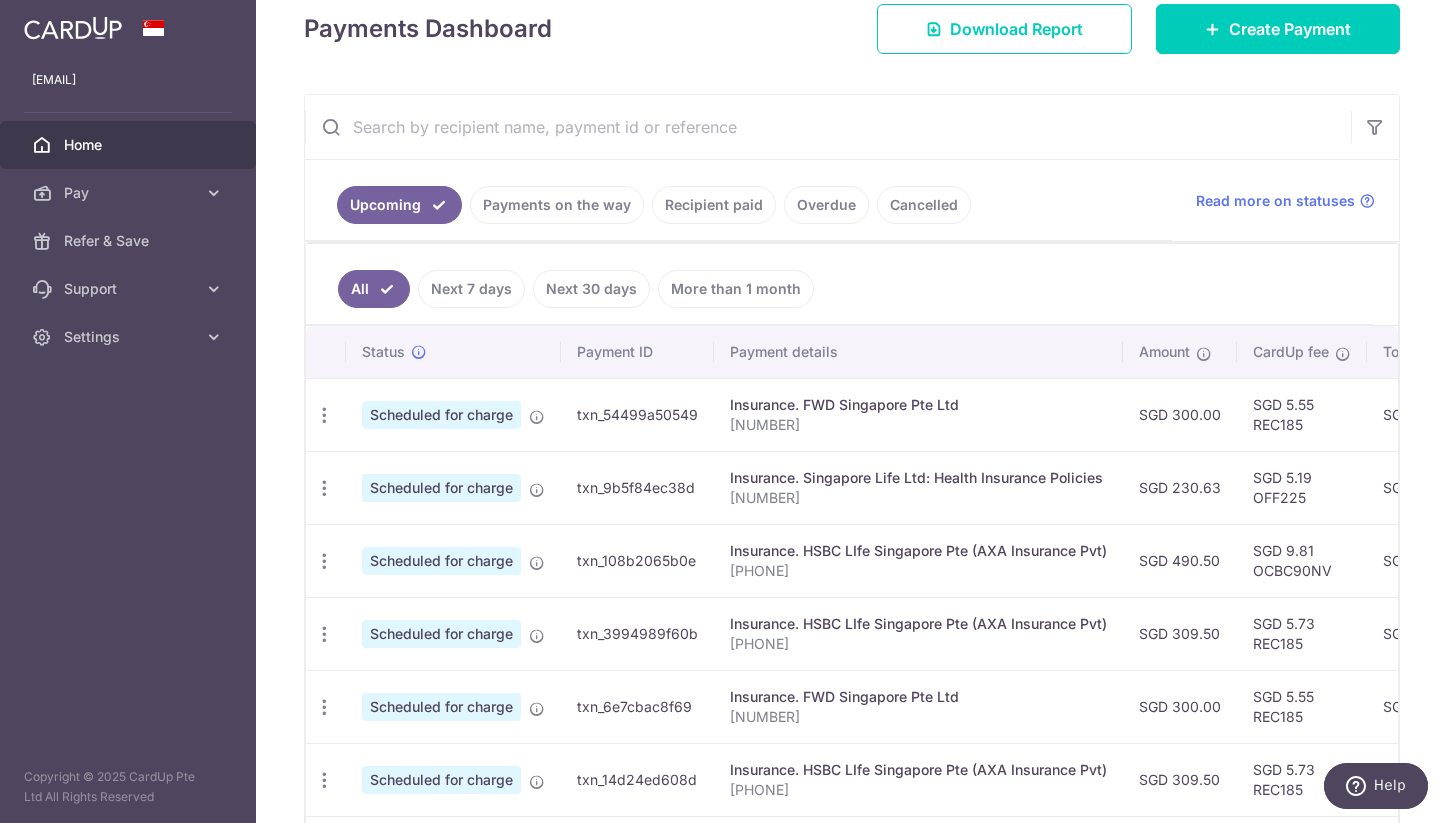click on "G2300929" at bounding box center (918, 498) 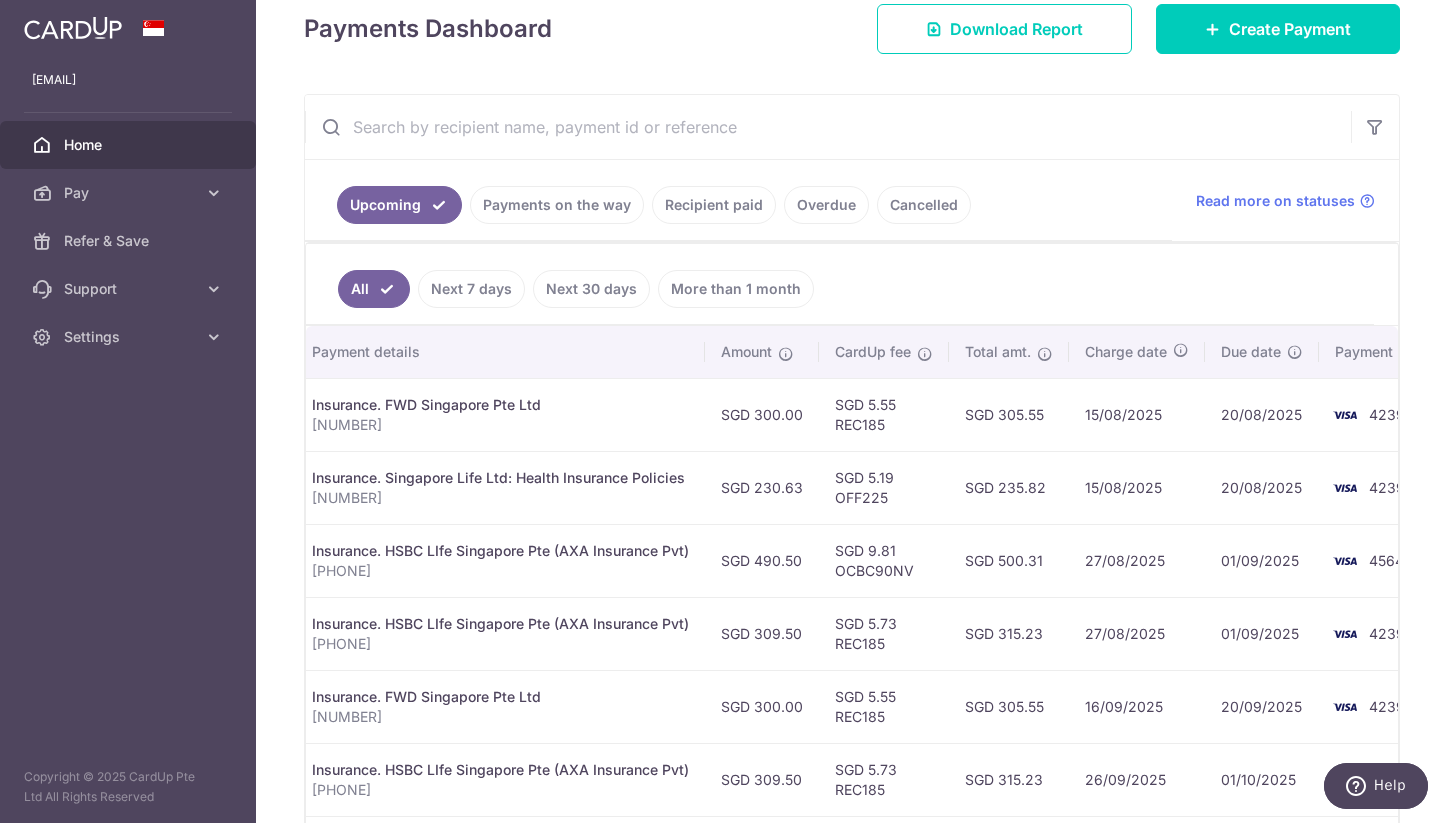 scroll, scrollTop: 0, scrollLeft: 492, axis: horizontal 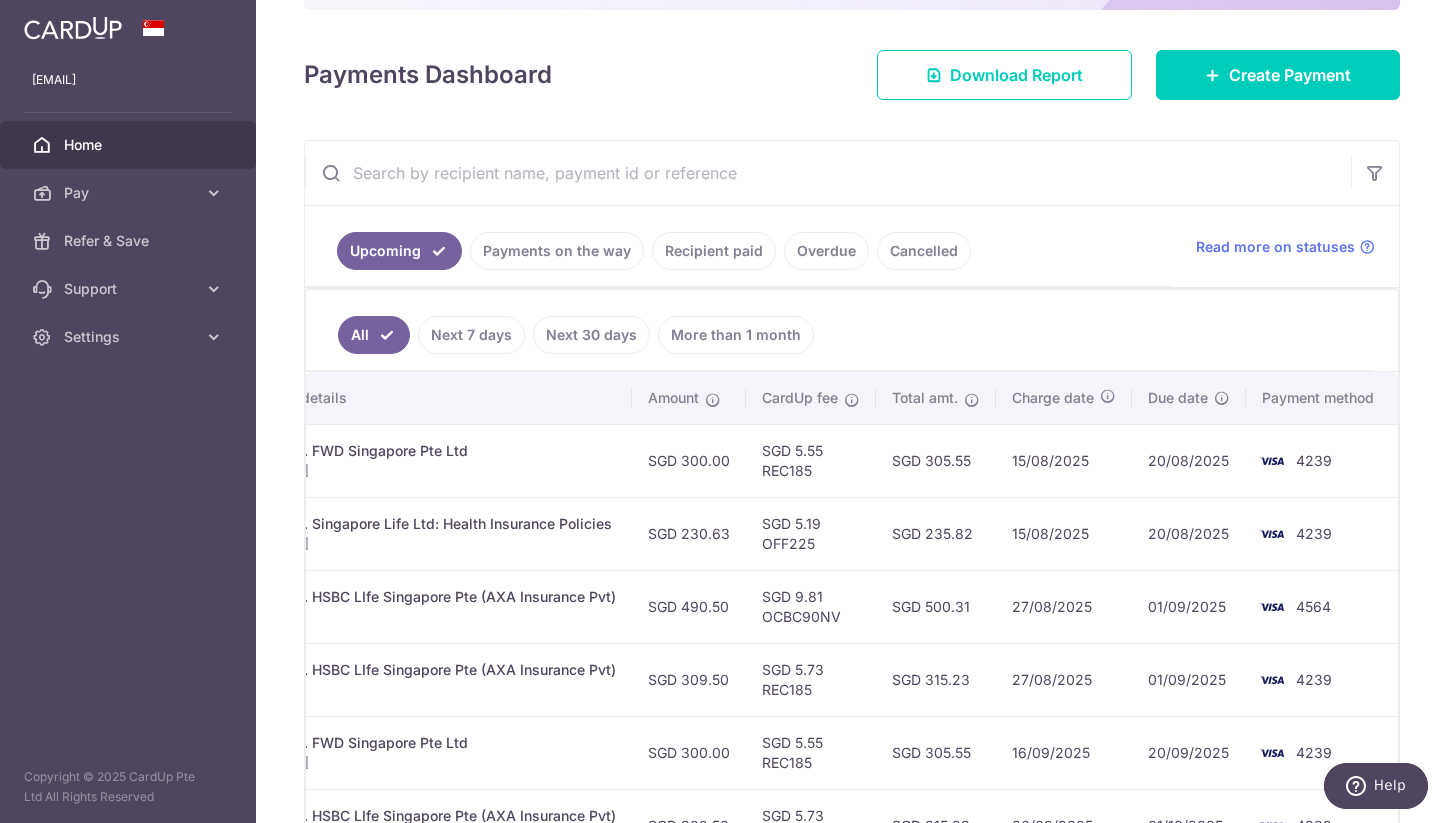 click on "Recipient paid" at bounding box center [714, 251] 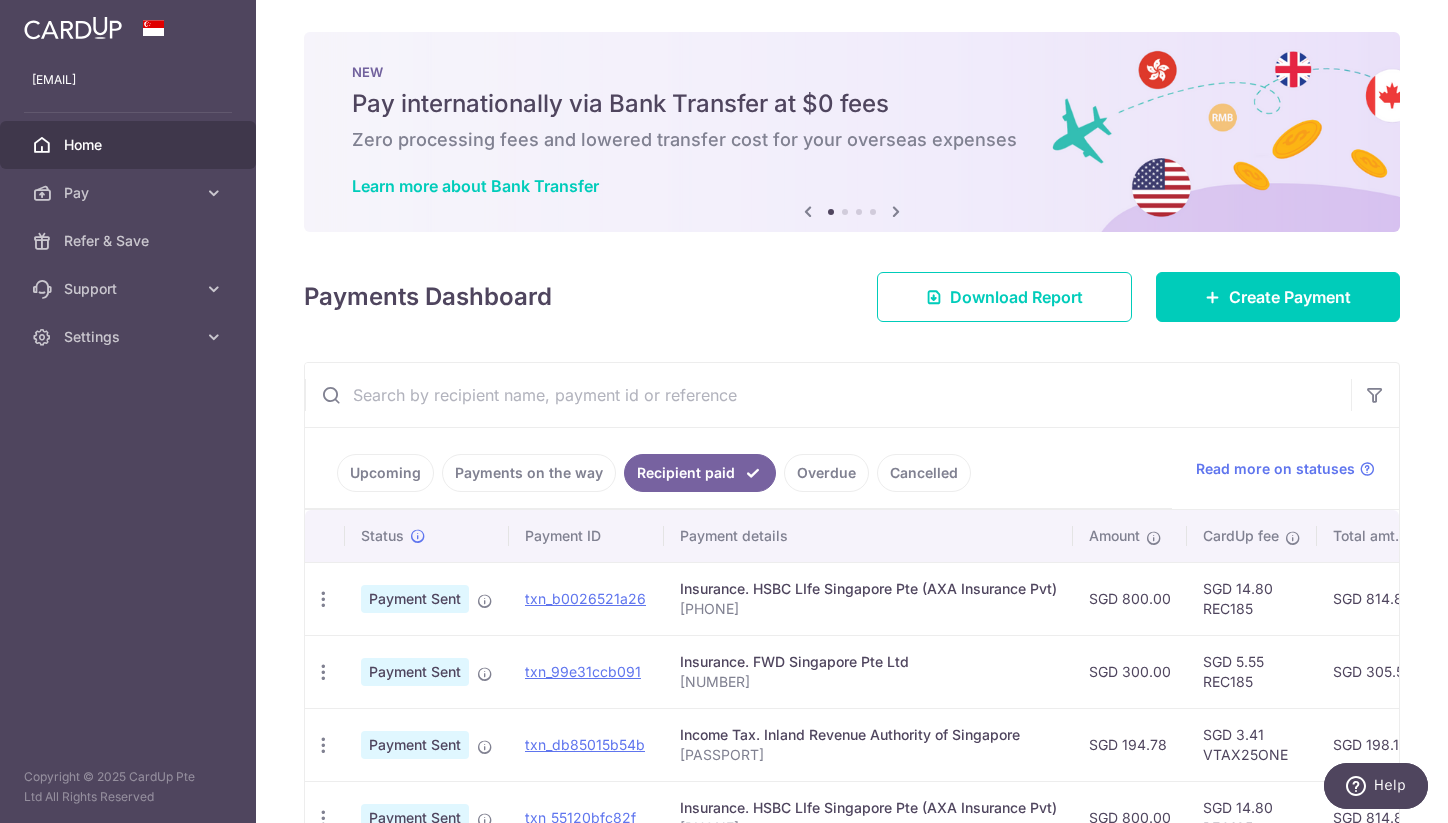 click at bounding box center (828, 395) 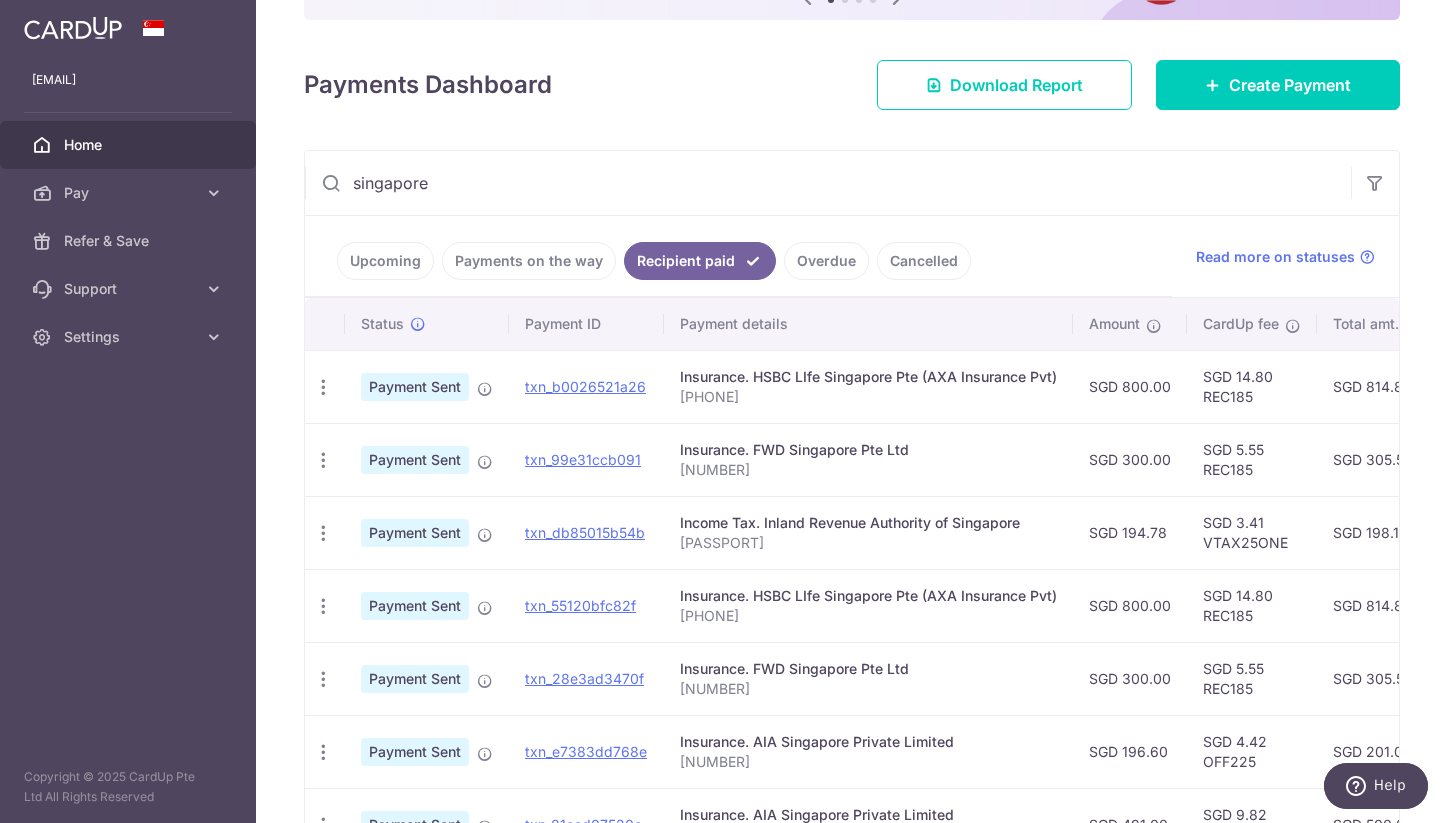 scroll, scrollTop: 232, scrollLeft: 0, axis: vertical 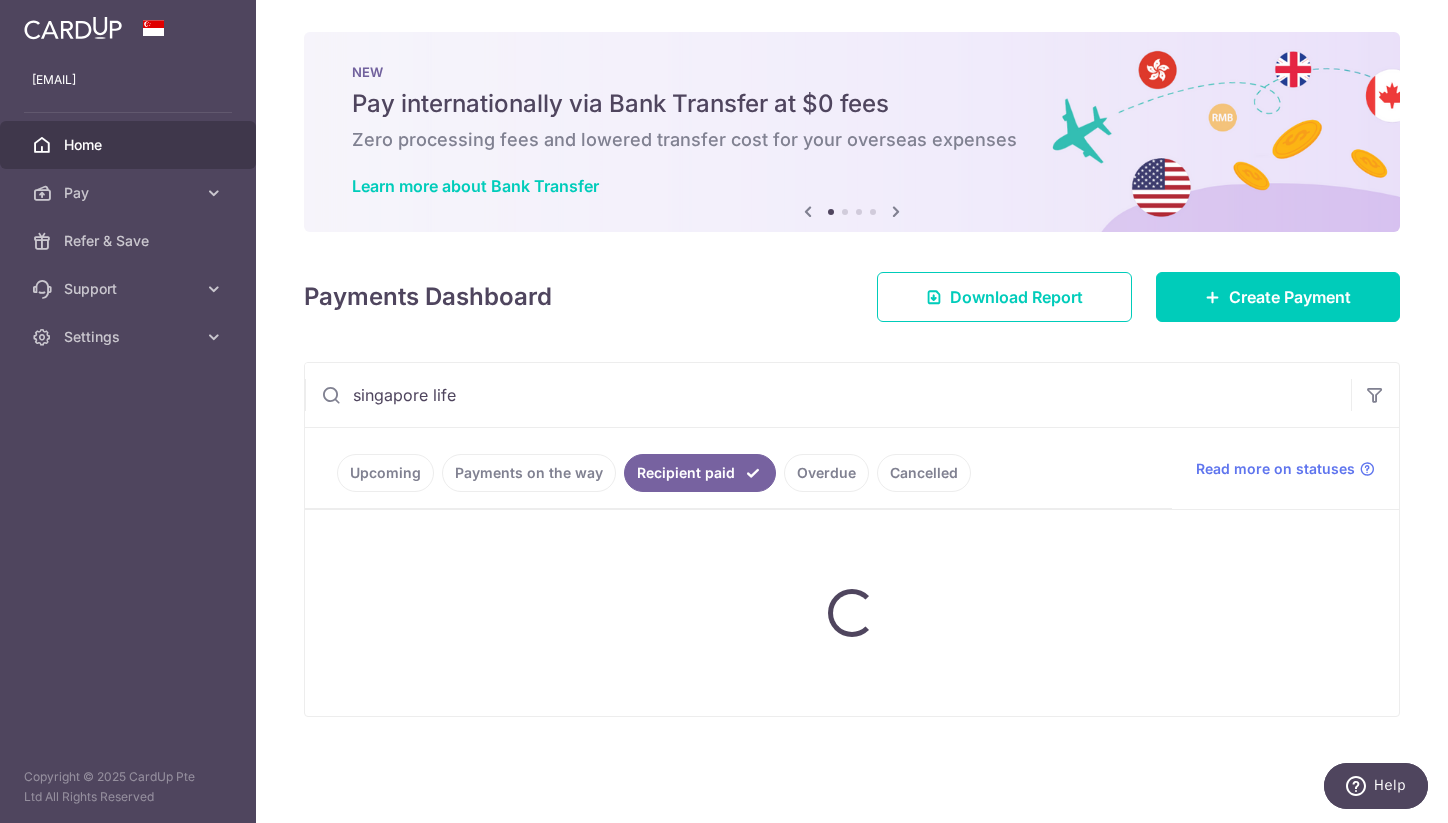 type on "singapore life" 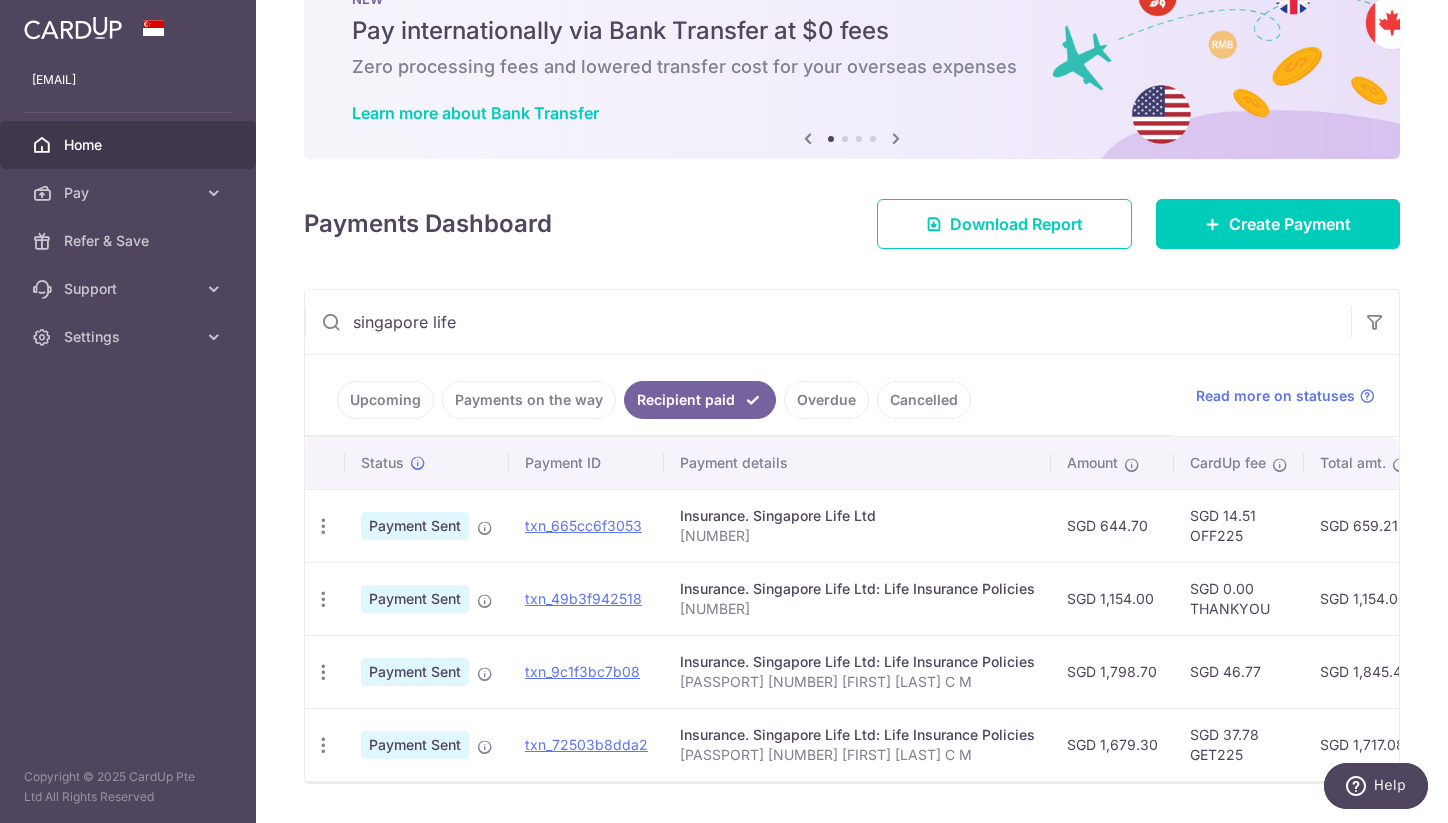 scroll, scrollTop: 128, scrollLeft: 0, axis: vertical 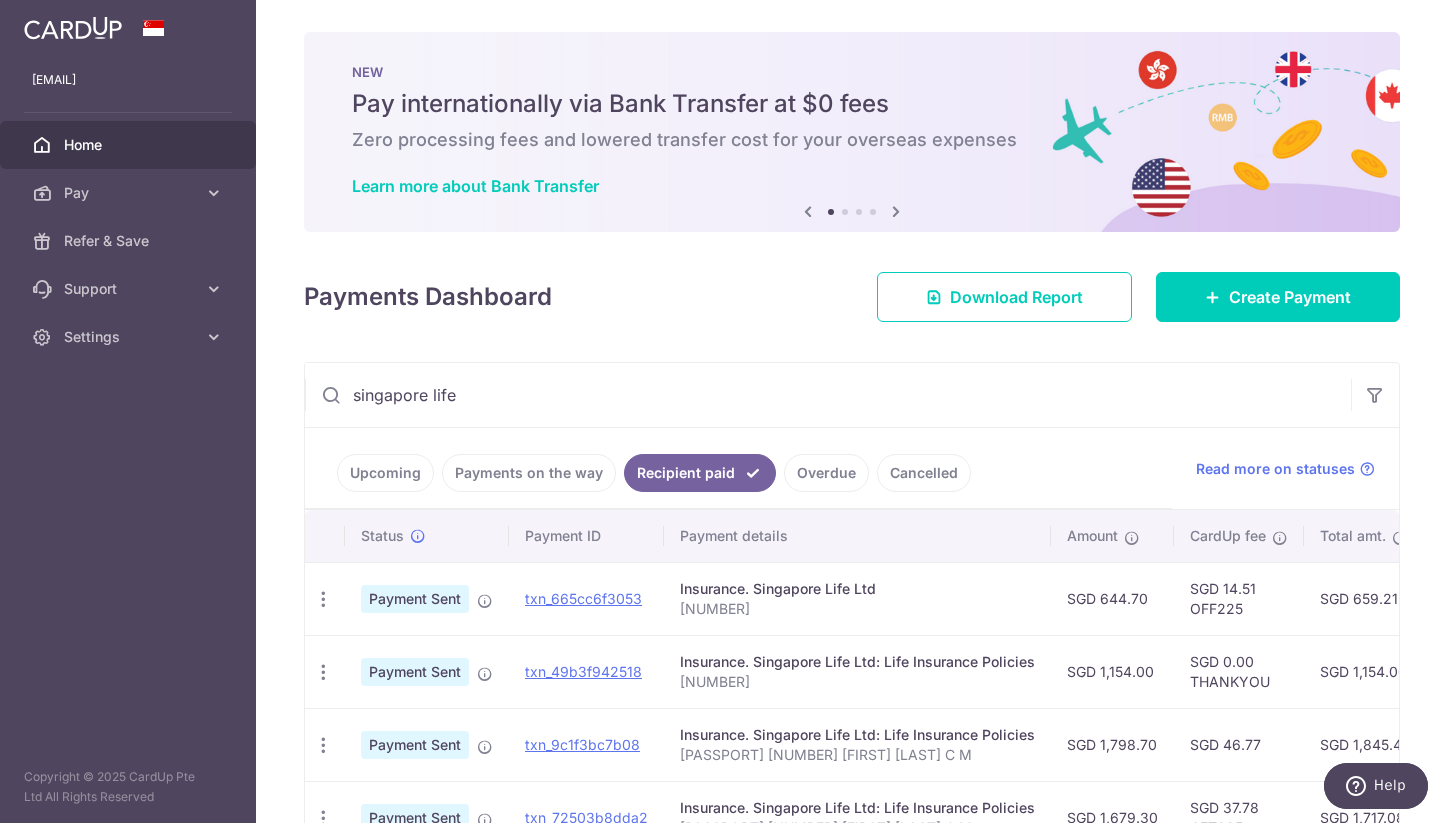 click at bounding box center [73, 28] 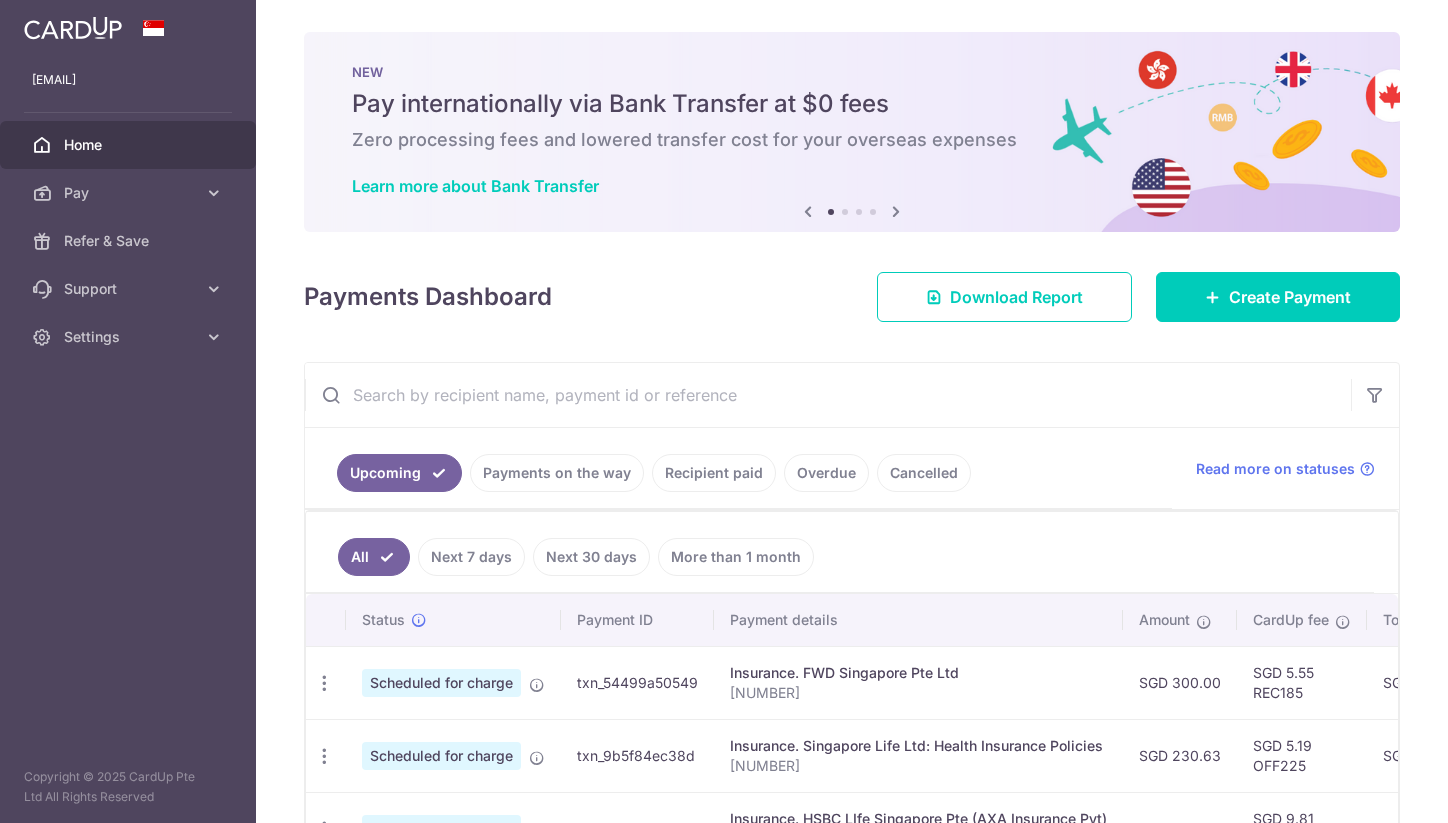 scroll, scrollTop: 0, scrollLeft: 0, axis: both 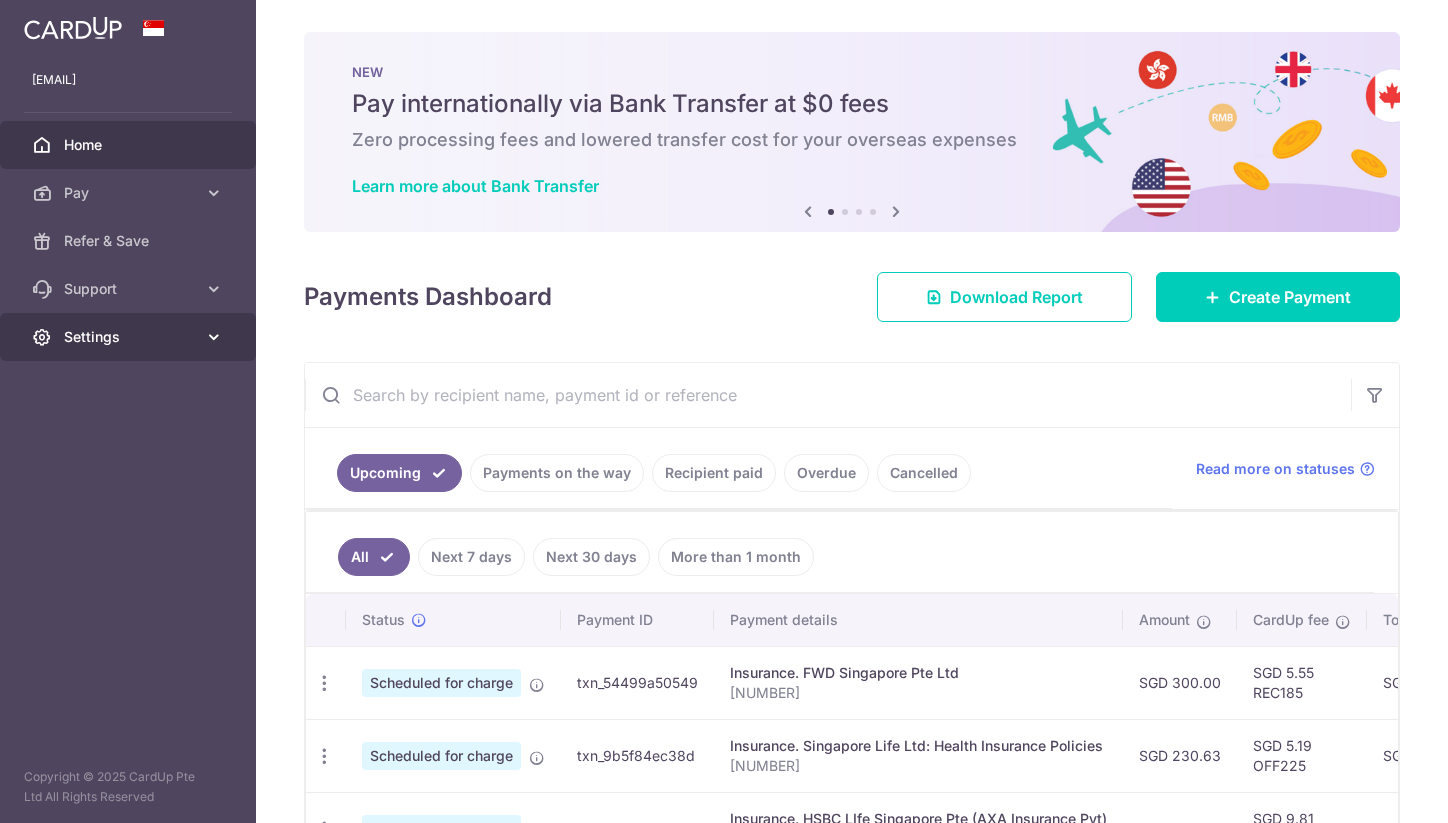 click on "Settings" at bounding box center [130, 337] 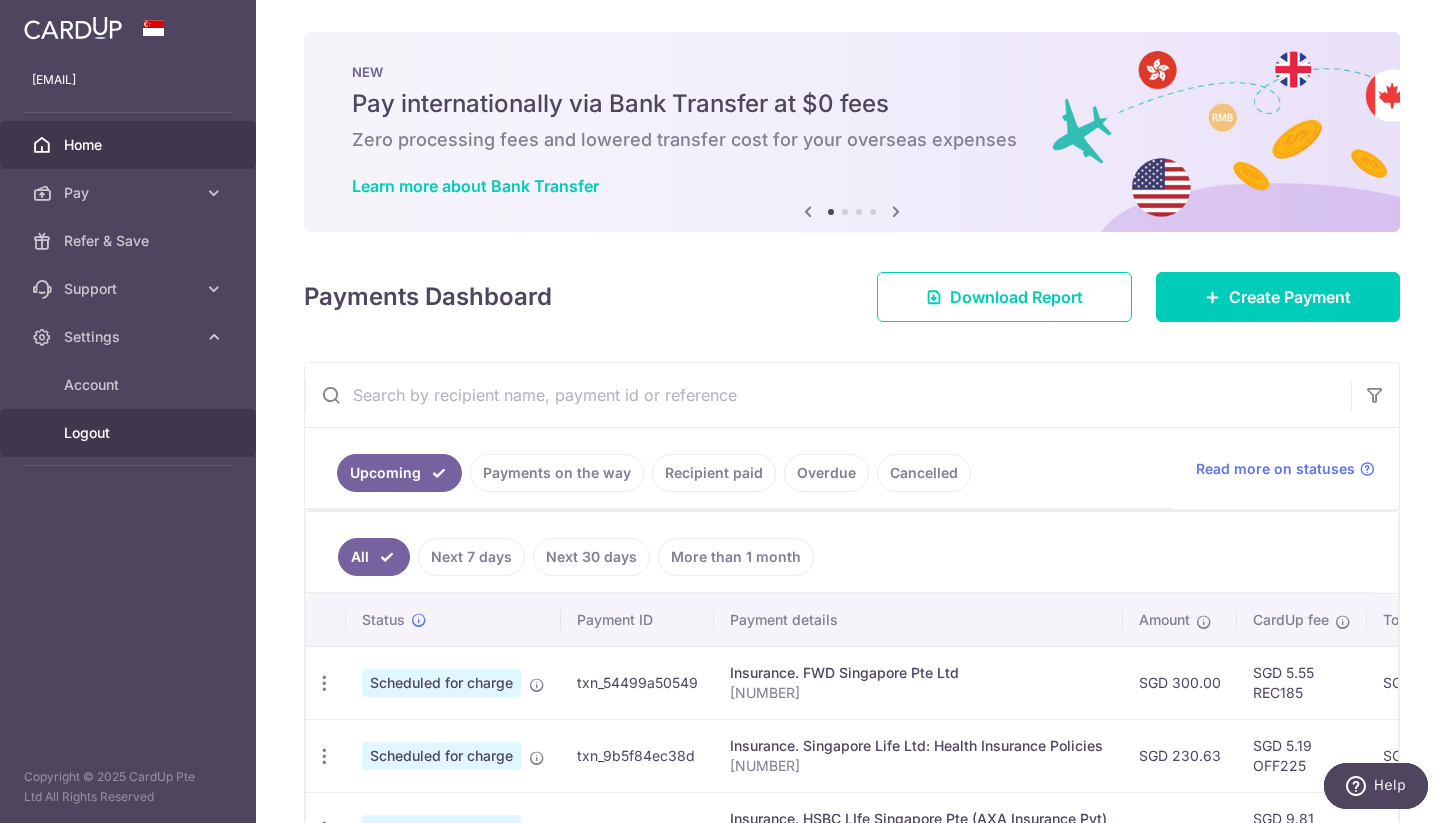 click on "Logout" at bounding box center (130, 433) 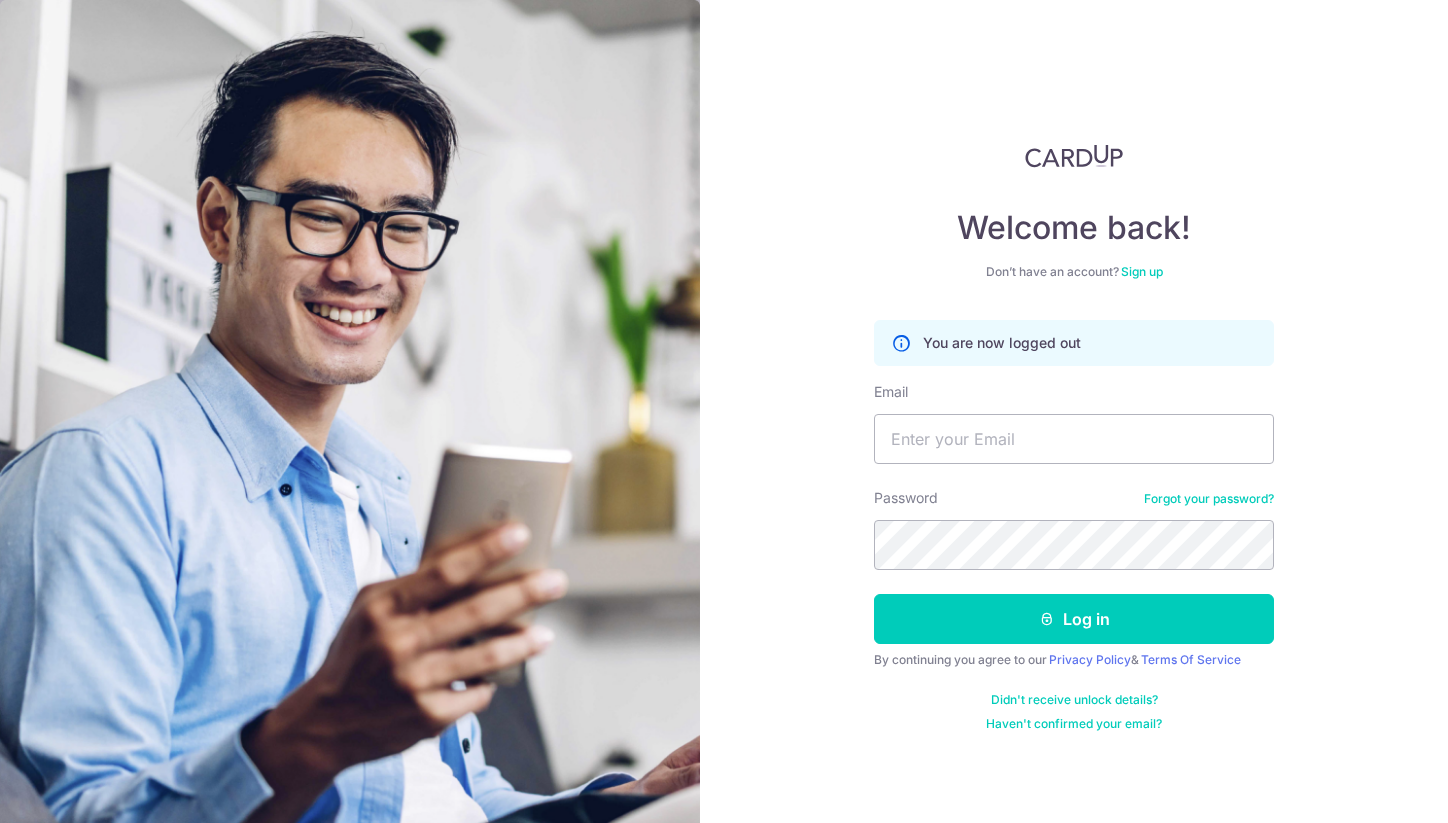 scroll, scrollTop: 0, scrollLeft: 0, axis: both 